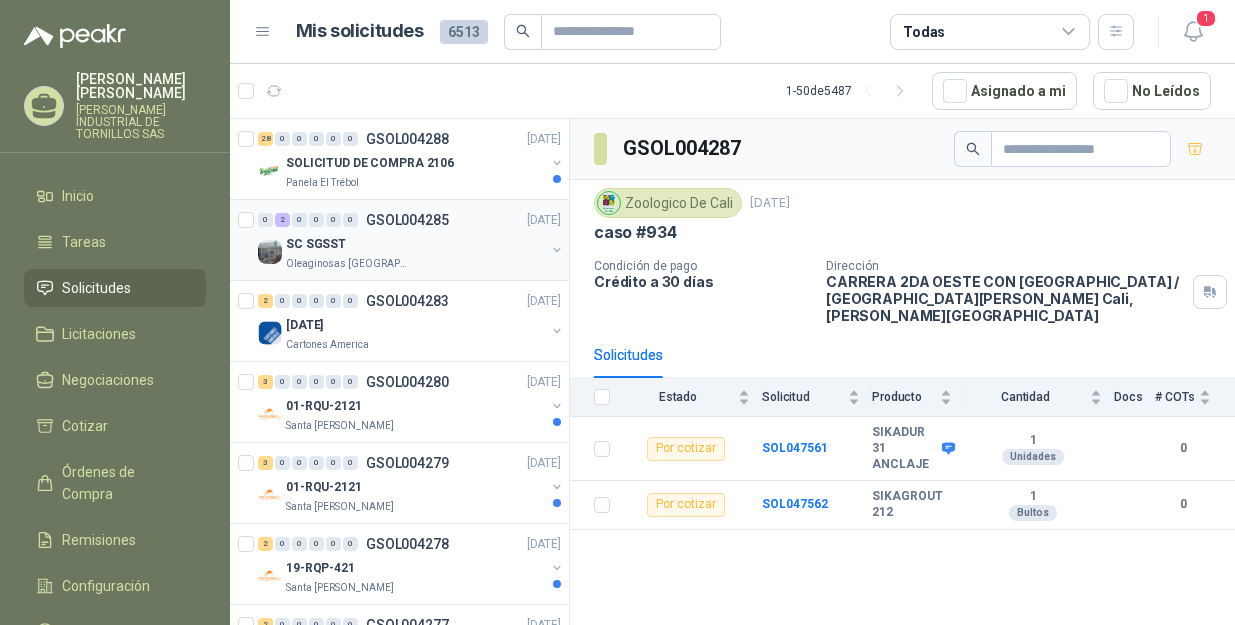 scroll, scrollTop: 0, scrollLeft: 0, axis: both 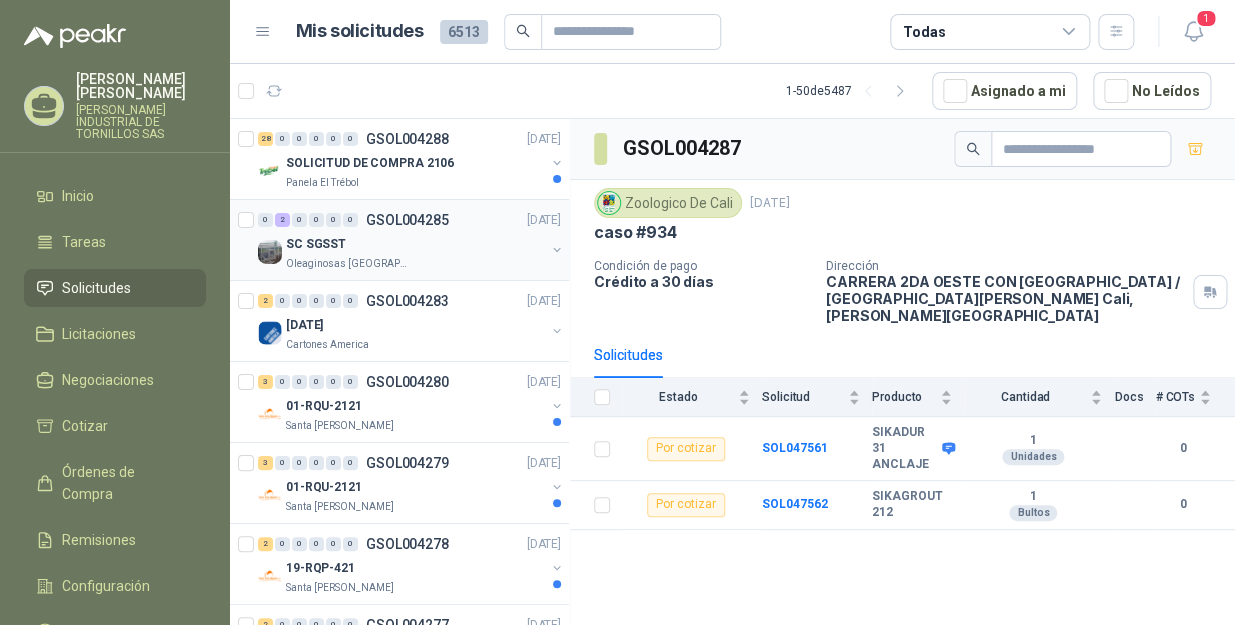 click on "SC SGSST" at bounding box center (415, 244) 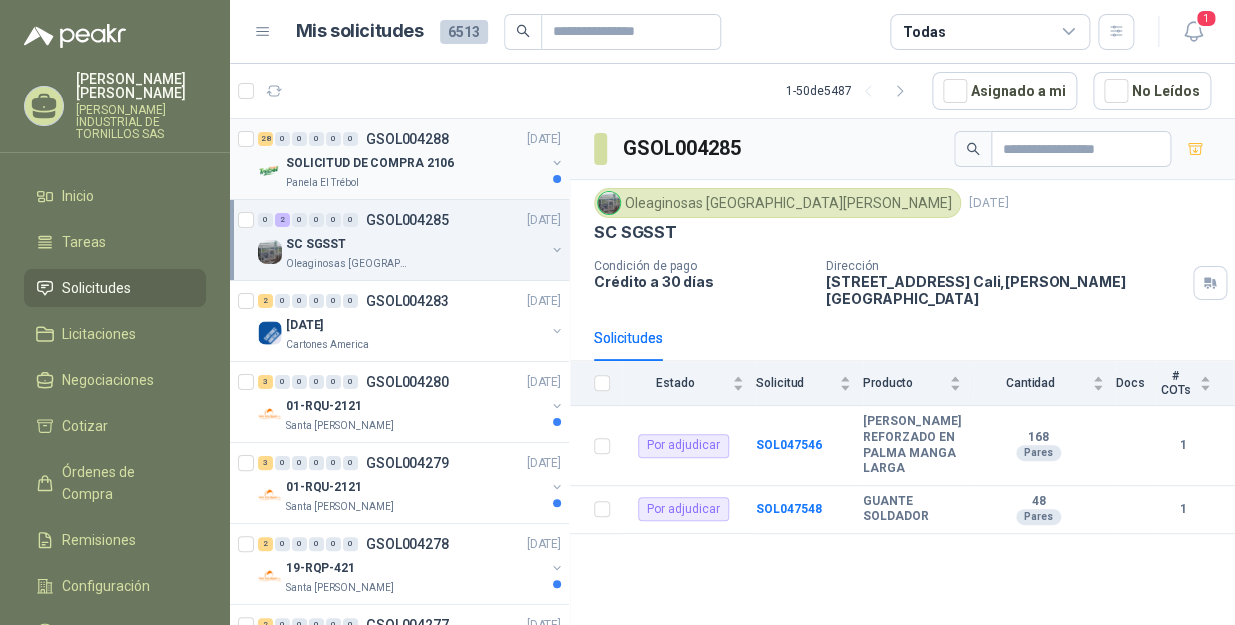 click on "Panela El Trébol" at bounding box center (415, 183) 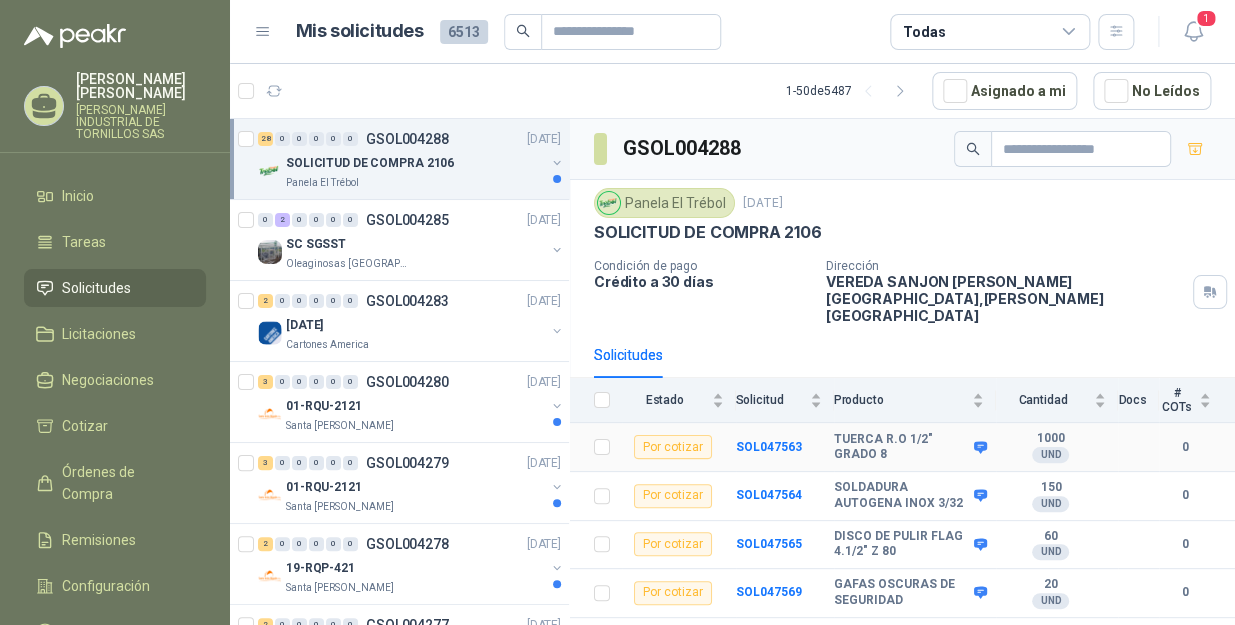 scroll, scrollTop: 0, scrollLeft: 0, axis: both 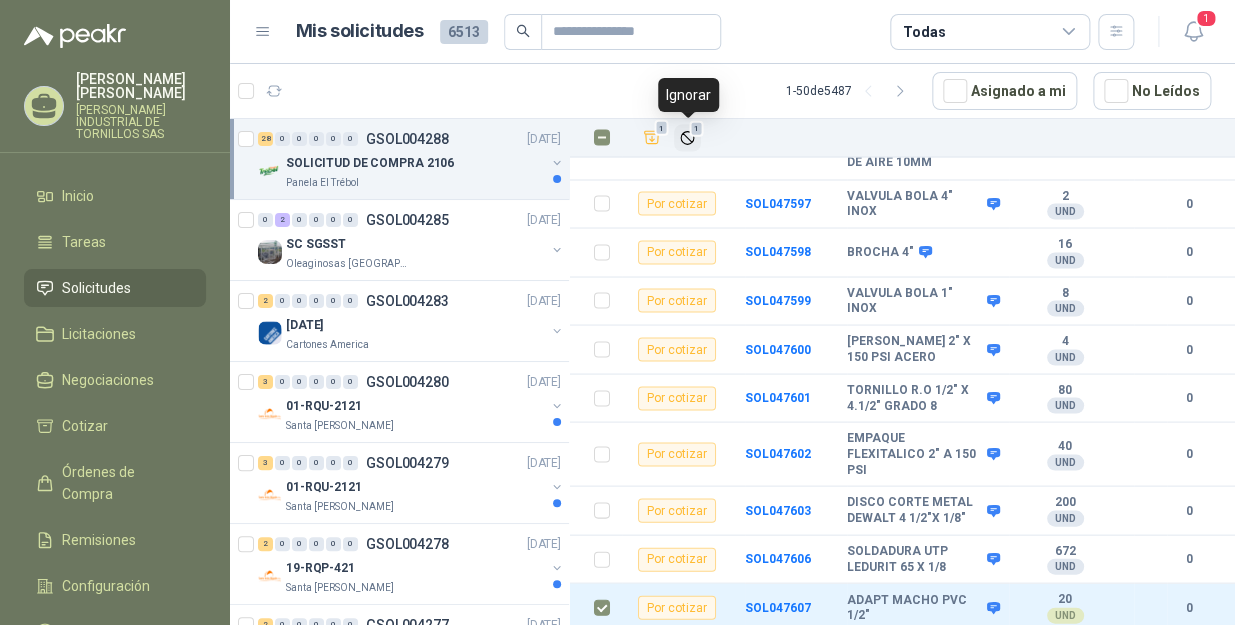click on "1" at bounding box center (697, 129) 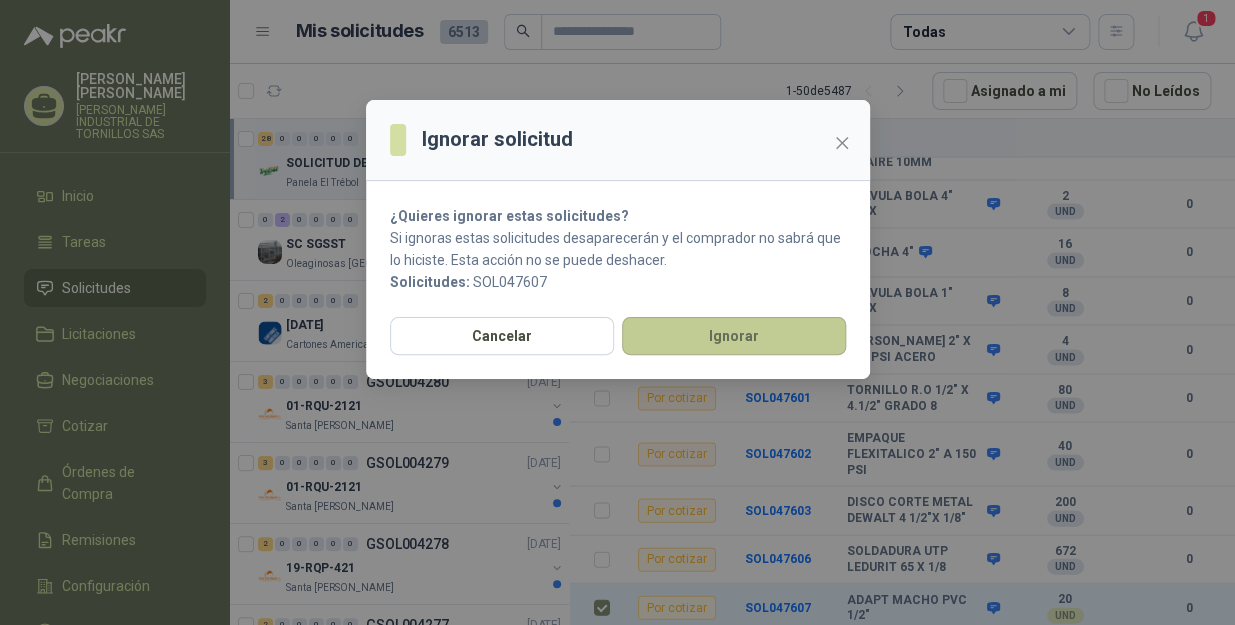click on "Ignorar" at bounding box center [734, 336] 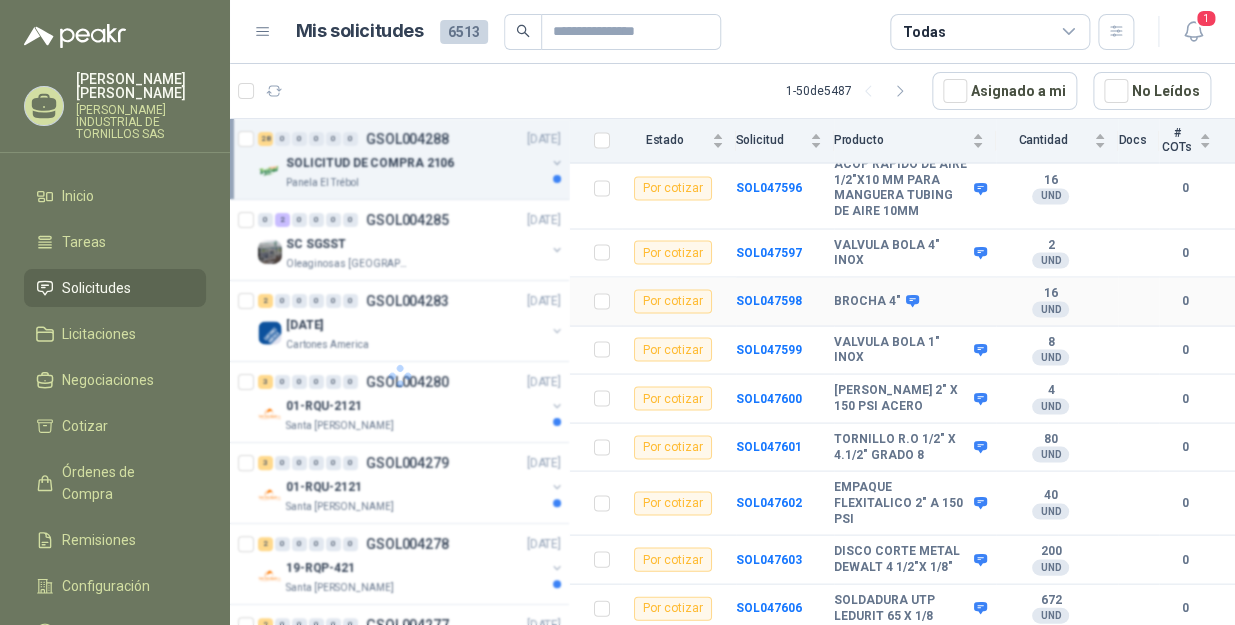 scroll, scrollTop: 1280, scrollLeft: 0, axis: vertical 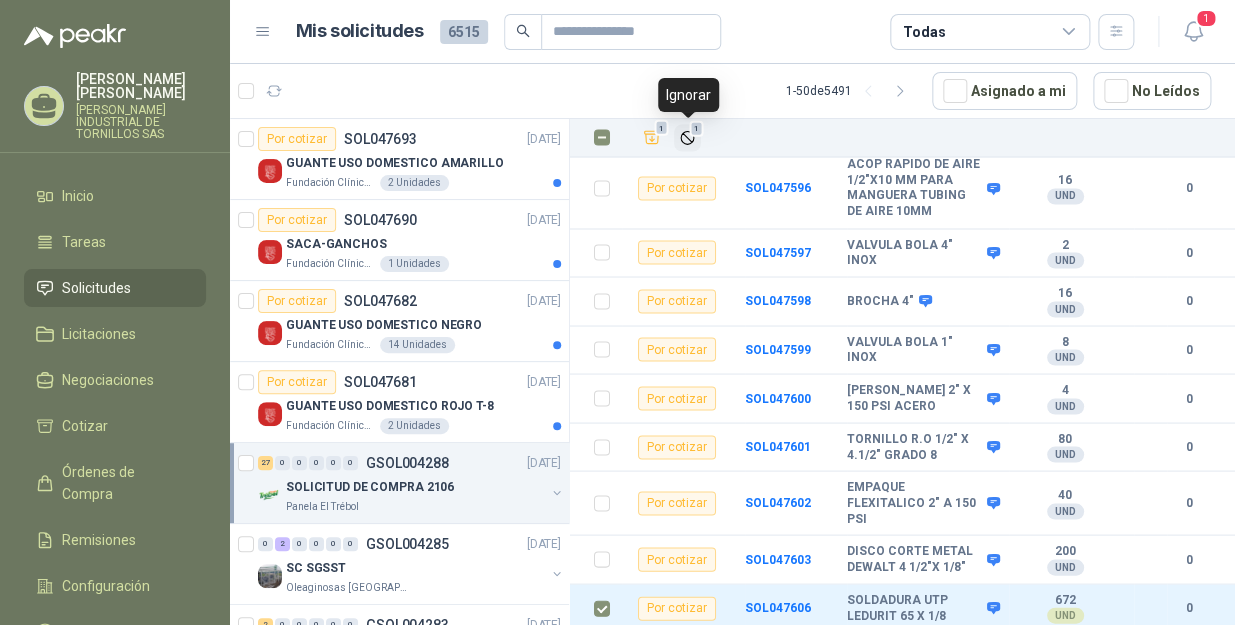 click on "1" at bounding box center (687, 138) 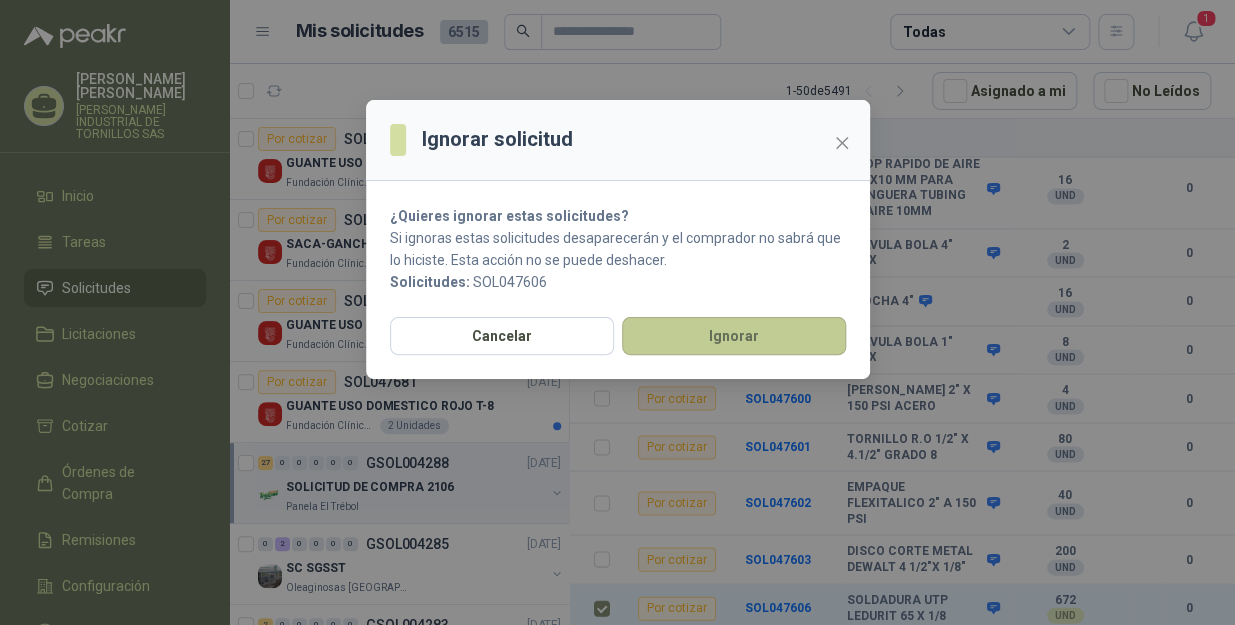 click on "Ignorar" at bounding box center (734, 336) 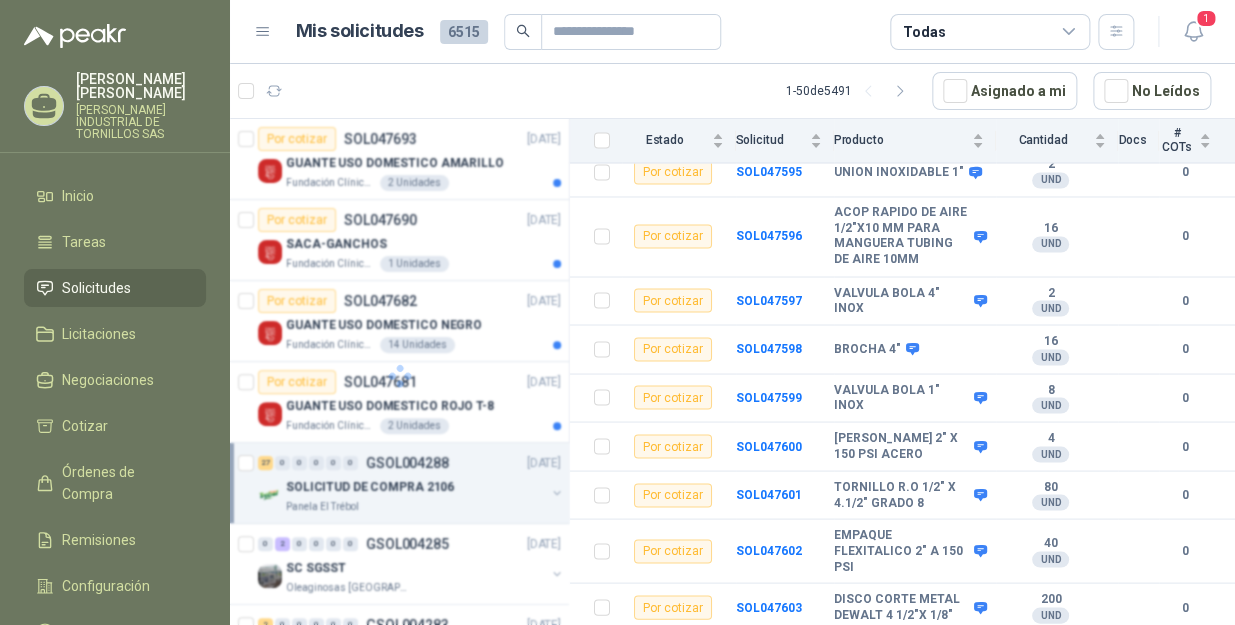 scroll, scrollTop: 1231, scrollLeft: 0, axis: vertical 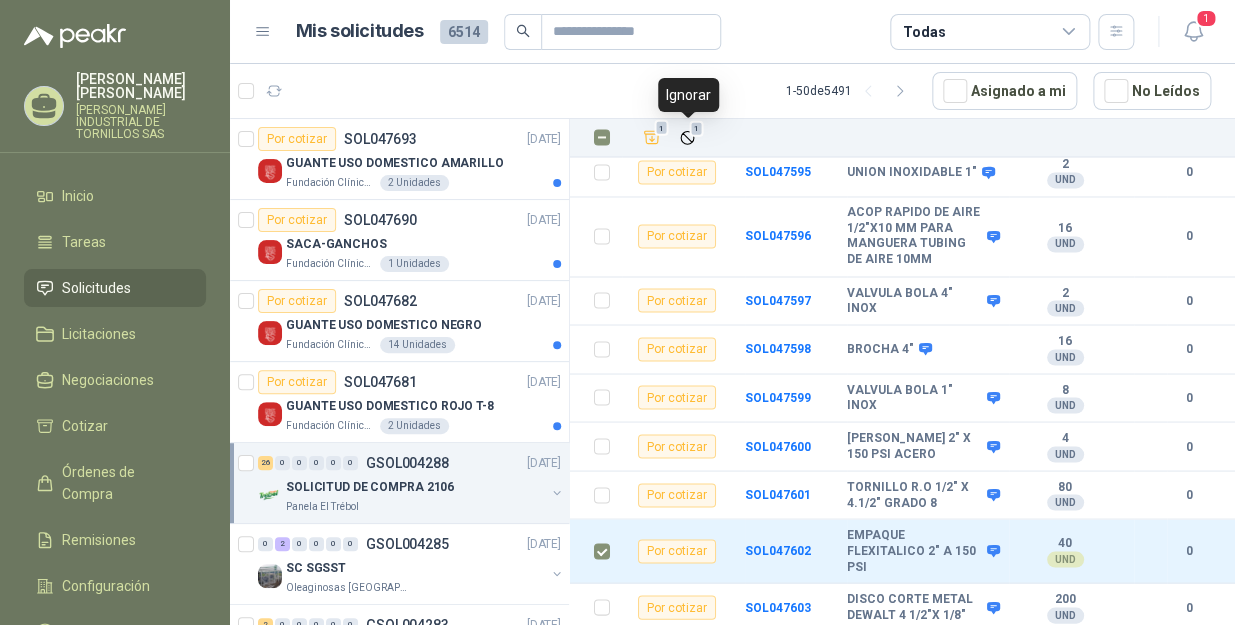click 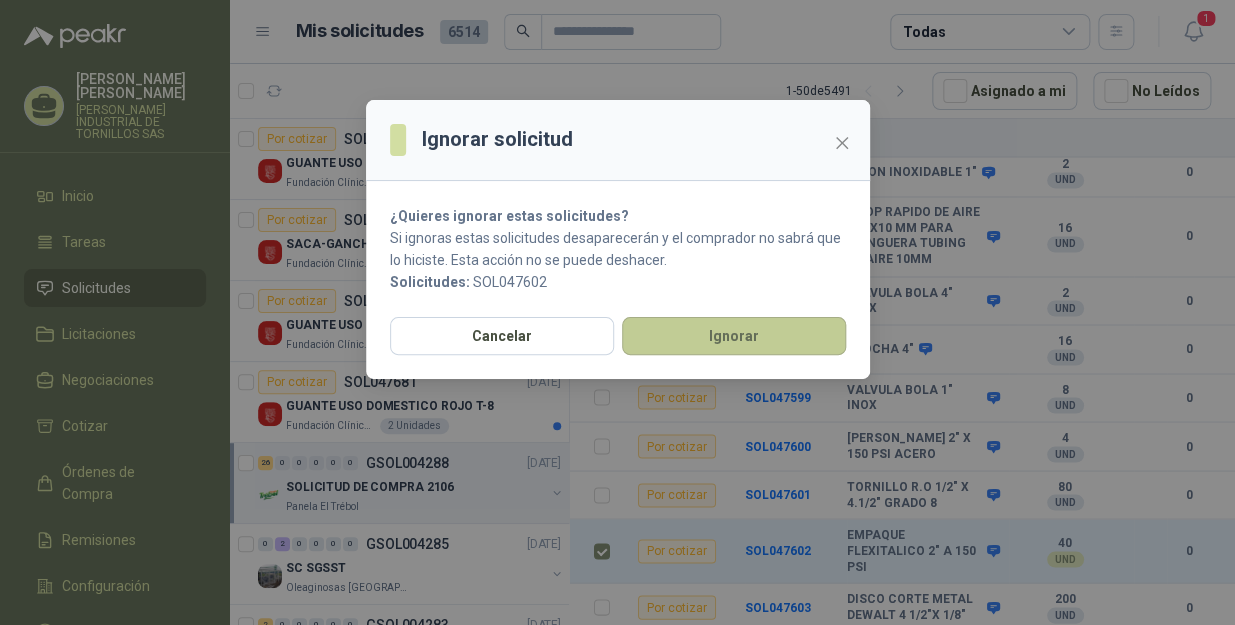 click on "Ignorar" at bounding box center [734, 336] 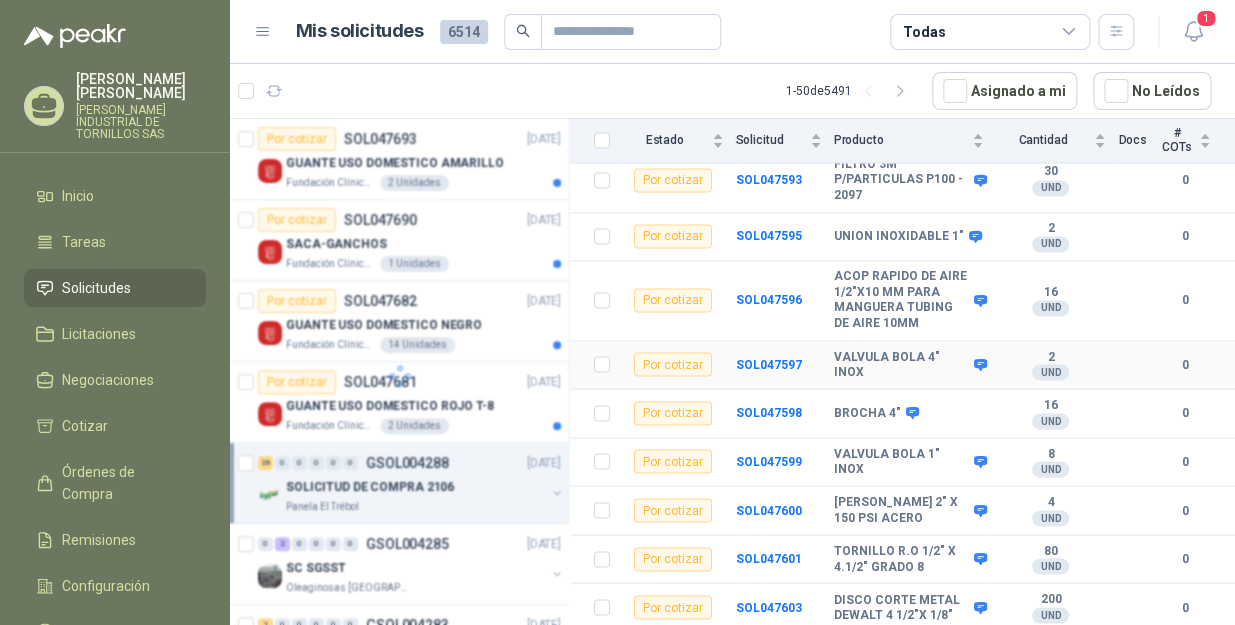 scroll, scrollTop: 1168, scrollLeft: 0, axis: vertical 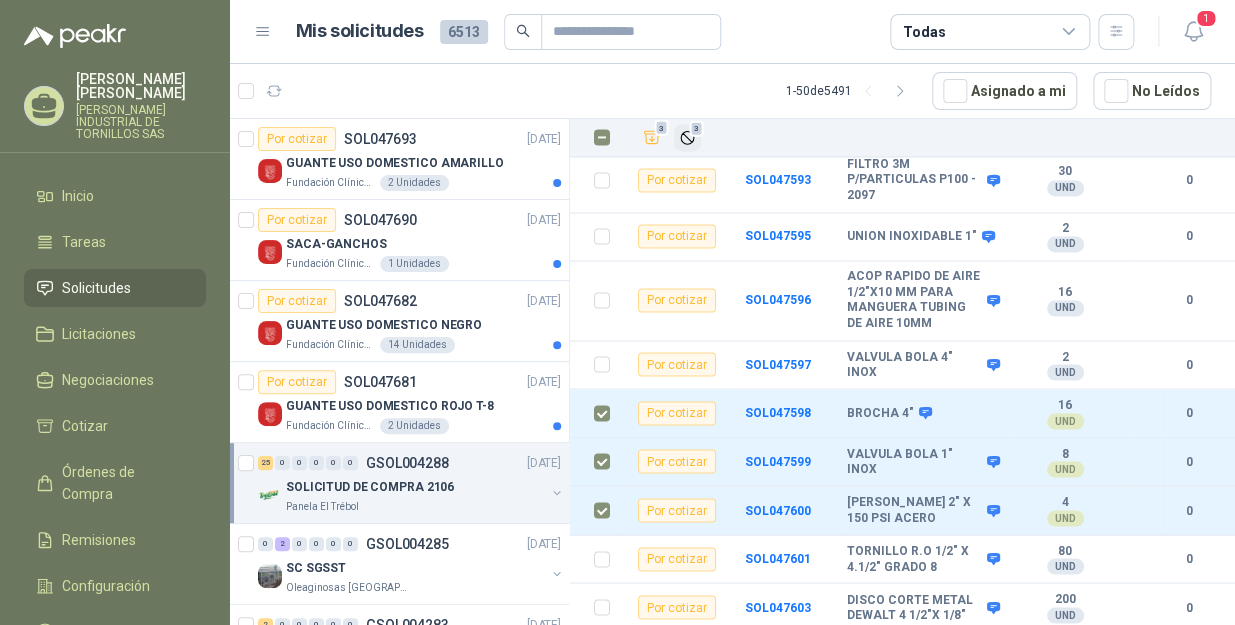 click 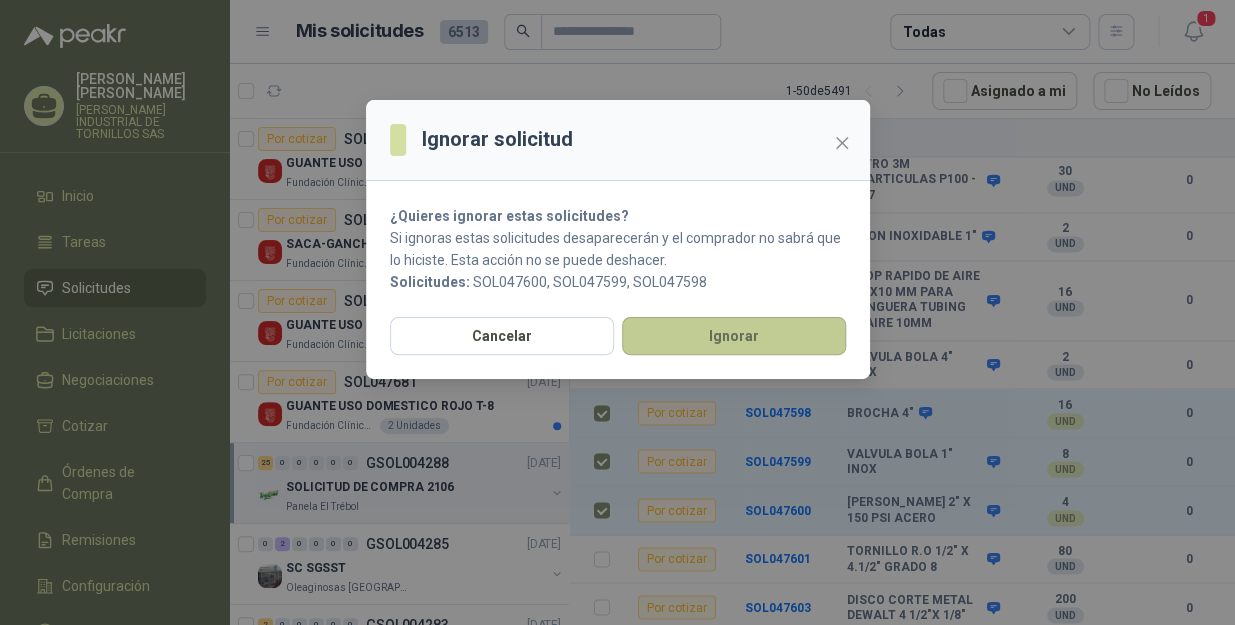 click on "Ignorar" at bounding box center [734, 336] 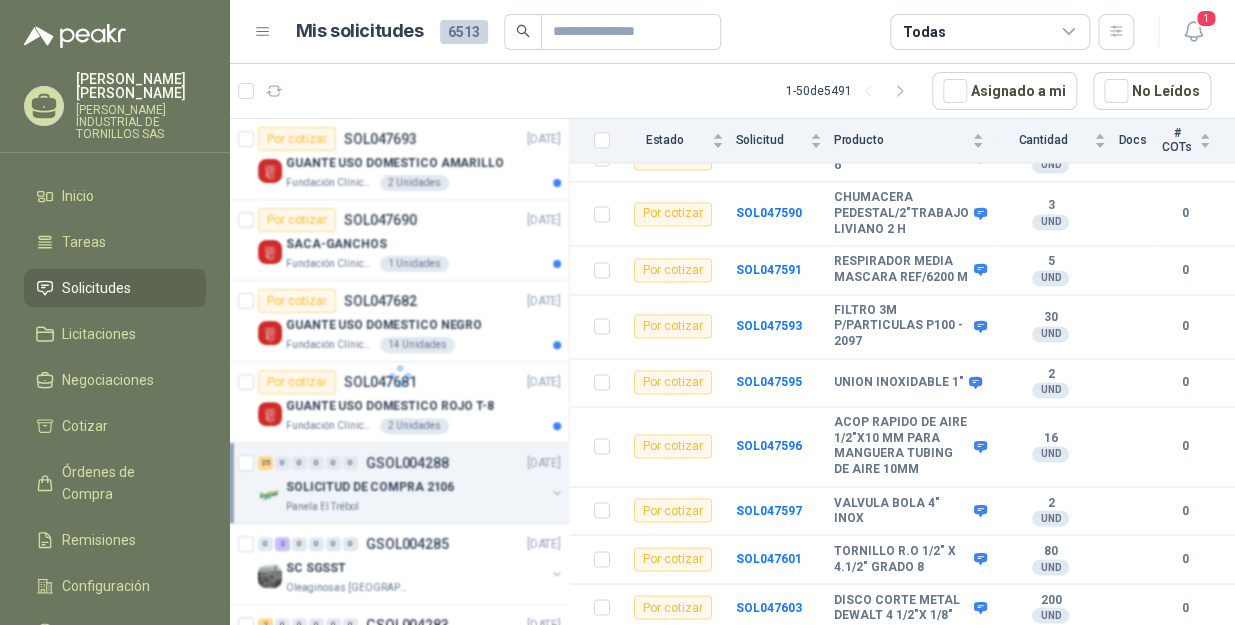 scroll, scrollTop: 1020, scrollLeft: 0, axis: vertical 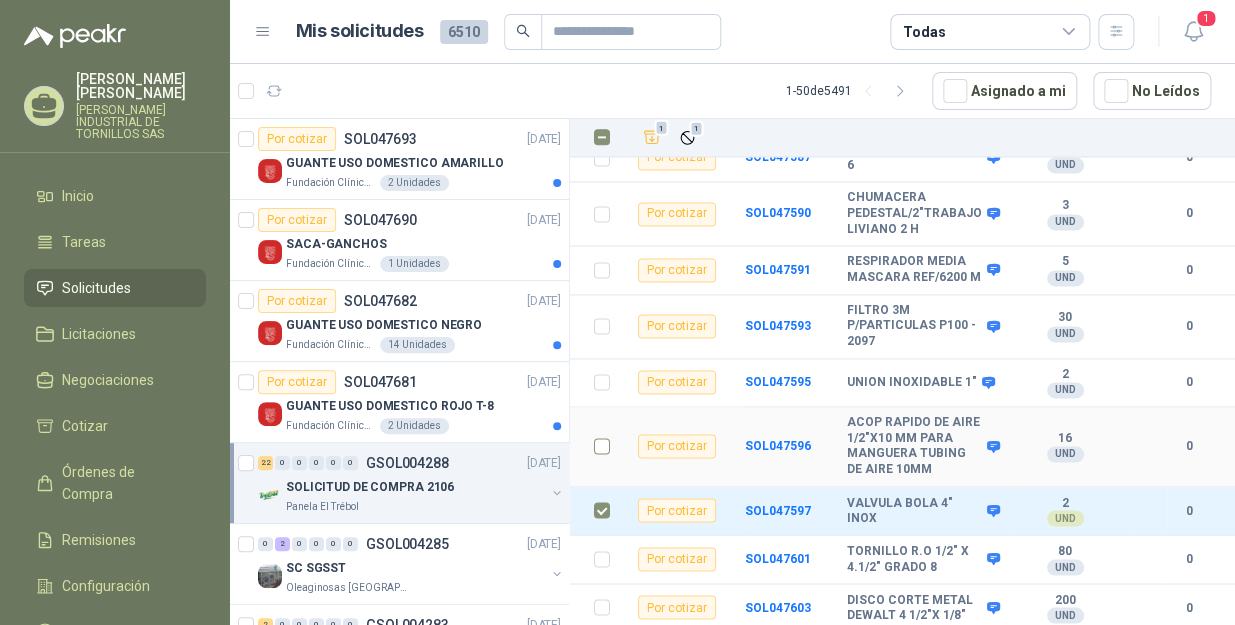 click at bounding box center [596, 446] 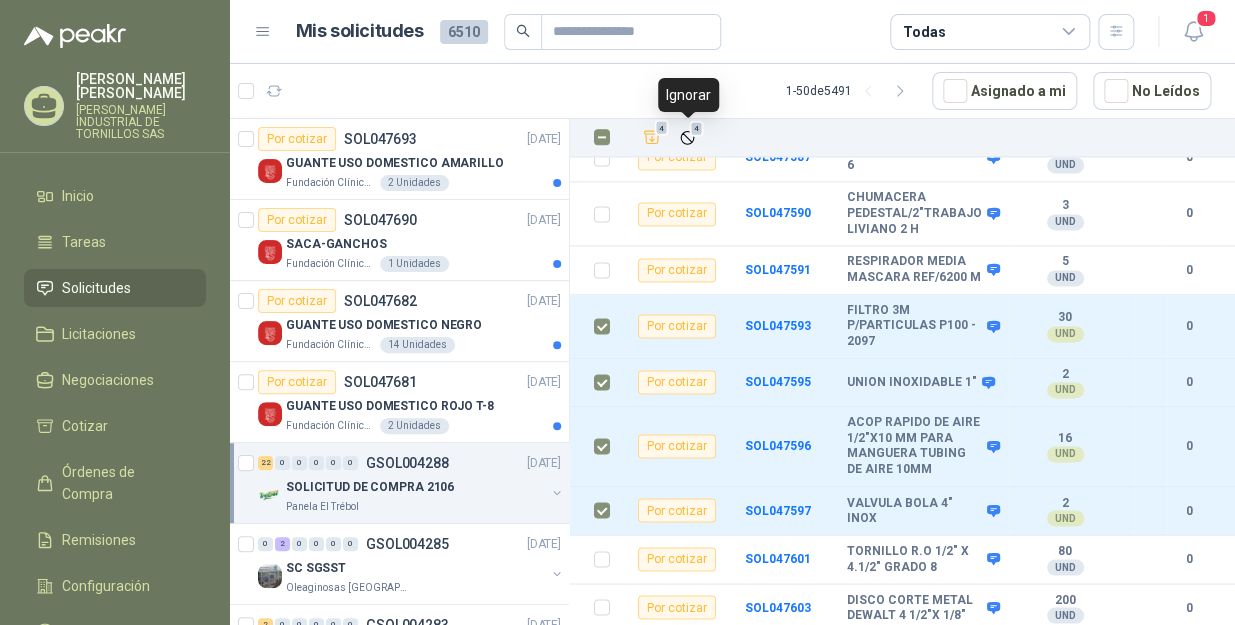 drag, startPoint x: 696, startPoint y: 139, endPoint x: 757, endPoint y: 172, distance: 69.354164 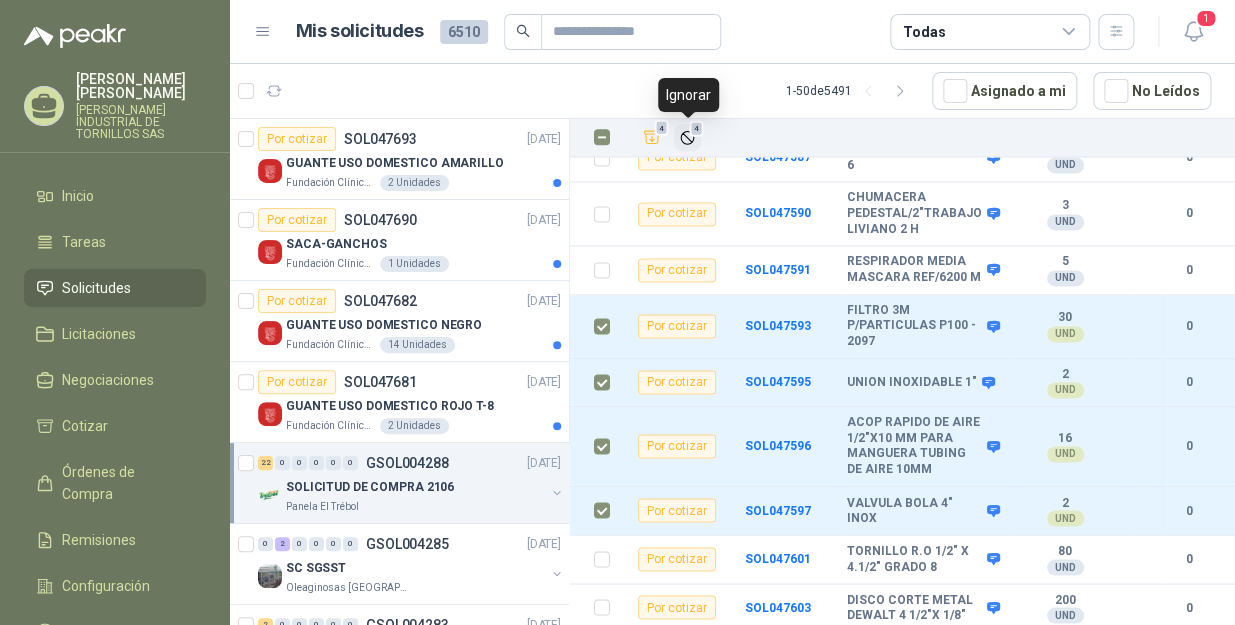 click 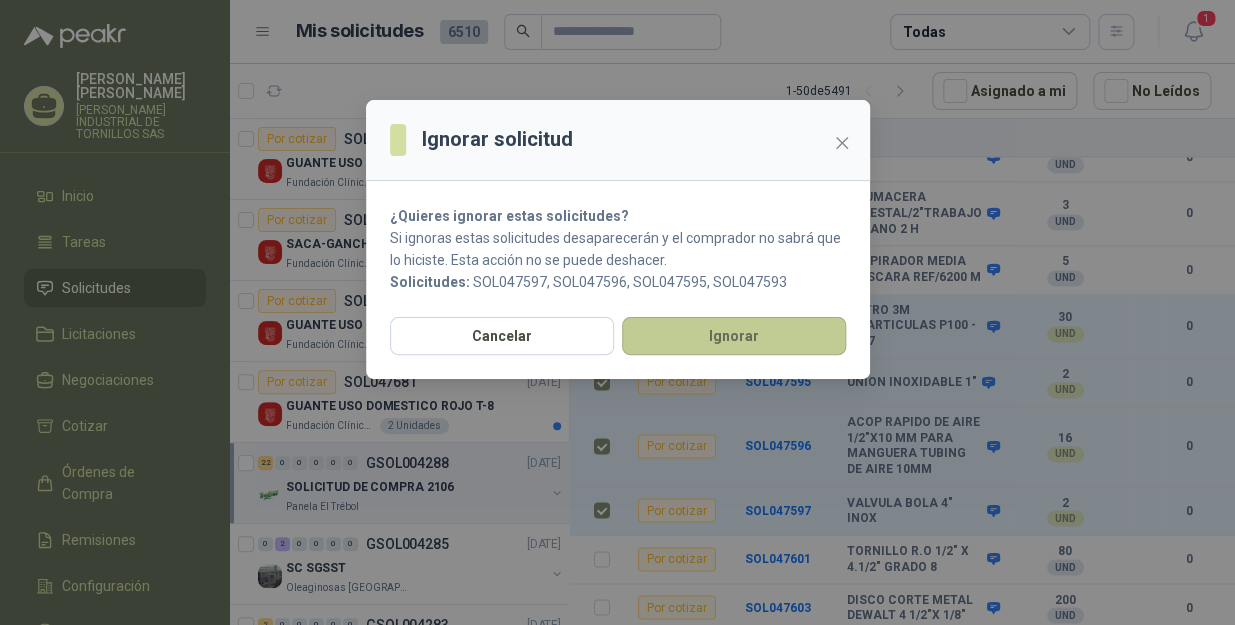 click on "Ignorar" at bounding box center (734, 336) 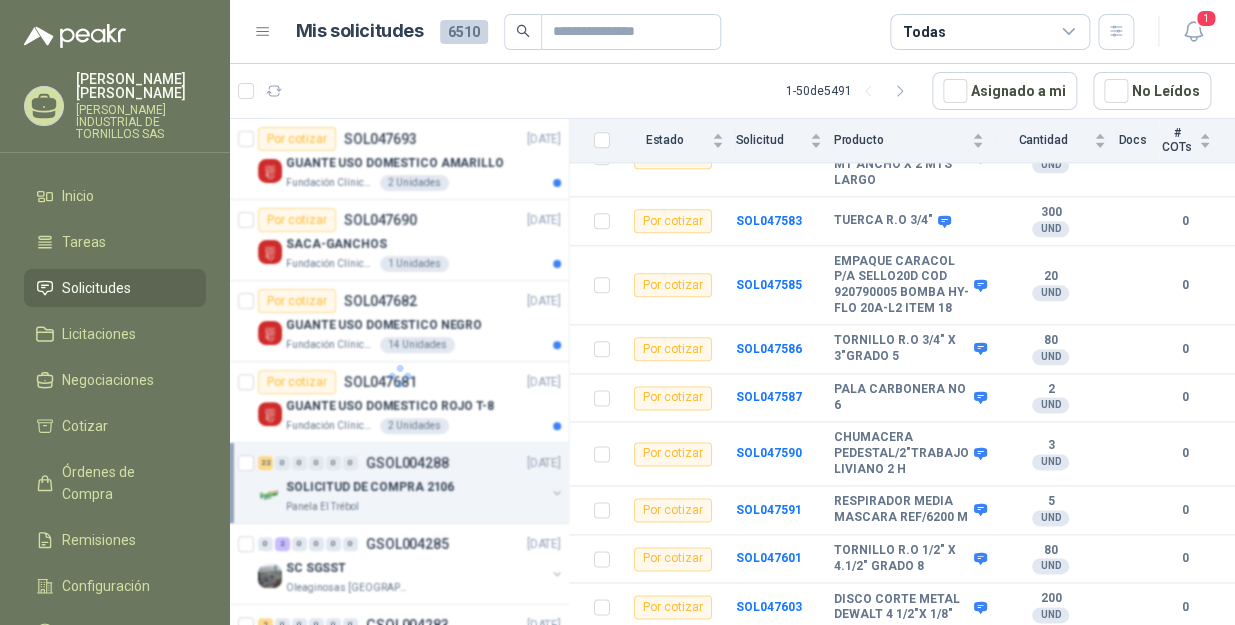 scroll, scrollTop: 779, scrollLeft: 0, axis: vertical 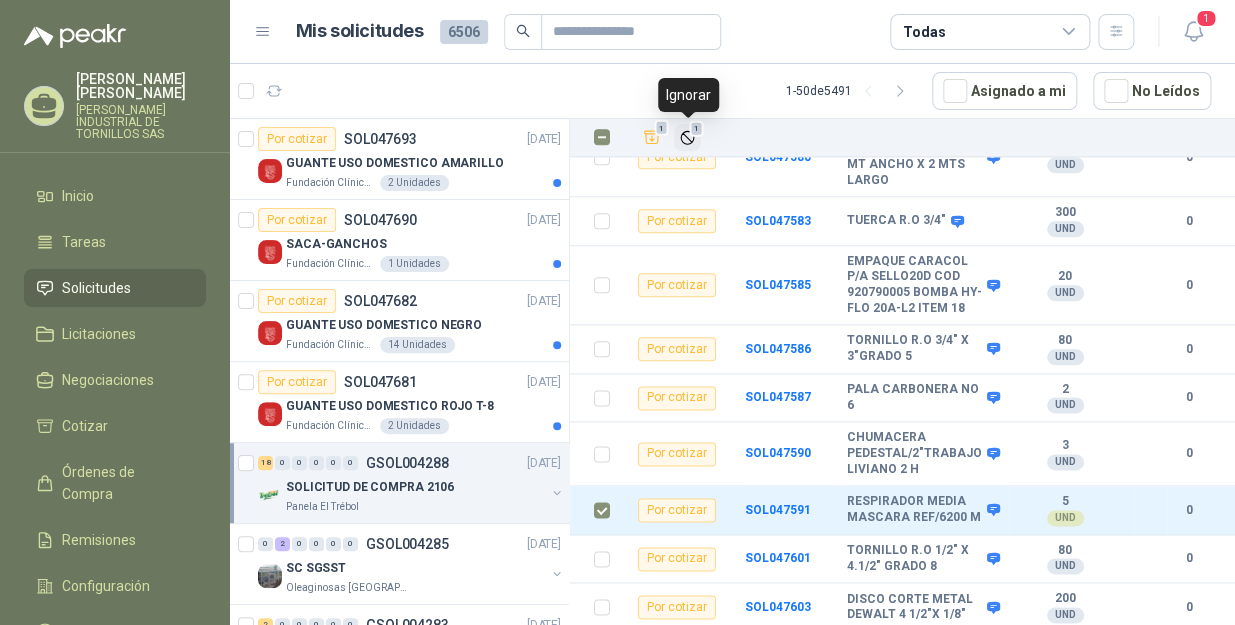 click on "1" at bounding box center [697, 129] 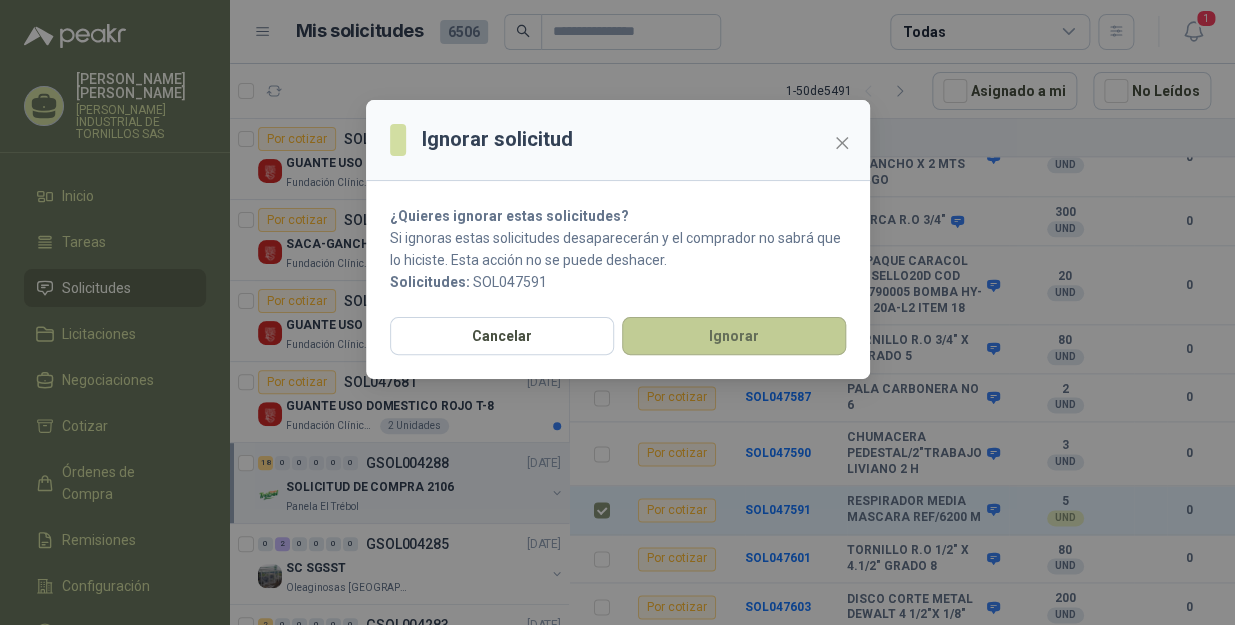click on "Ignorar" at bounding box center [734, 336] 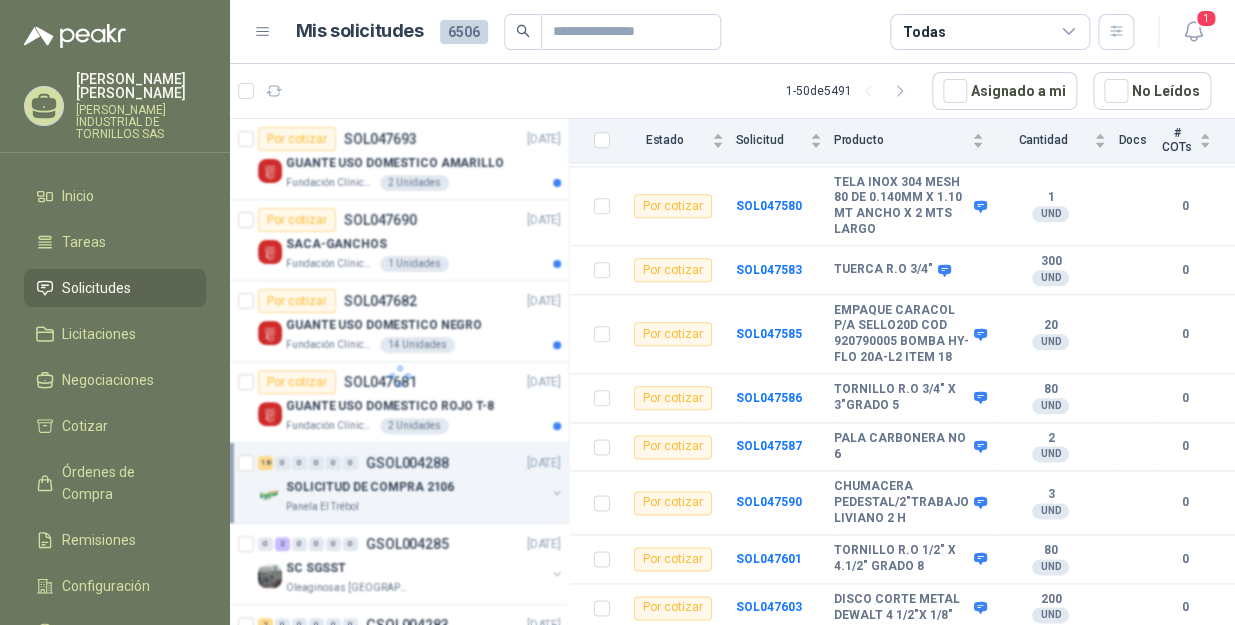 scroll, scrollTop: 715, scrollLeft: 0, axis: vertical 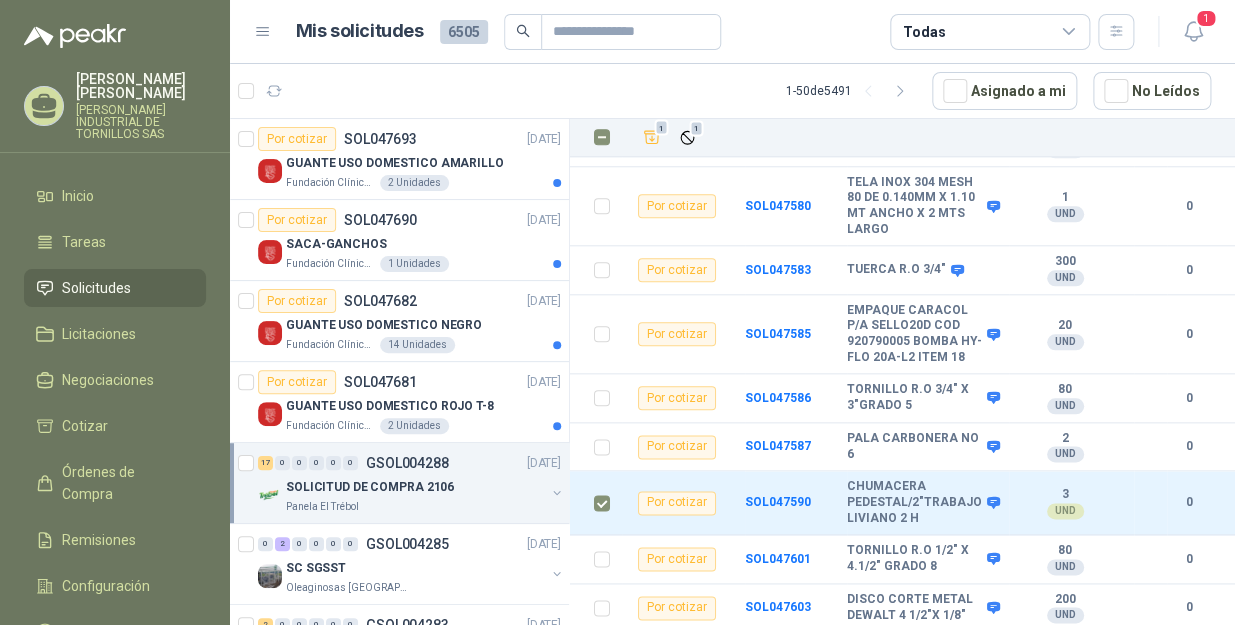 click on "1" at bounding box center [687, 138] 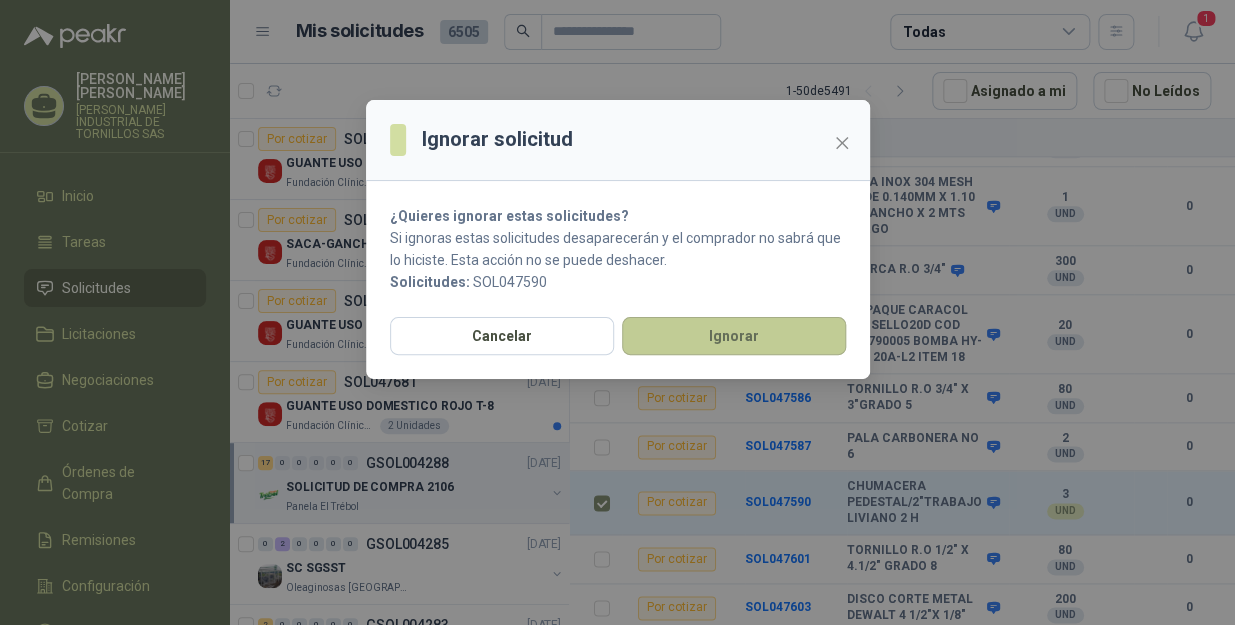 click on "Ignorar" at bounding box center (734, 336) 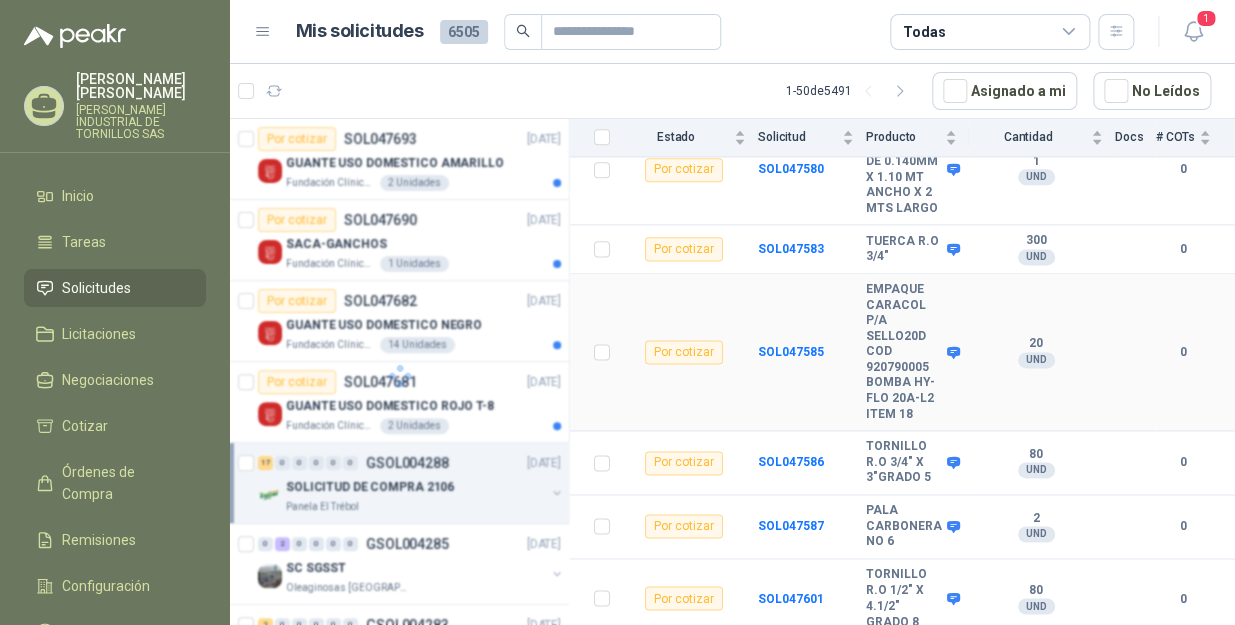 scroll, scrollTop: 992, scrollLeft: 0, axis: vertical 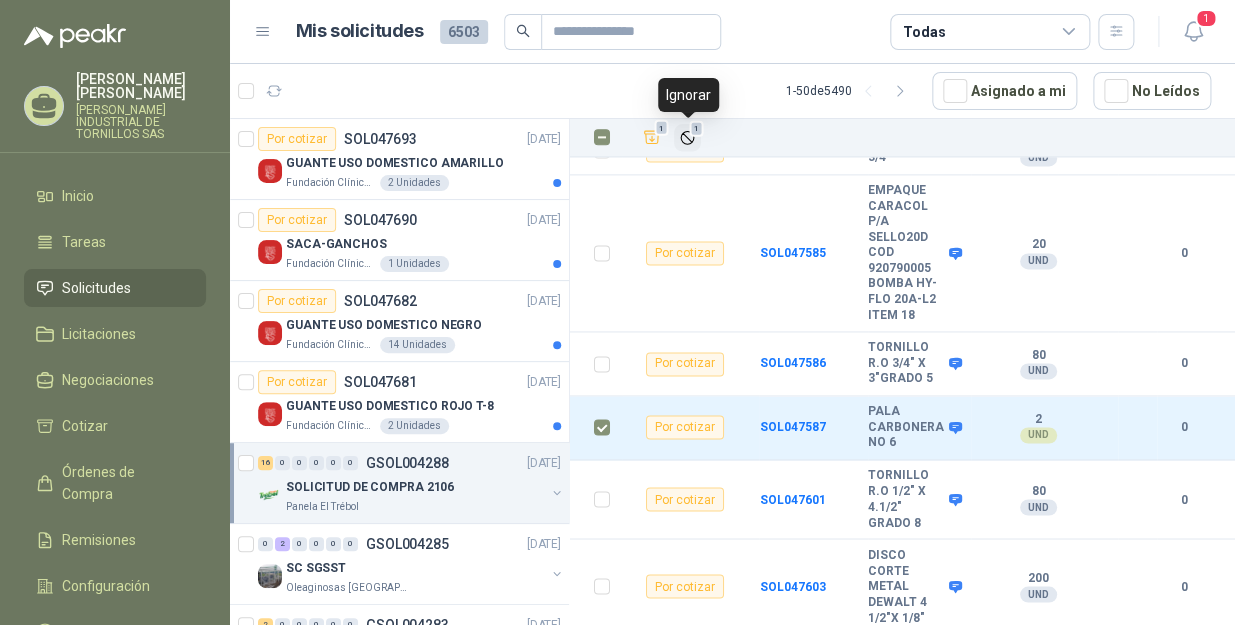 click on "1" at bounding box center (687, 138) 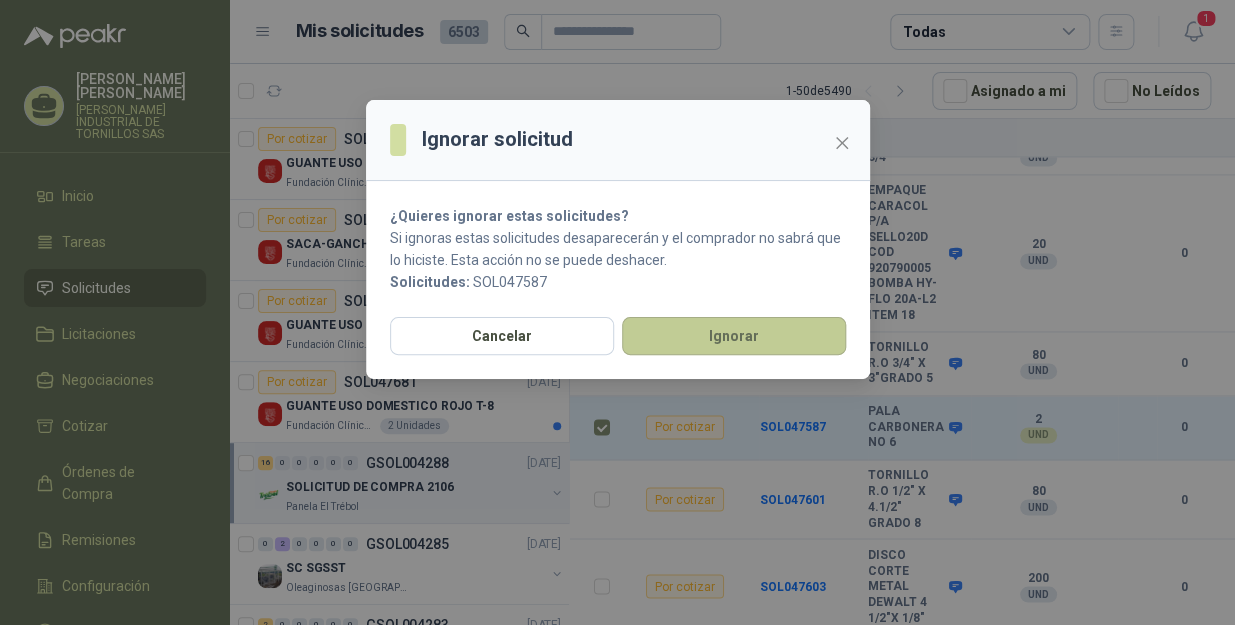 click on "Ignorar" at bounding box center (734, 336) 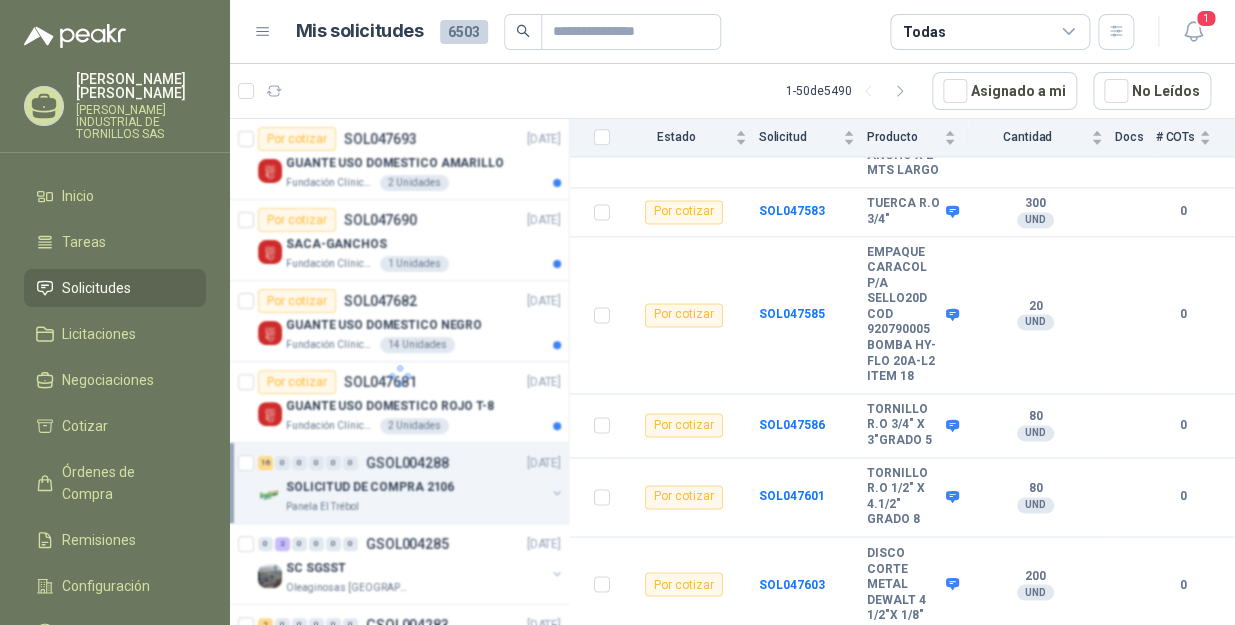 scroll, scrollTop: 929, scrollLeft: 0, axis: vertical 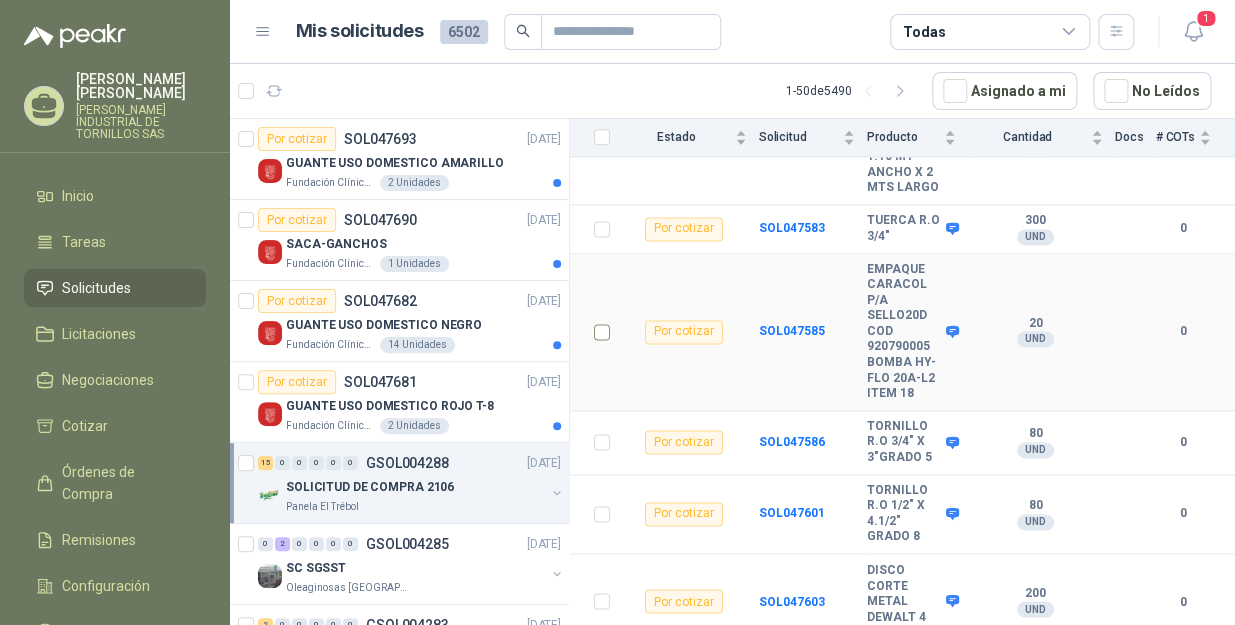 click at bounding box center (596, 332) 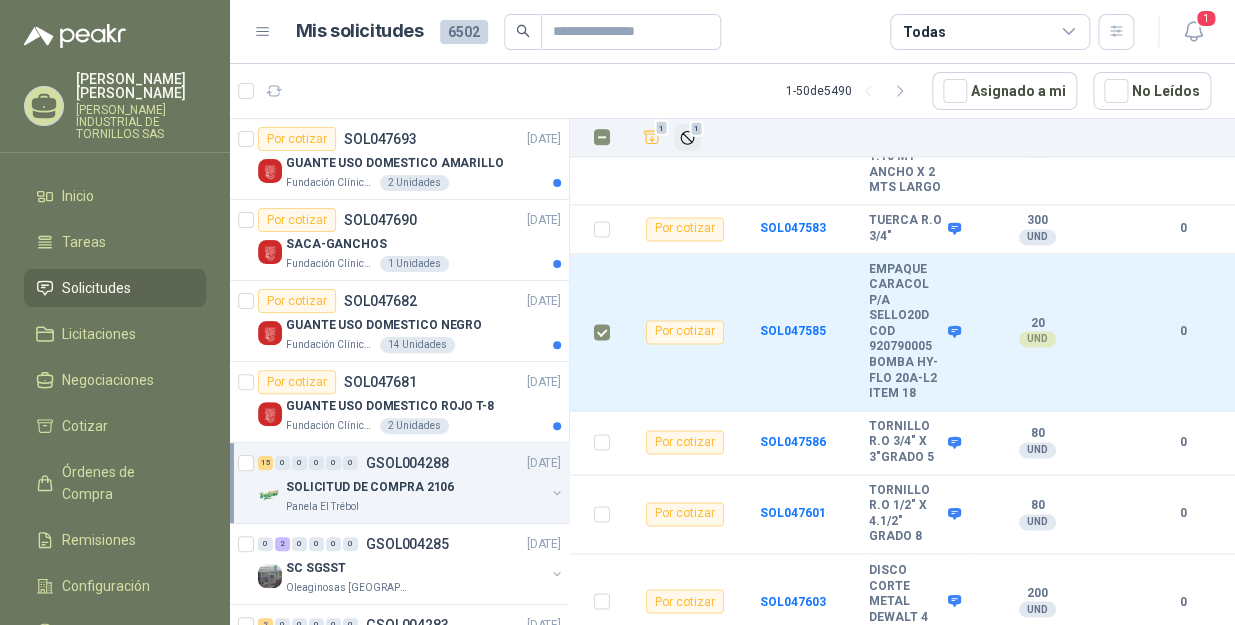 click on "1" at bounding box center [697, 129] 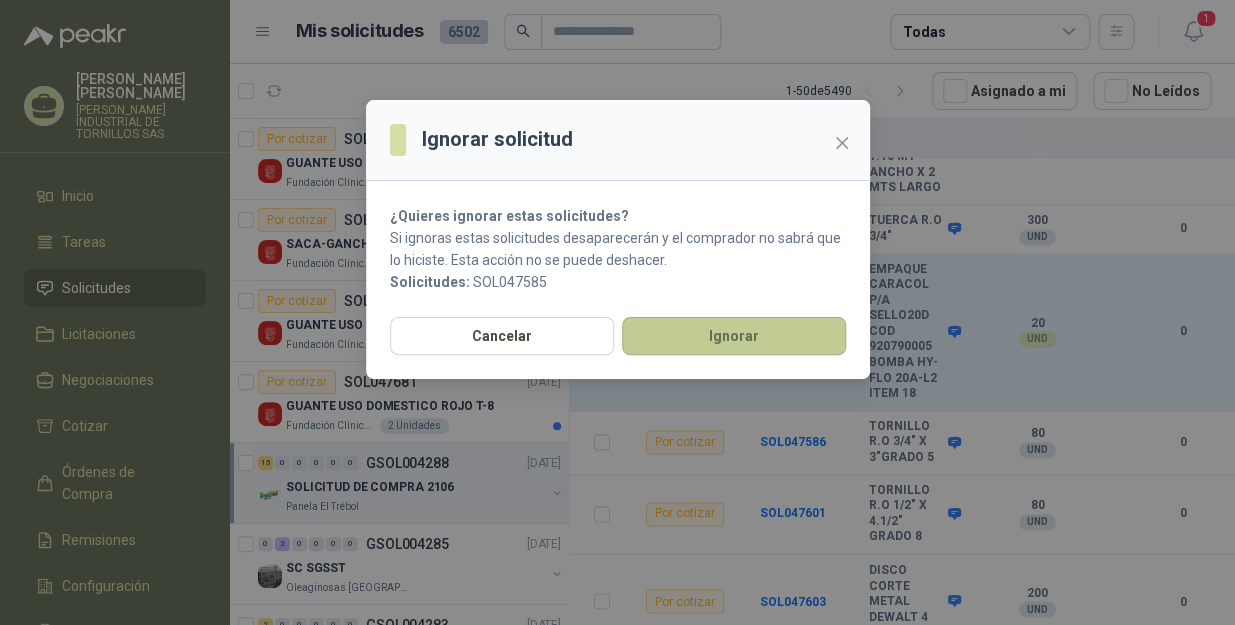 click on "Ignorar" at bounding box center (734, 336) 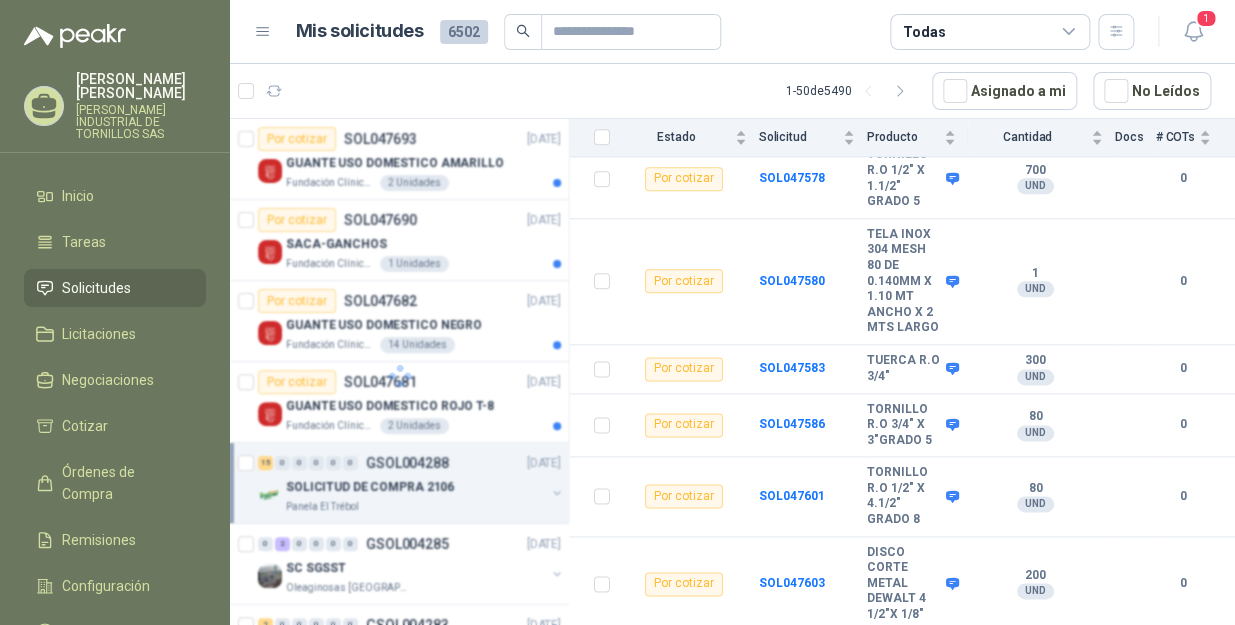 scroll, scrollTop: 771, scrollLeft: 0, axis: vertical 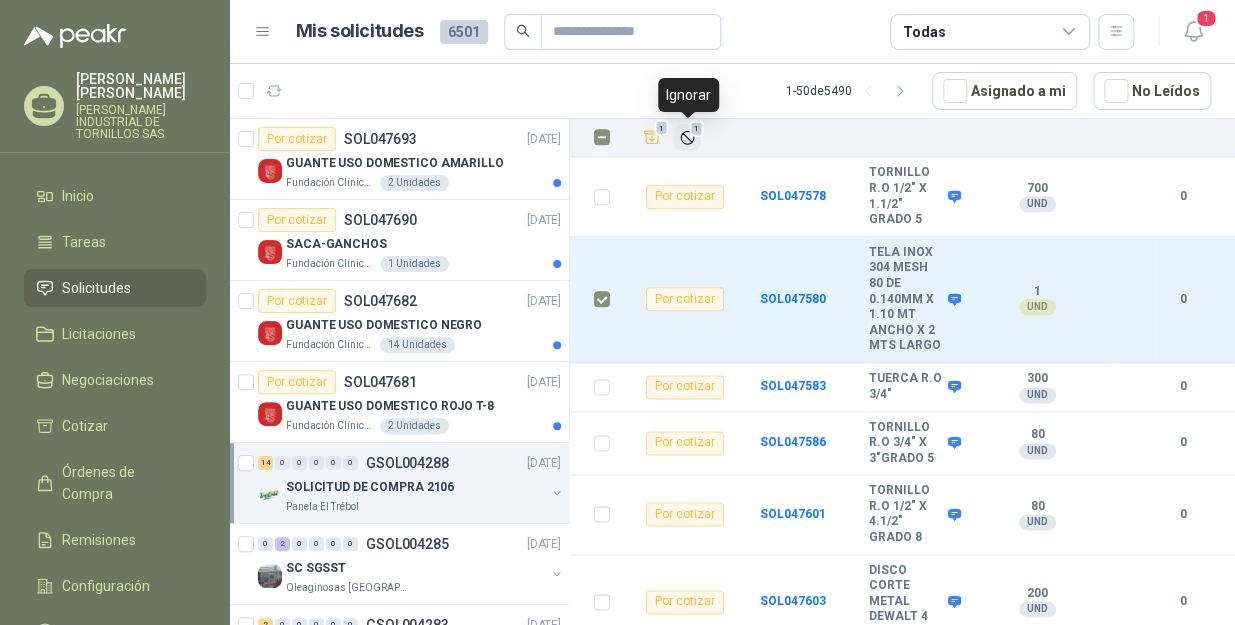 click 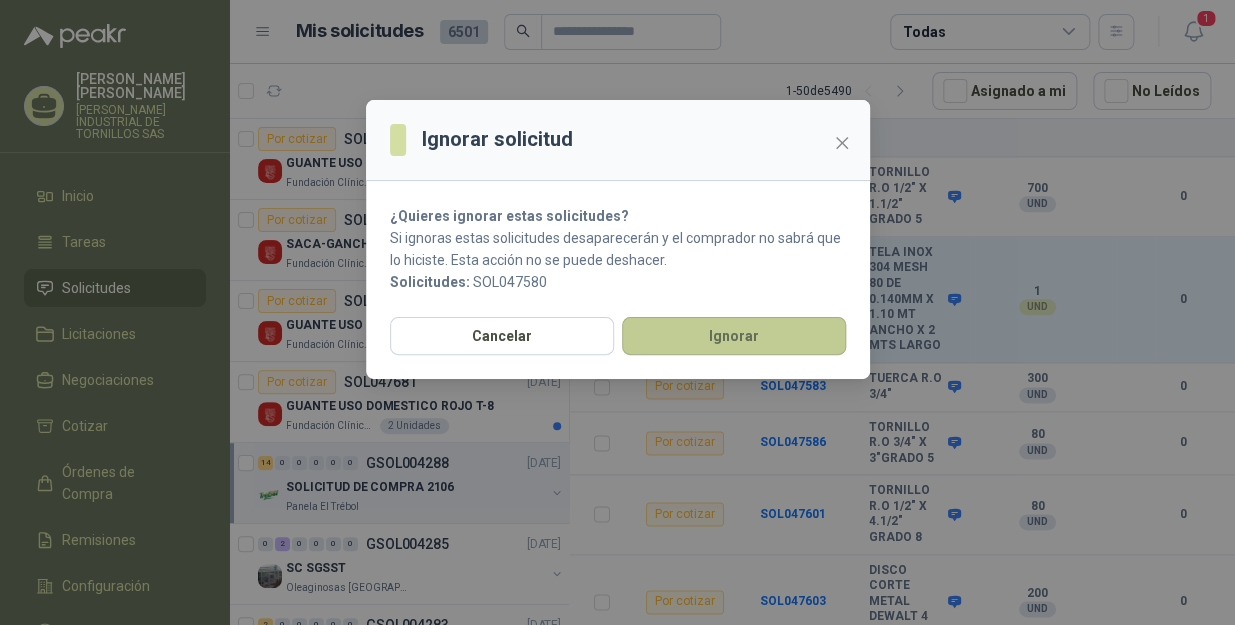click on "Ignorar" at bounding box center (734, 336) 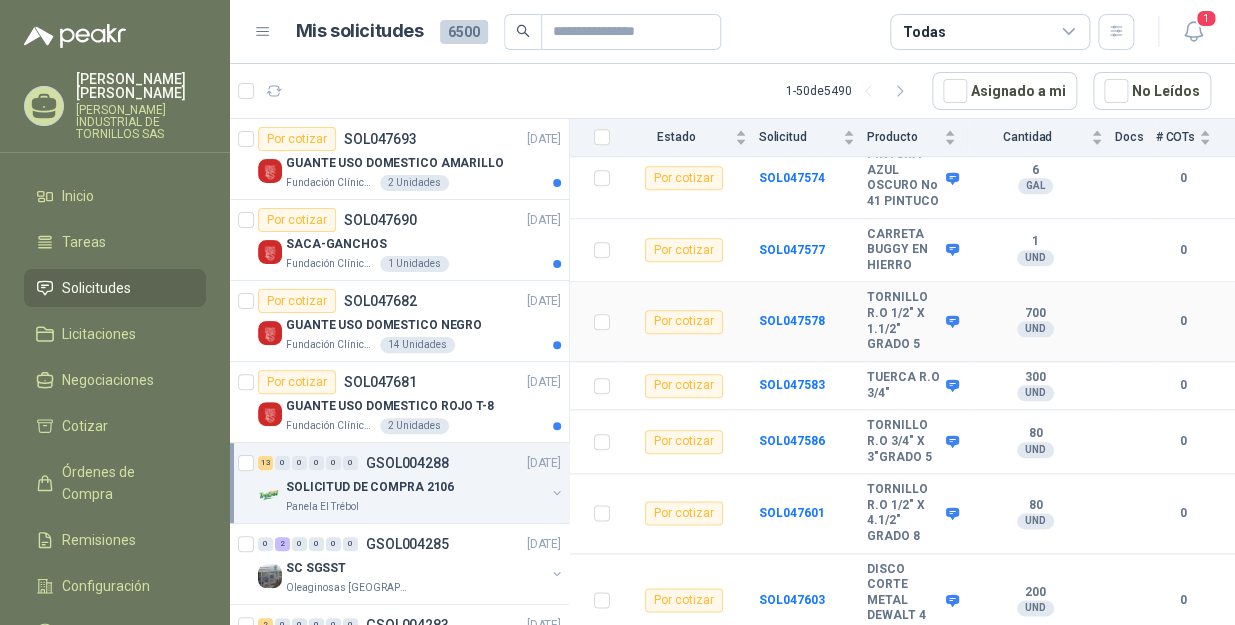 scroll, scrollTop: 555, scrollLeft: 0, axis: vertical 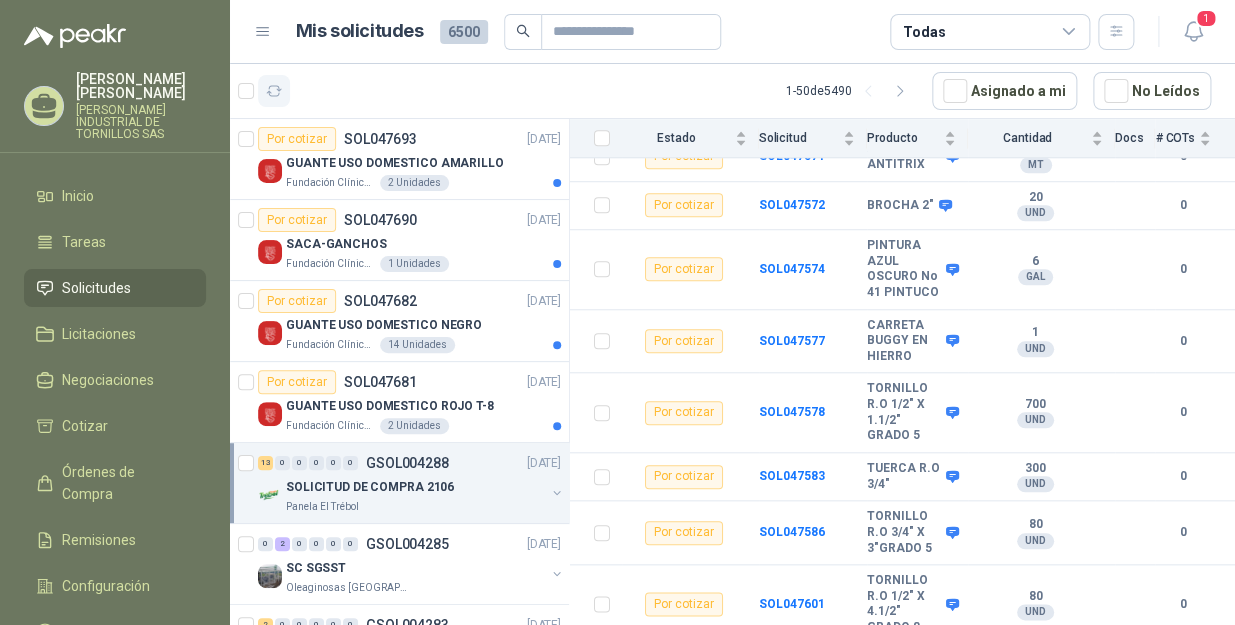 click 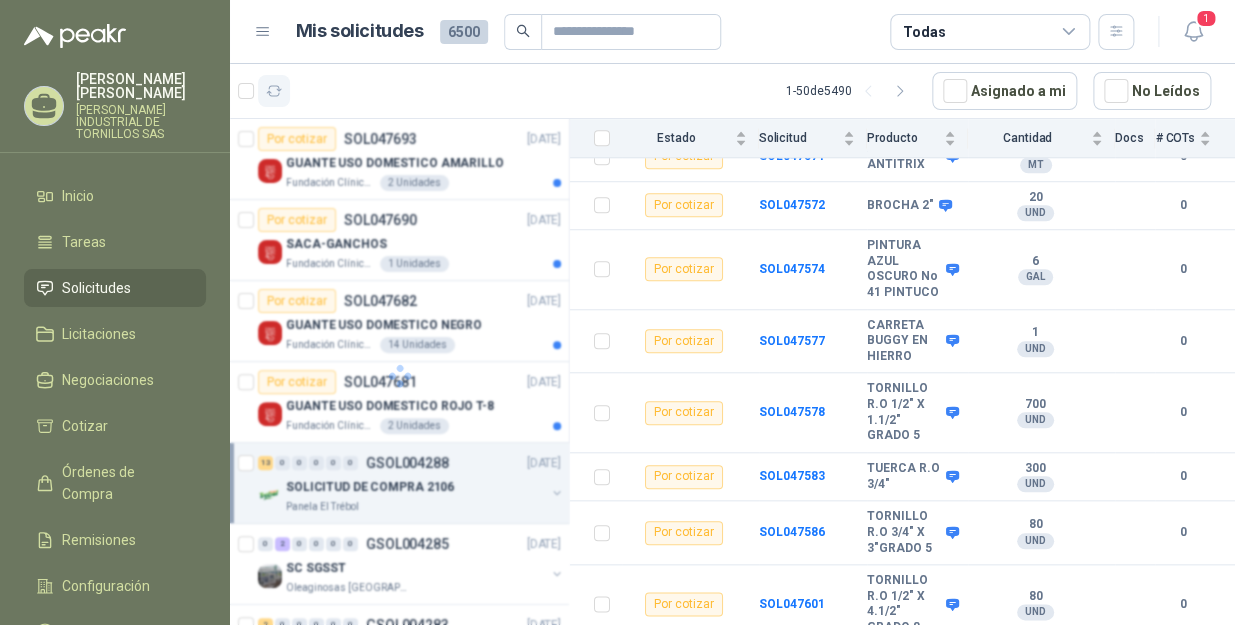 click 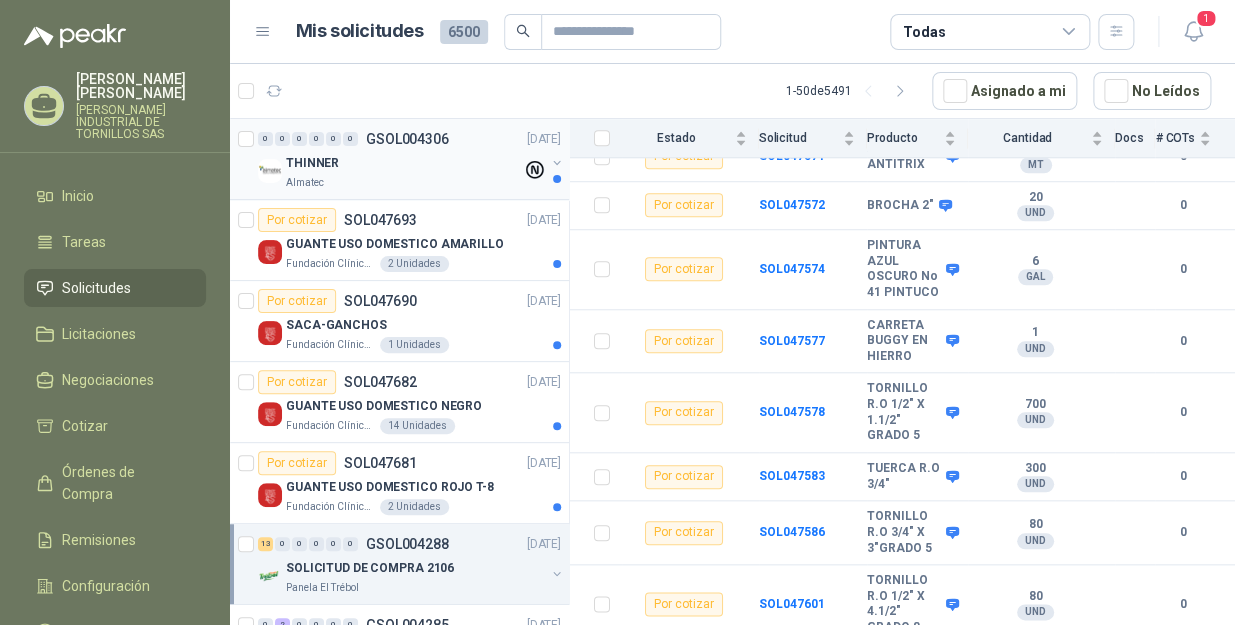 click on "Almatec" at bounding box center [404, 183] 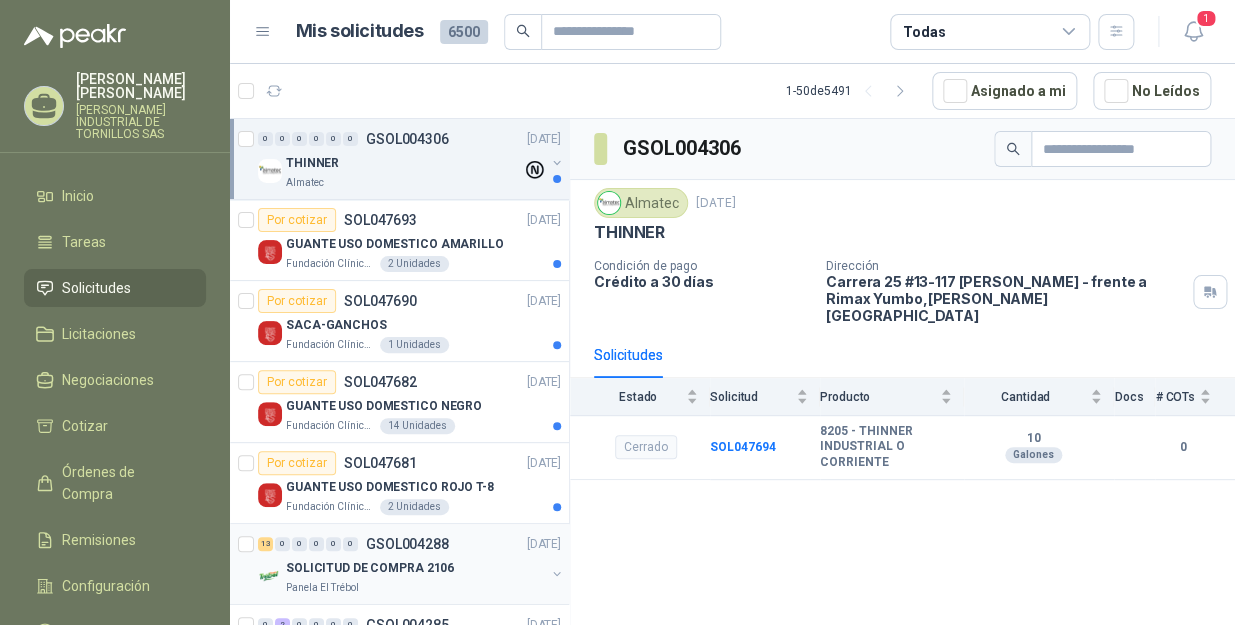 click on "SOLICITUD DE COMPRA 2106" at bounding box center (370, 568) 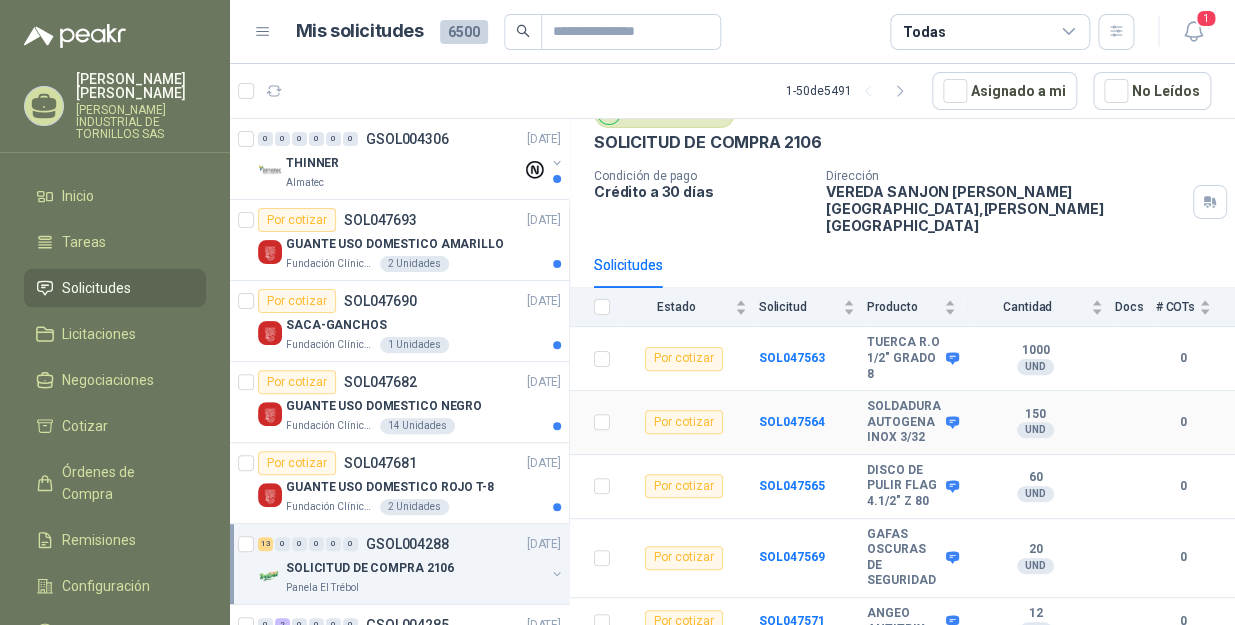 scroll, scrollTop: 181, scrollLeft: 0, axis: vertical 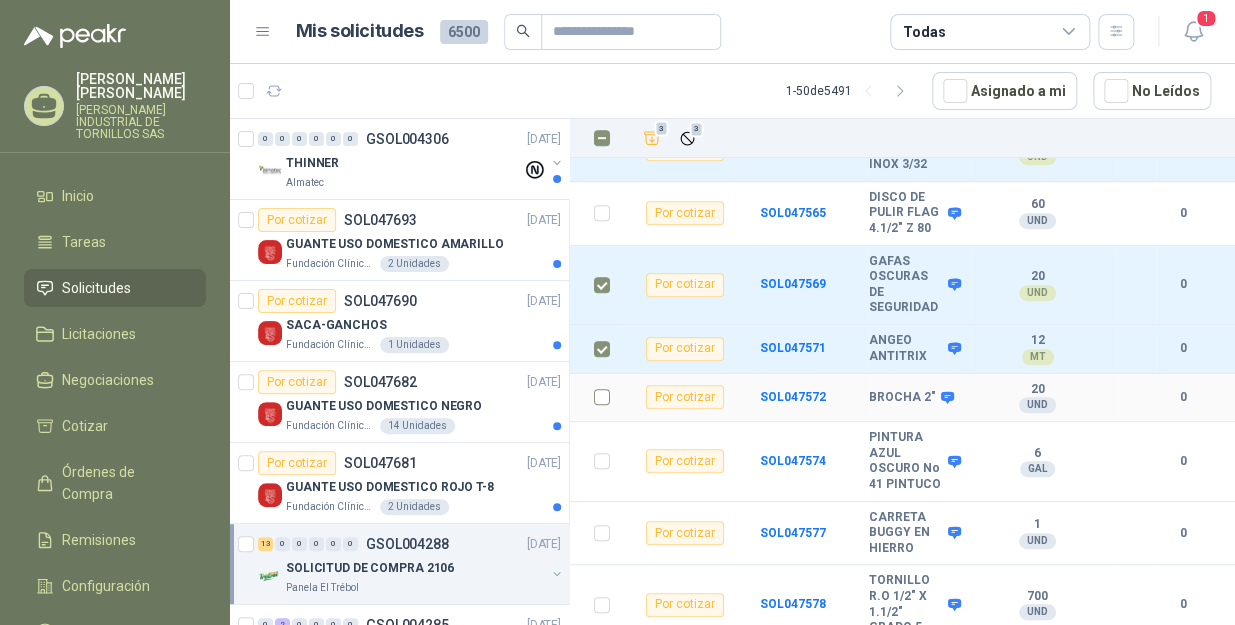 click at bounding box center (602, 397) 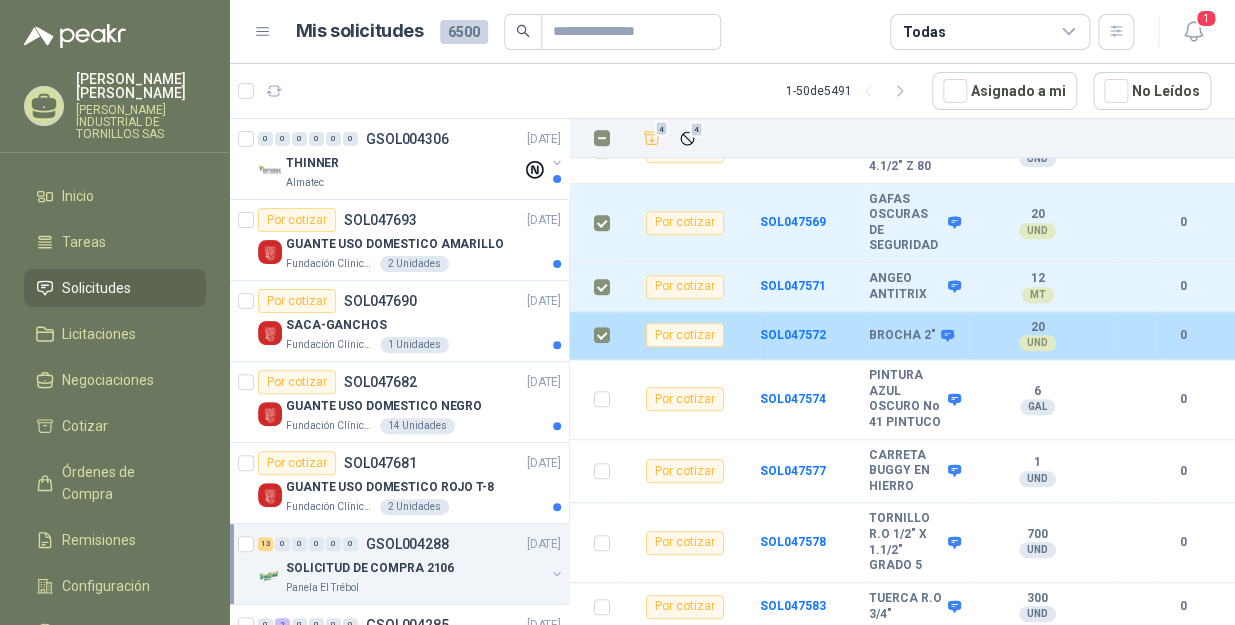 scroll, scrollTop: 454, scrollLeft: 0, axis: vertical 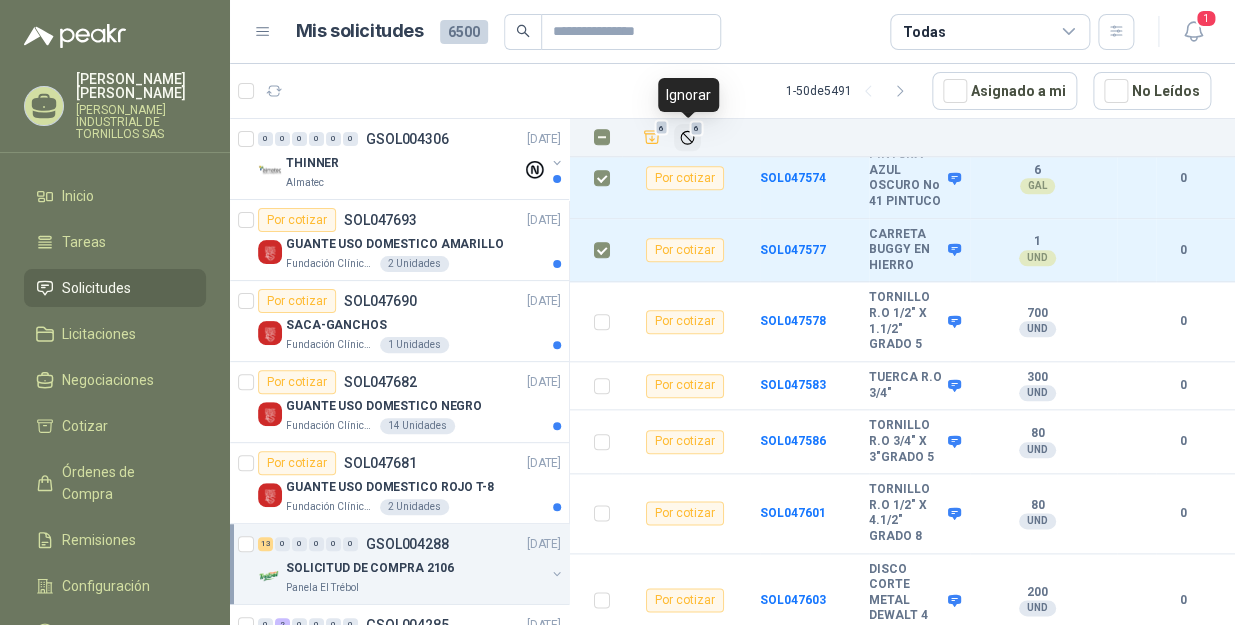 click on "6" at bounding box center [697, 129] 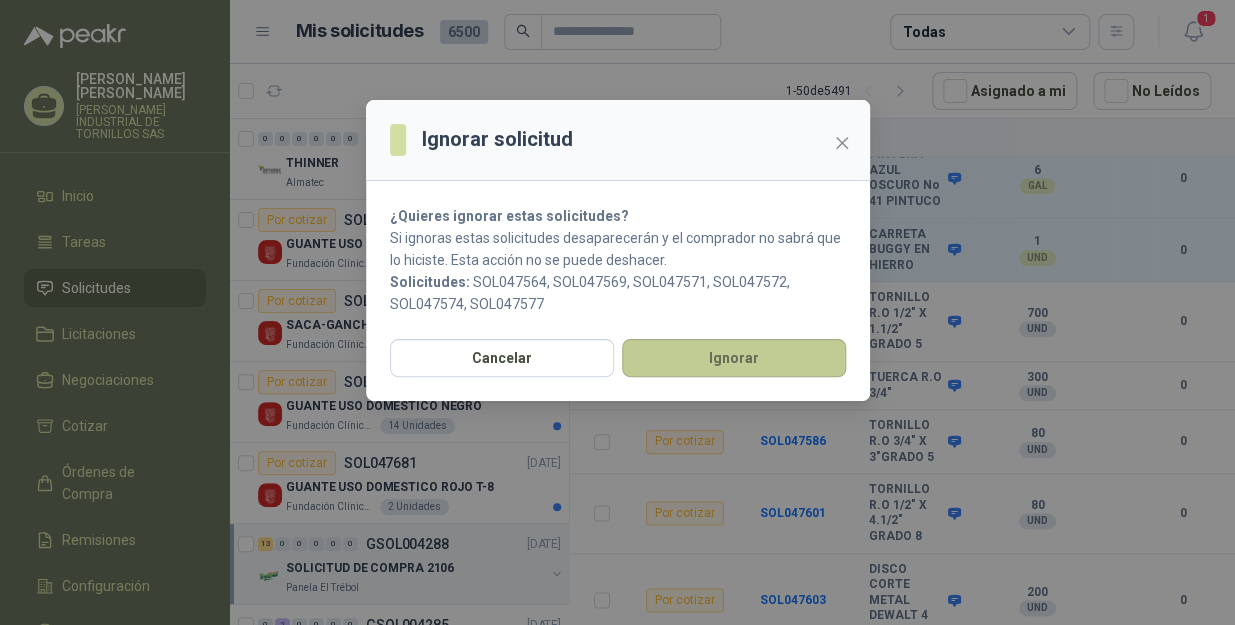 click on "Ignorar" at bounding box center [734, 358] 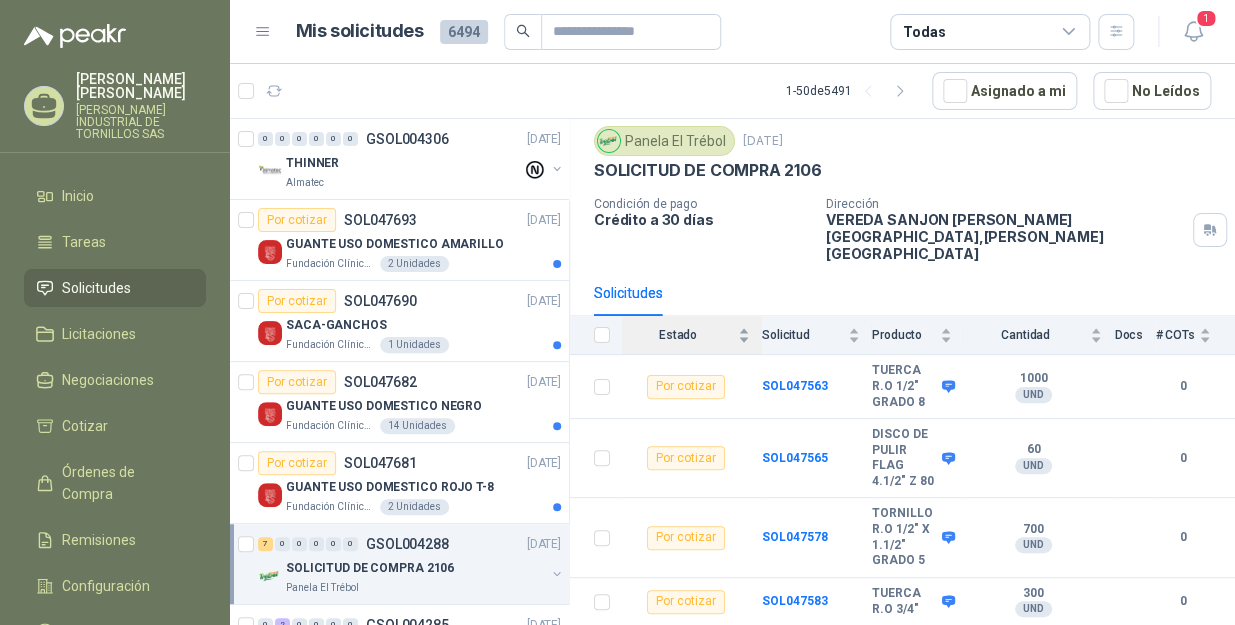 scroll, scrollTop: 90, scrollLeft: 0, axis: vertical 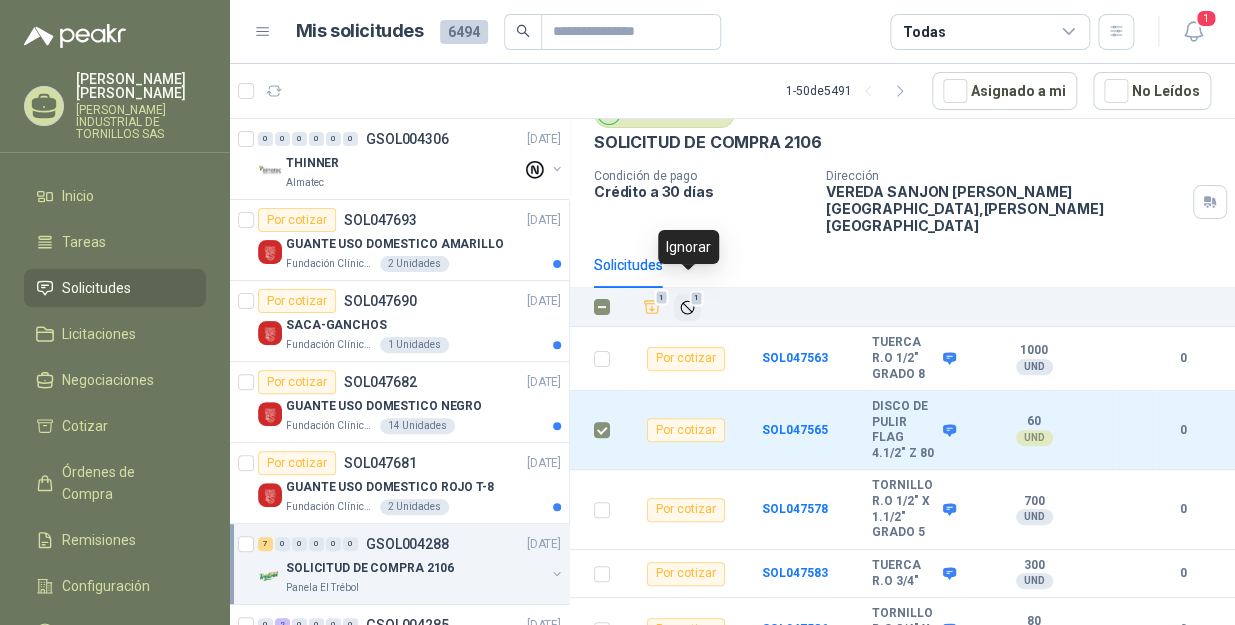 click 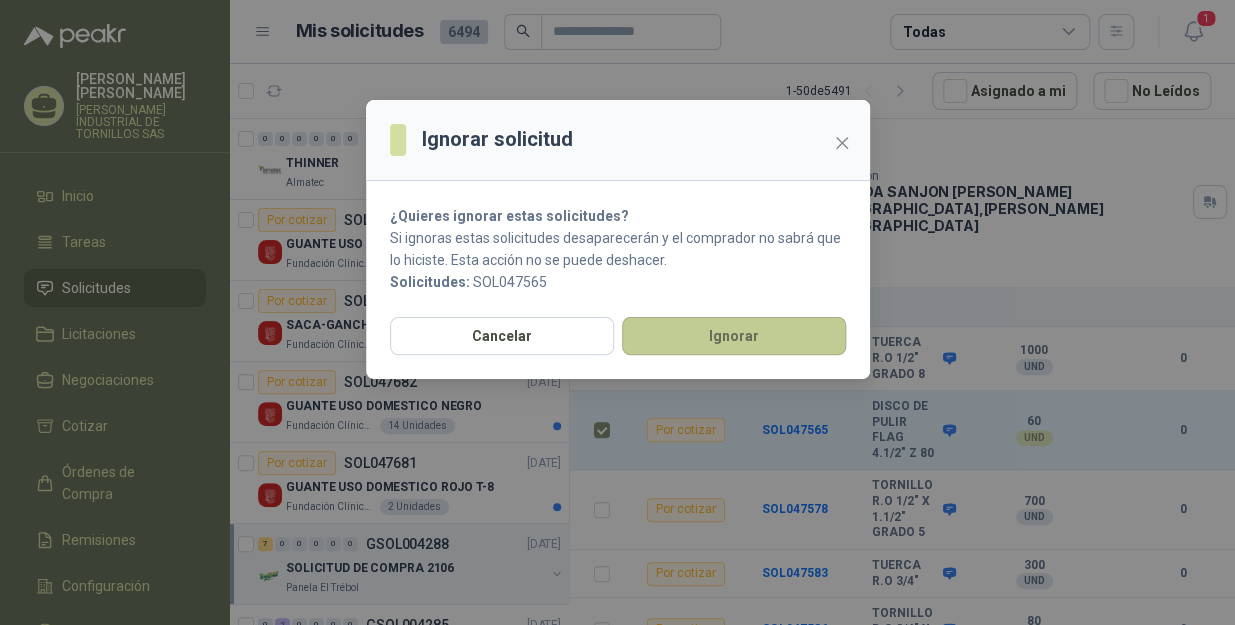 click on "Ignorar" at bounding box center [734, 336] 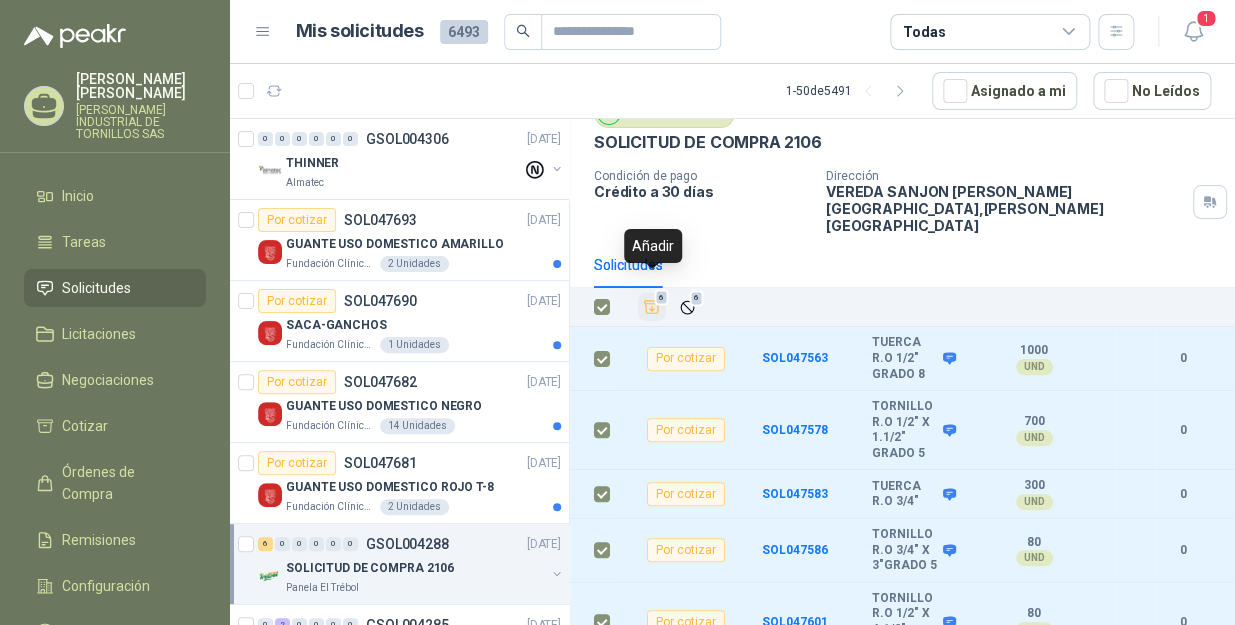 click on "6" at bounding box center (662, 298) 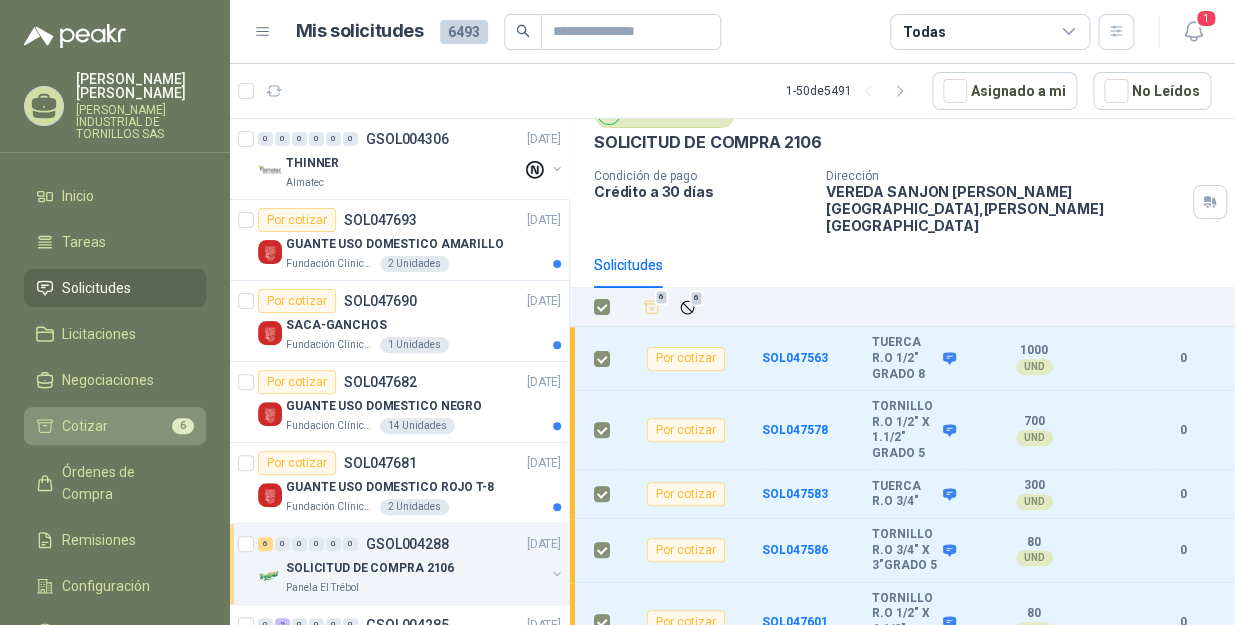 click on "Cotizar" at bounding box center [85, 426] 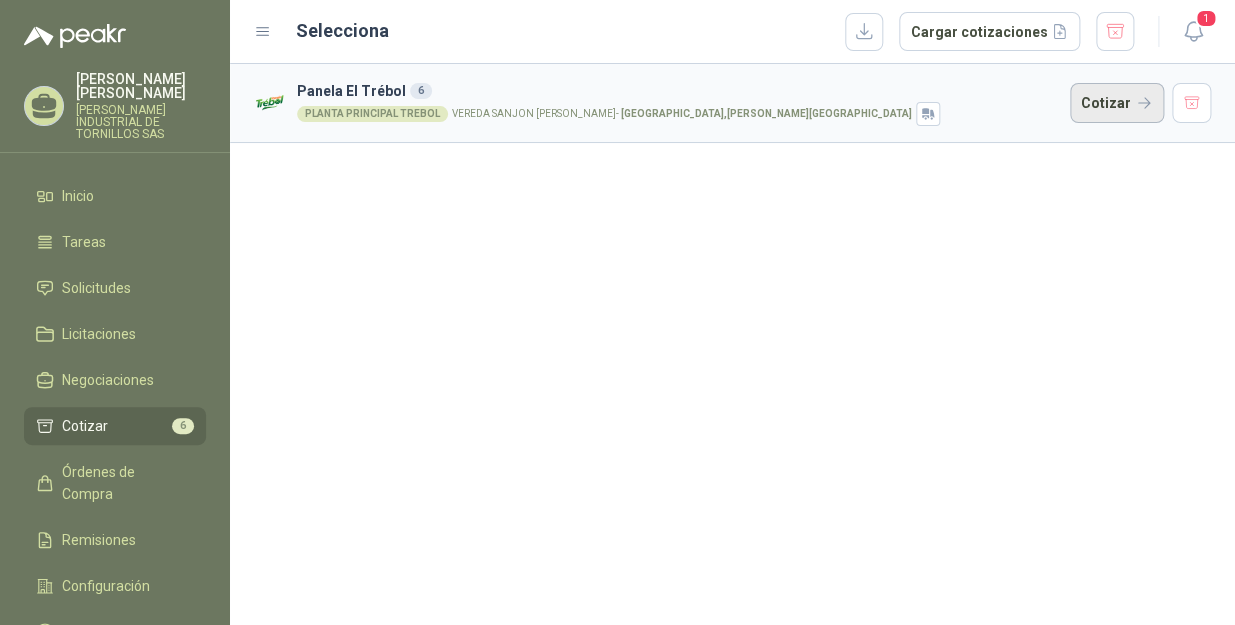 click on "Cotizar" at bounding box center (1117, 103) 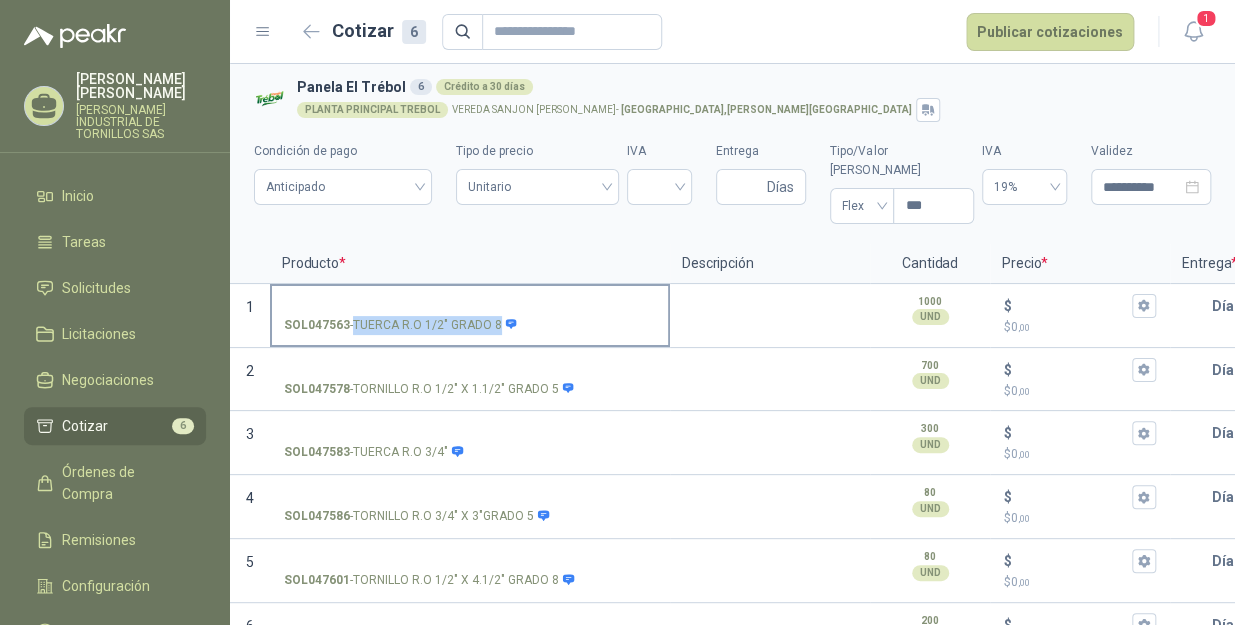 drag, startPoint x: 354, startPoint y: 302, endPoint x: 499, endPoint y: 319, distance: 145.99315 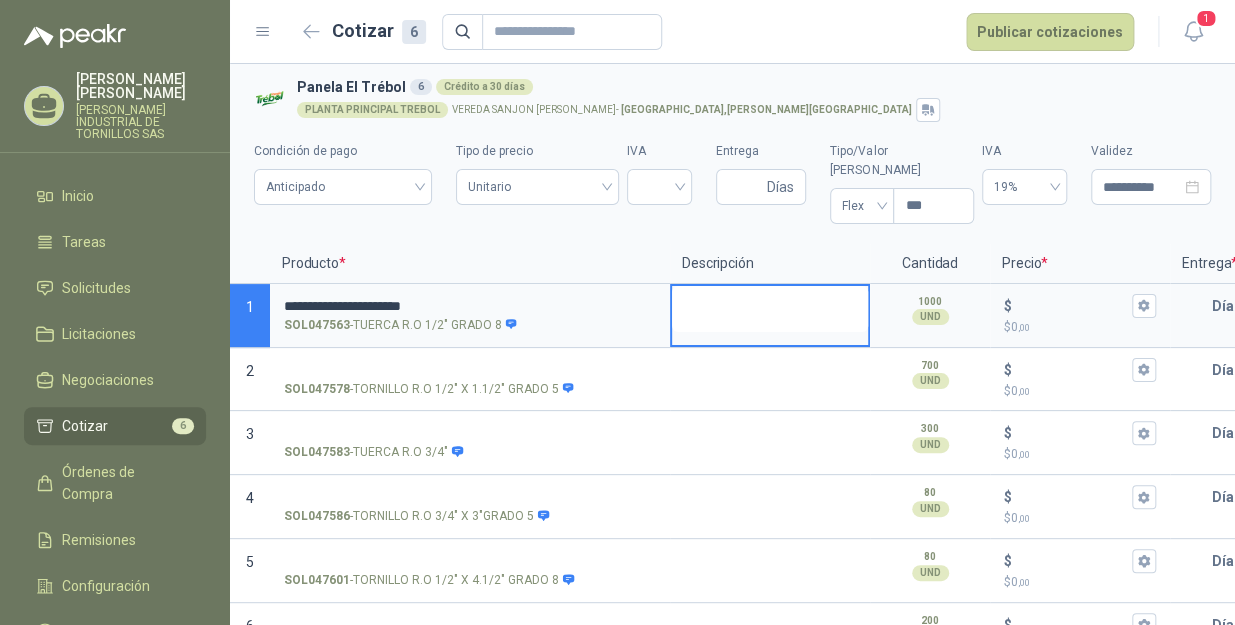 click at bounding box center [770, 309] 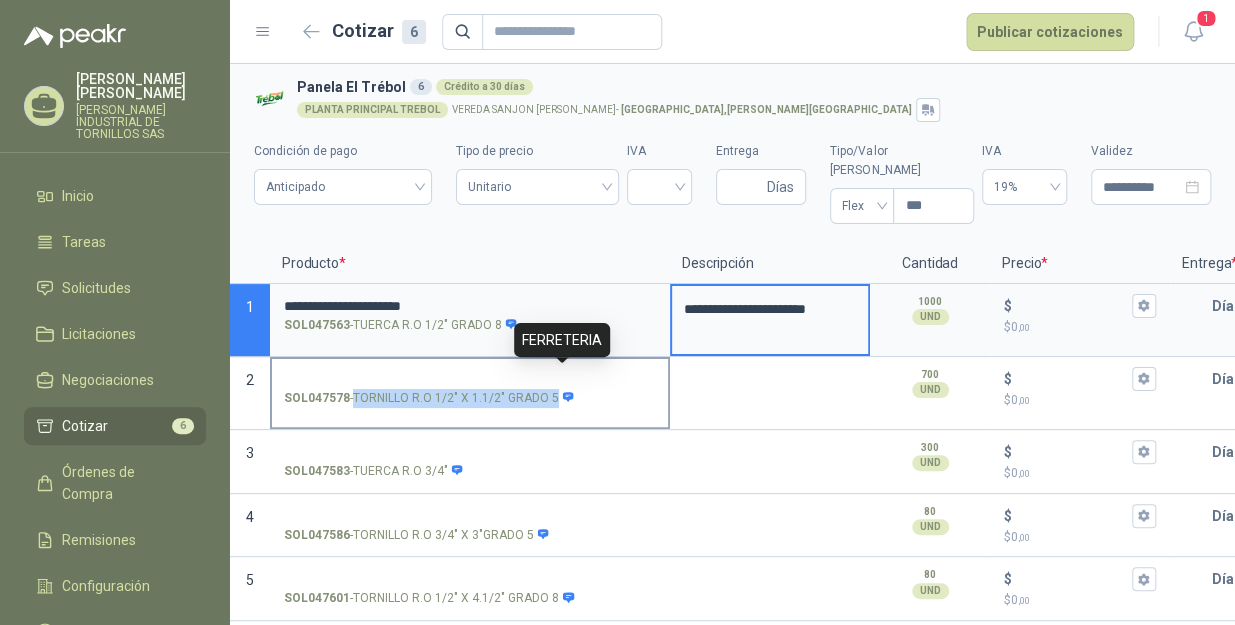 drag, startPoint x: 354, startPoint y: 376, endPoint x: 557, endPoint y: 380, distance: 203.0394 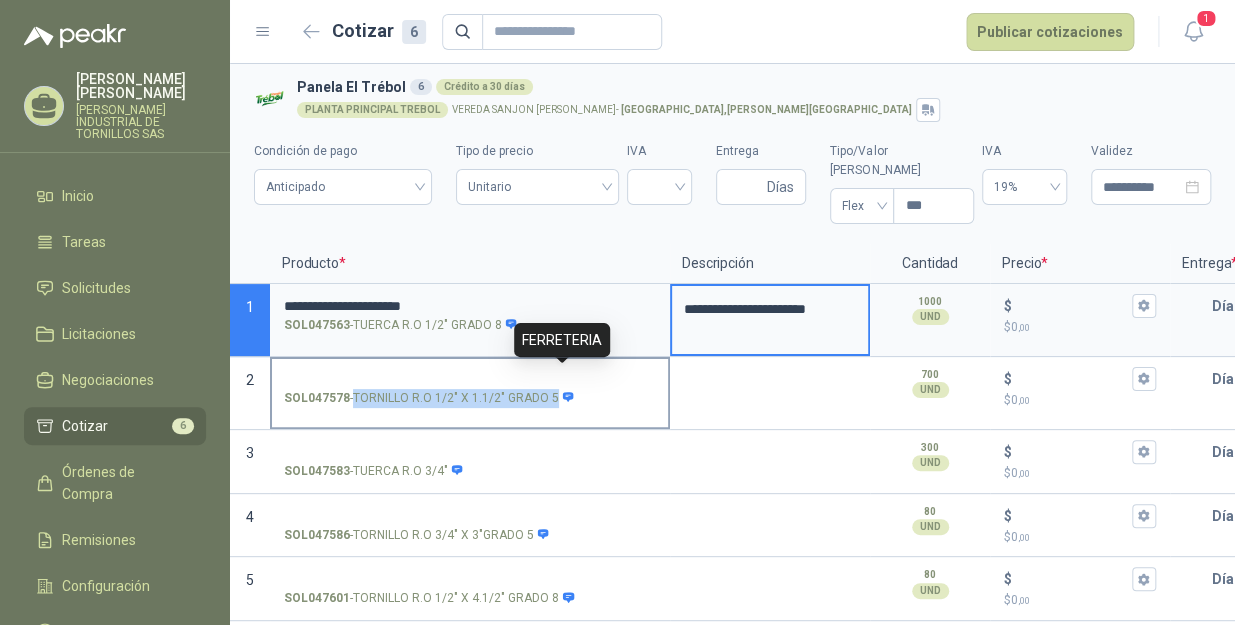 click on "SOL047578  -  TORNILLO R.O 1/2" X 1.1/2" GRADO 5" at bounding box center (429, 398) 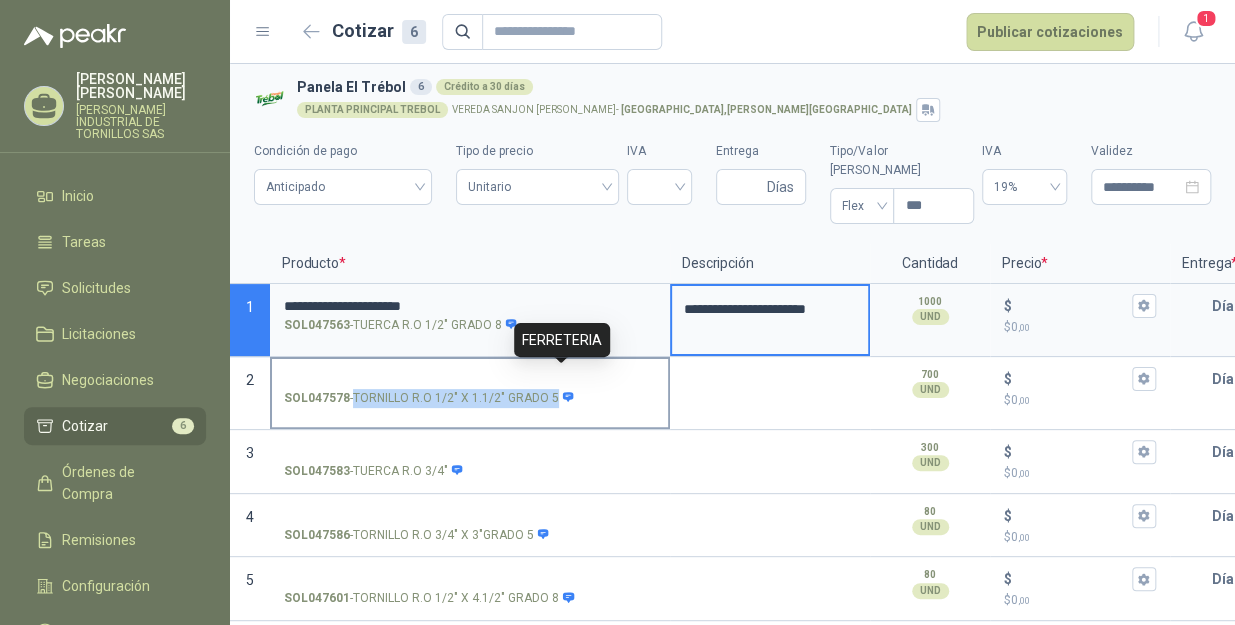 copy on "TORNILLO R.O 1/2" X 1.1/2" GRADO 5" 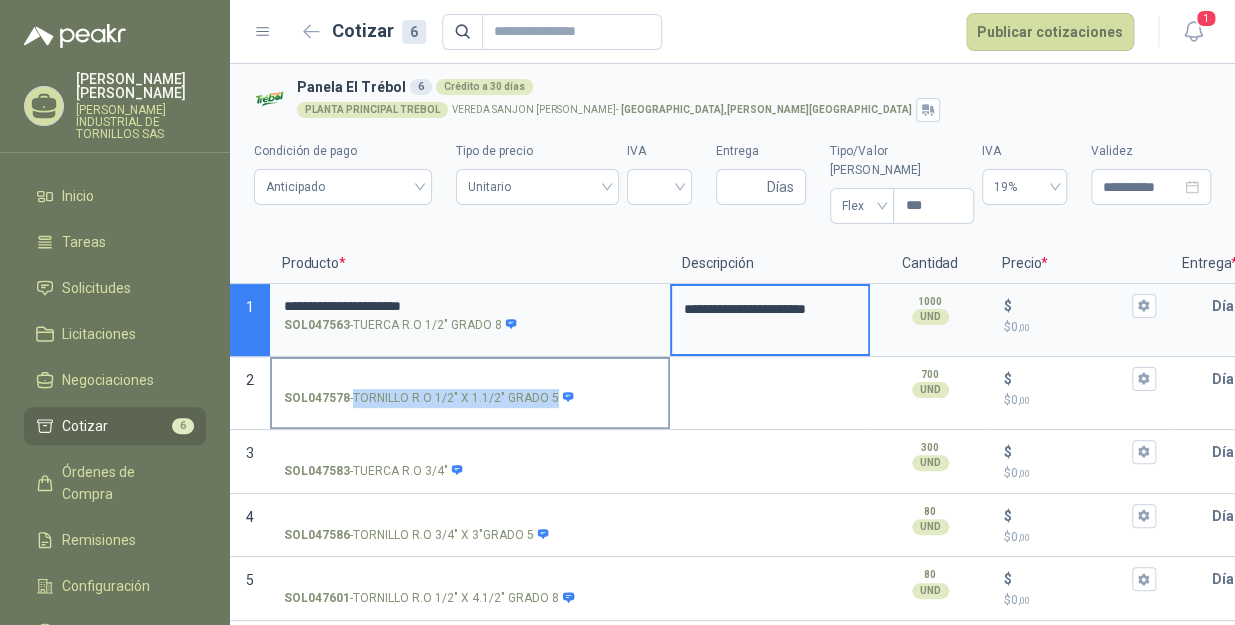 type on "**********" 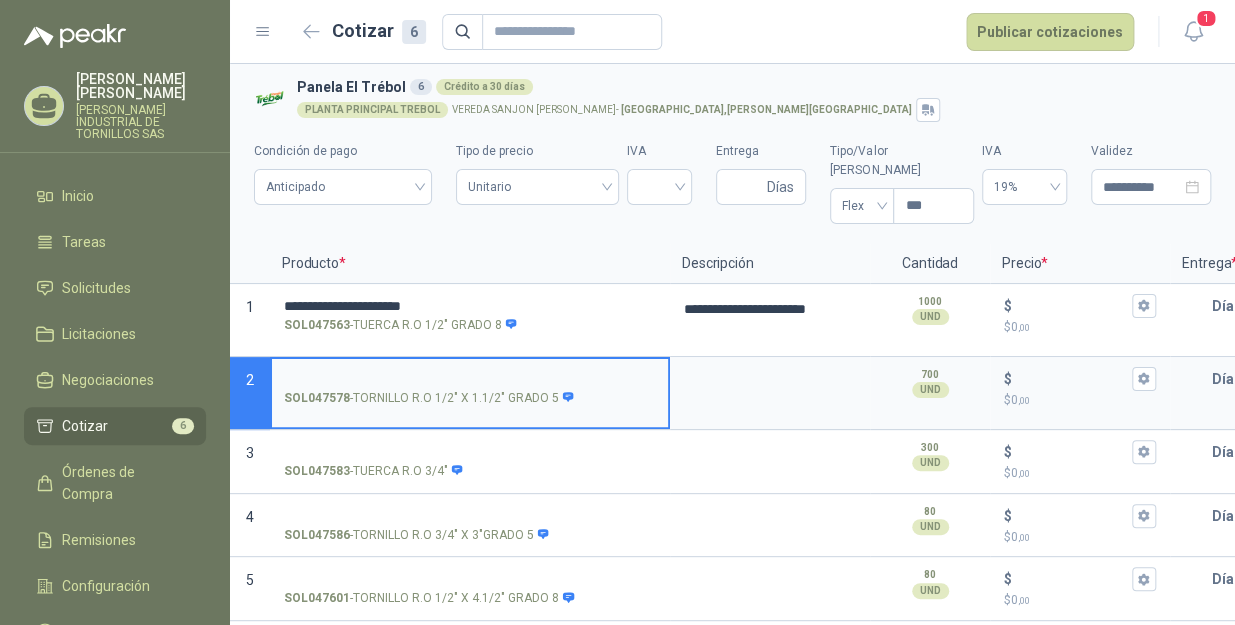 type 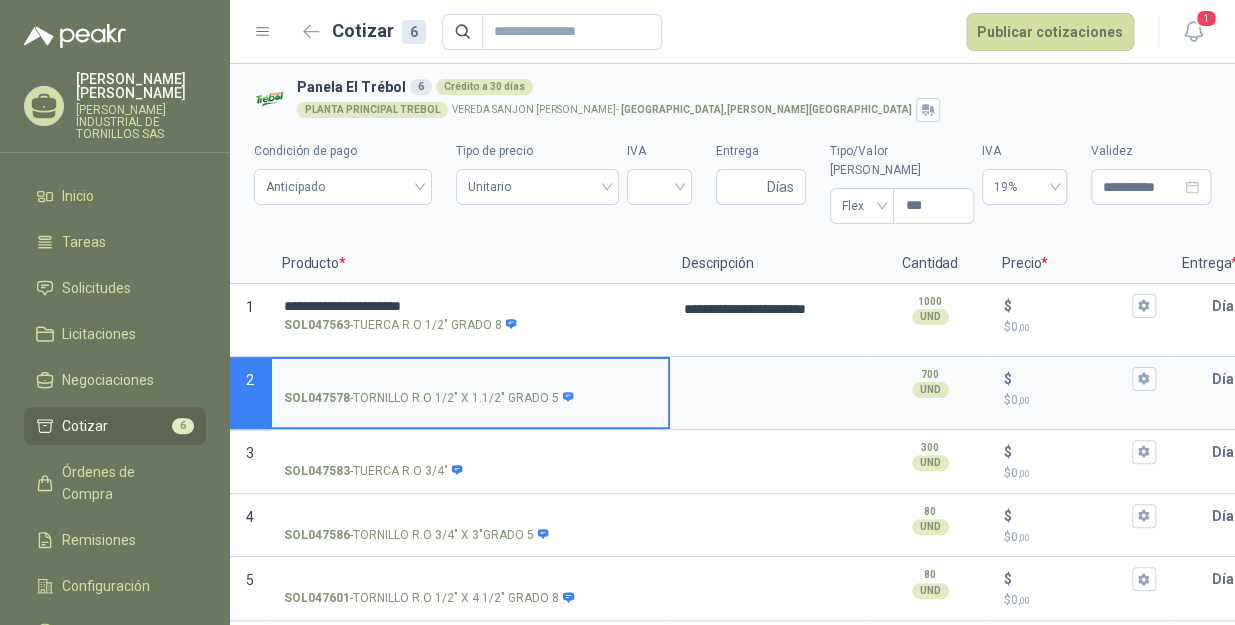 type on "**********" 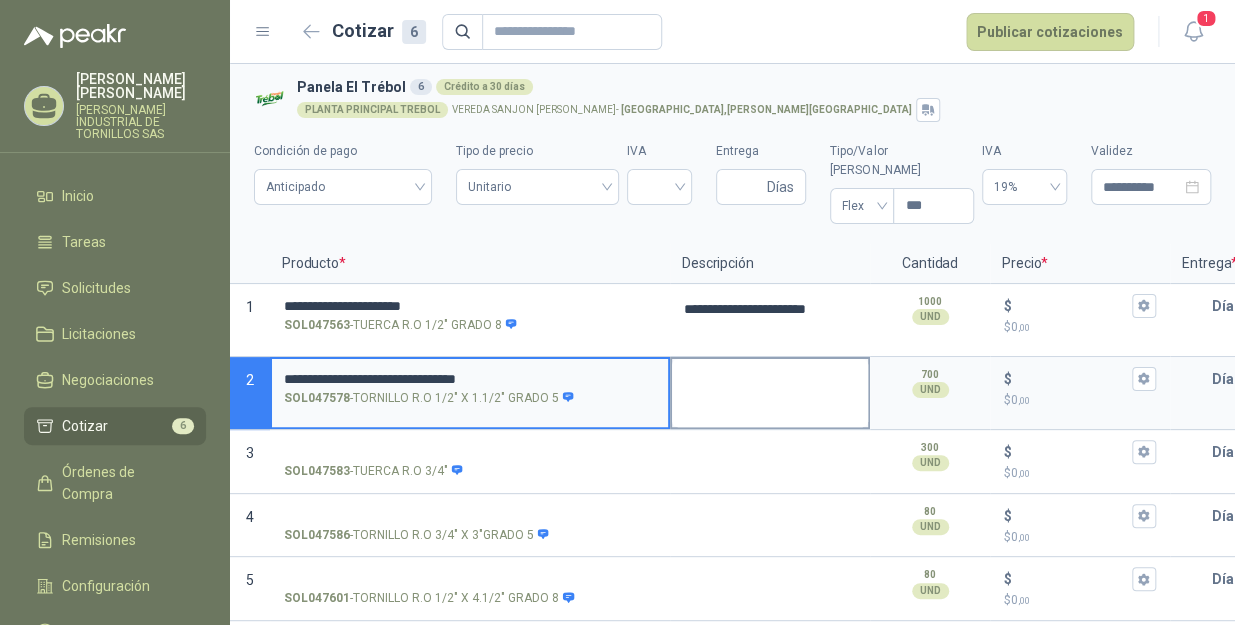 type 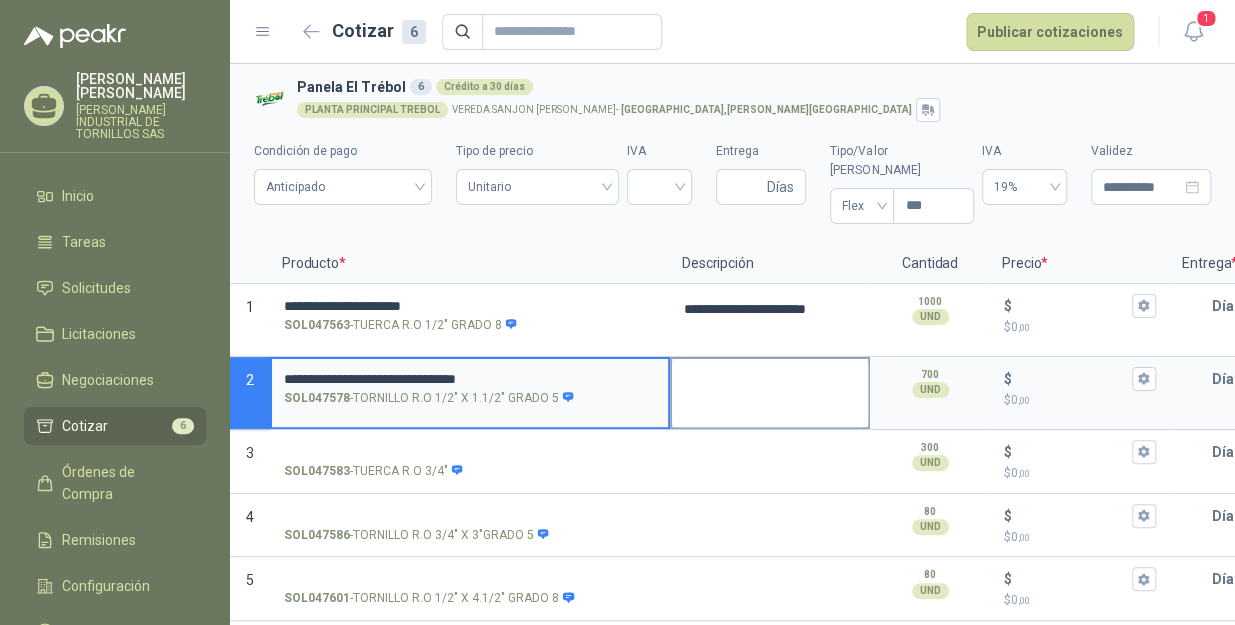 type 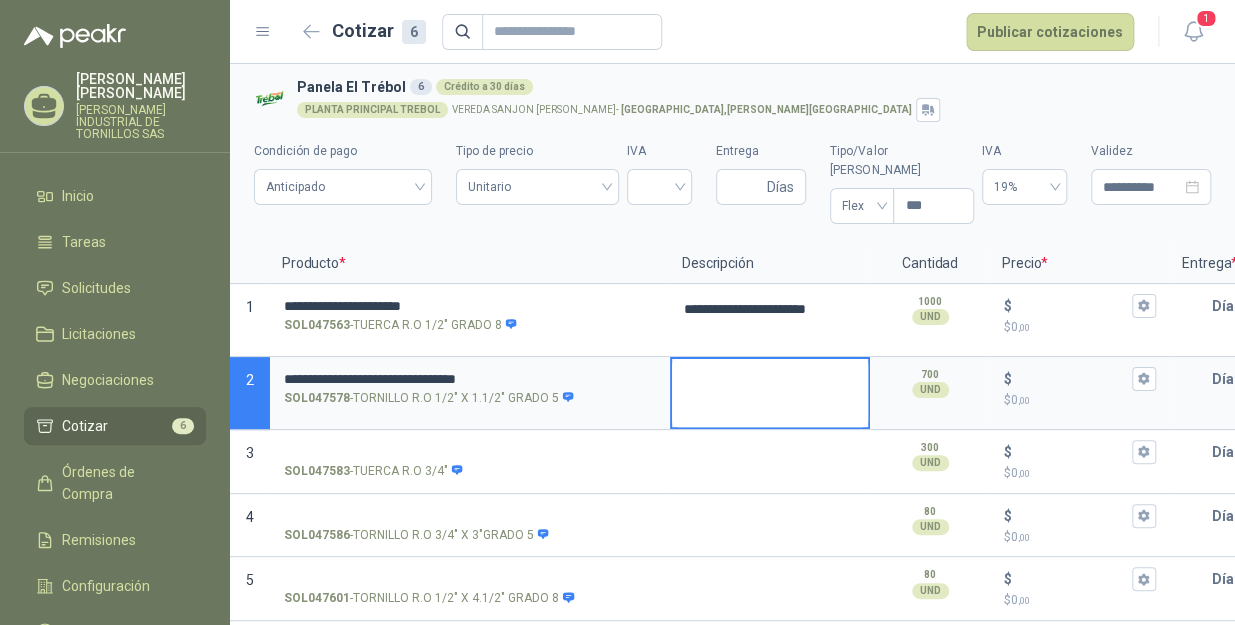 click at bounding box center (770, 393) 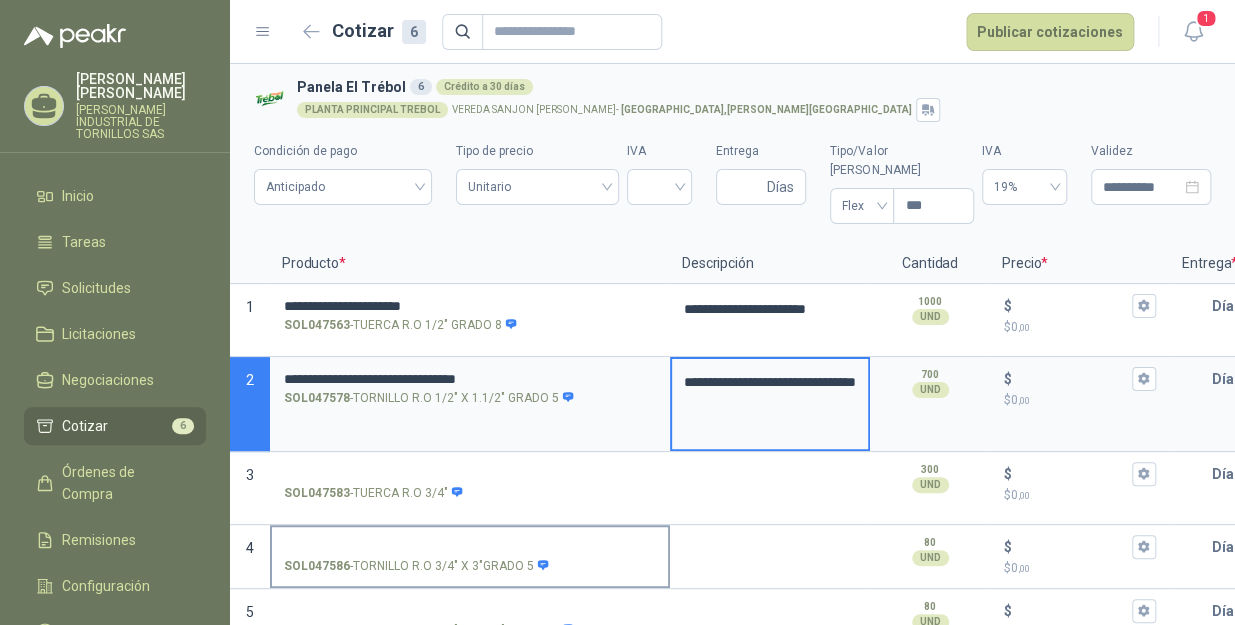 scroll, scrollTop: 86, scrollLeft: 0, axis: vertical 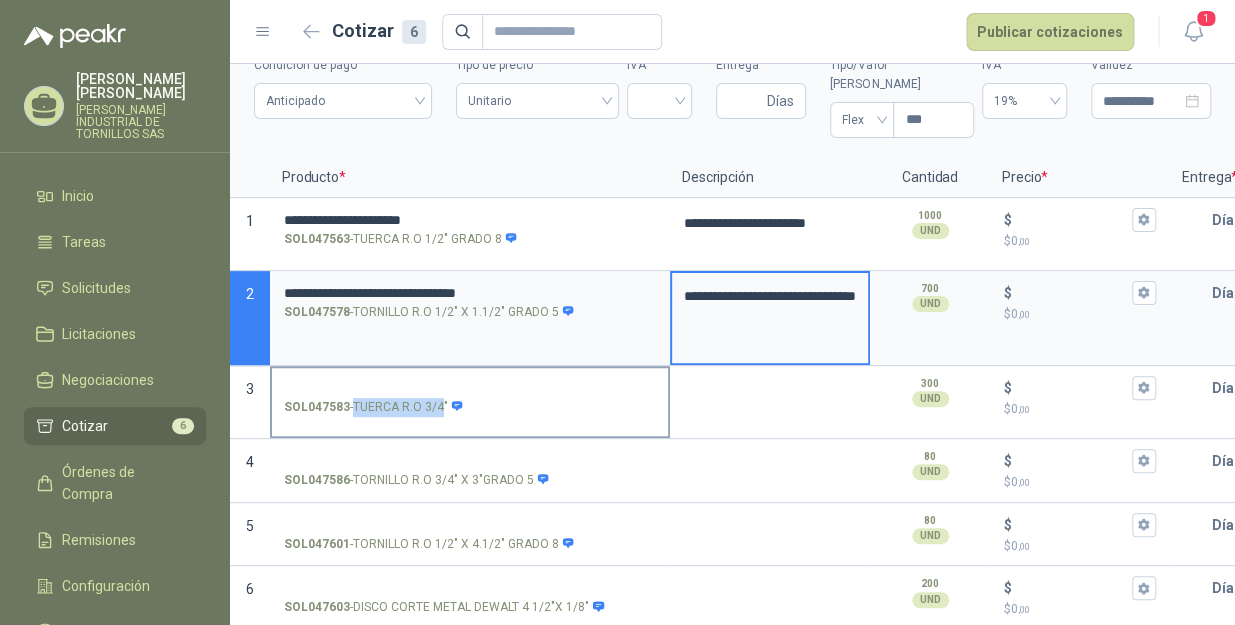drag, startPoint x: 353, startPoint y: 381, endPoint x: 439, endPoint y: 391, distance: 86.579445 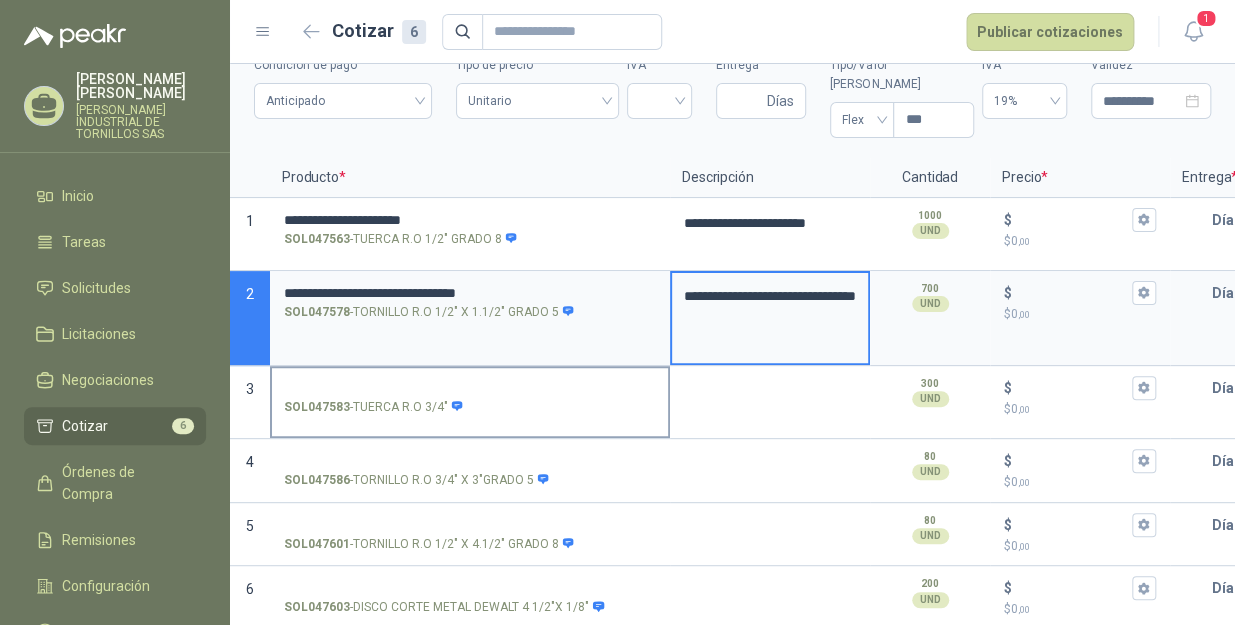 click on "SOL047583  -  TUERCA R.O 3/4"" at bounding box center (470, 388) 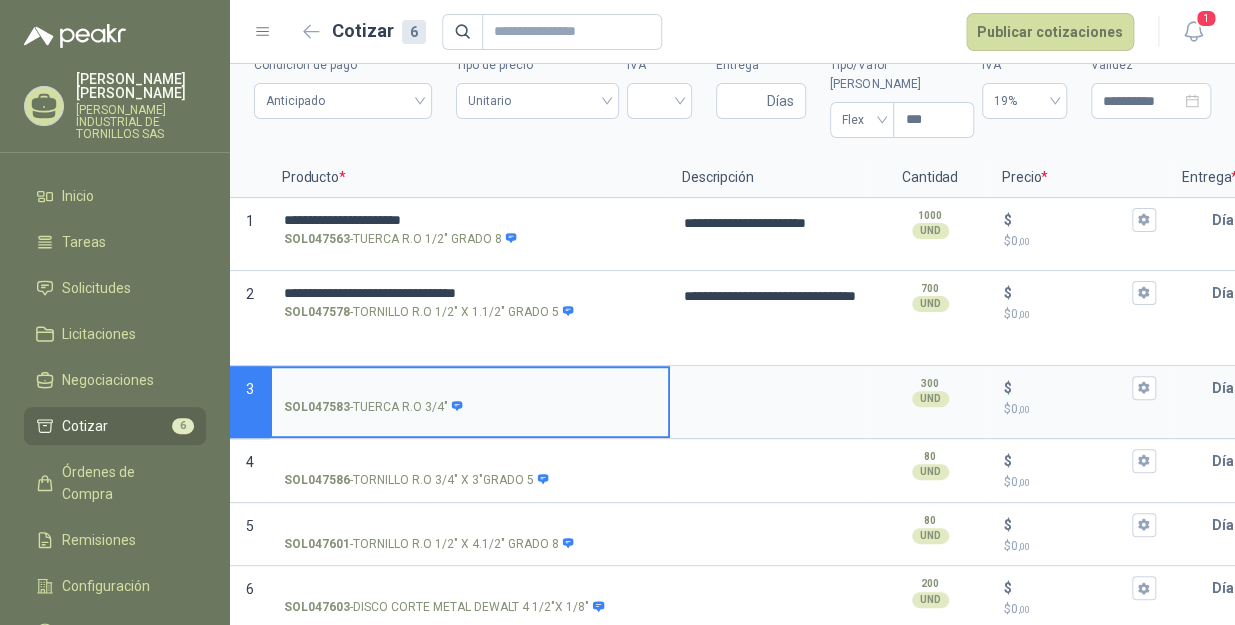 type 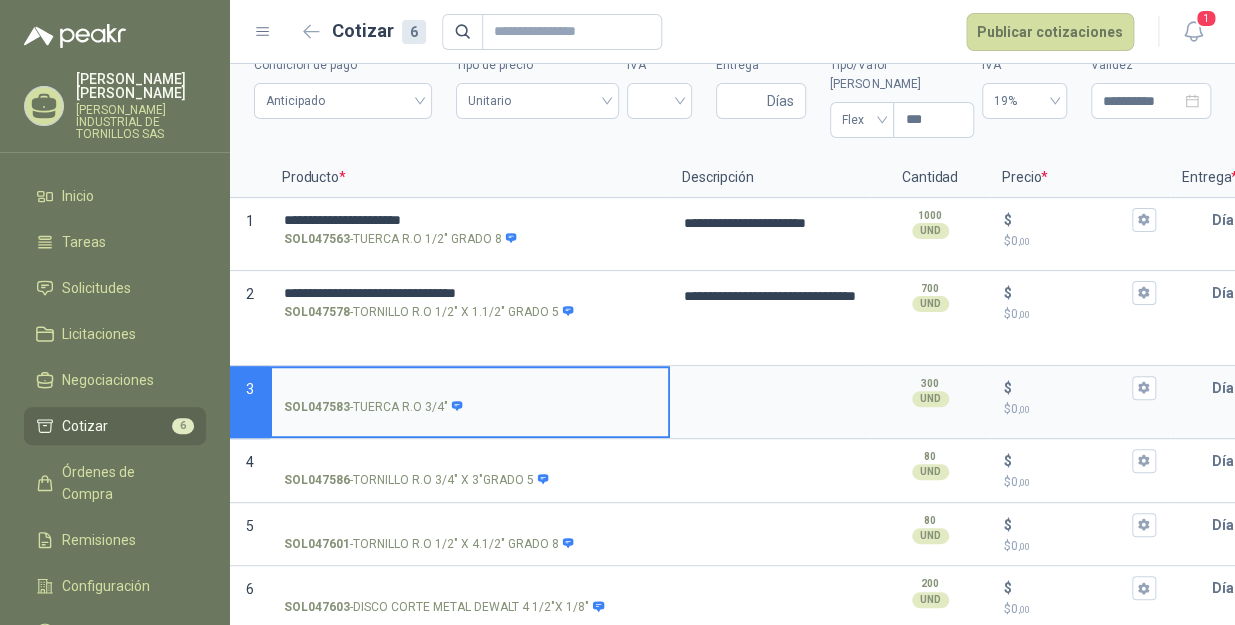 type on "**********" 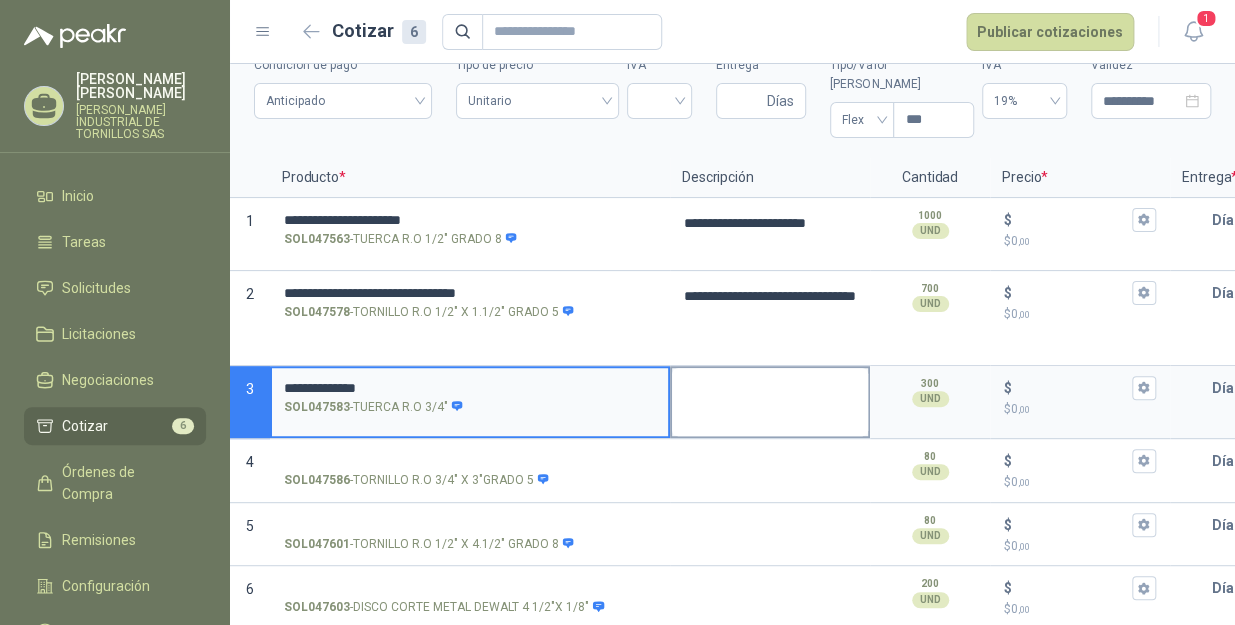 type on "**********" 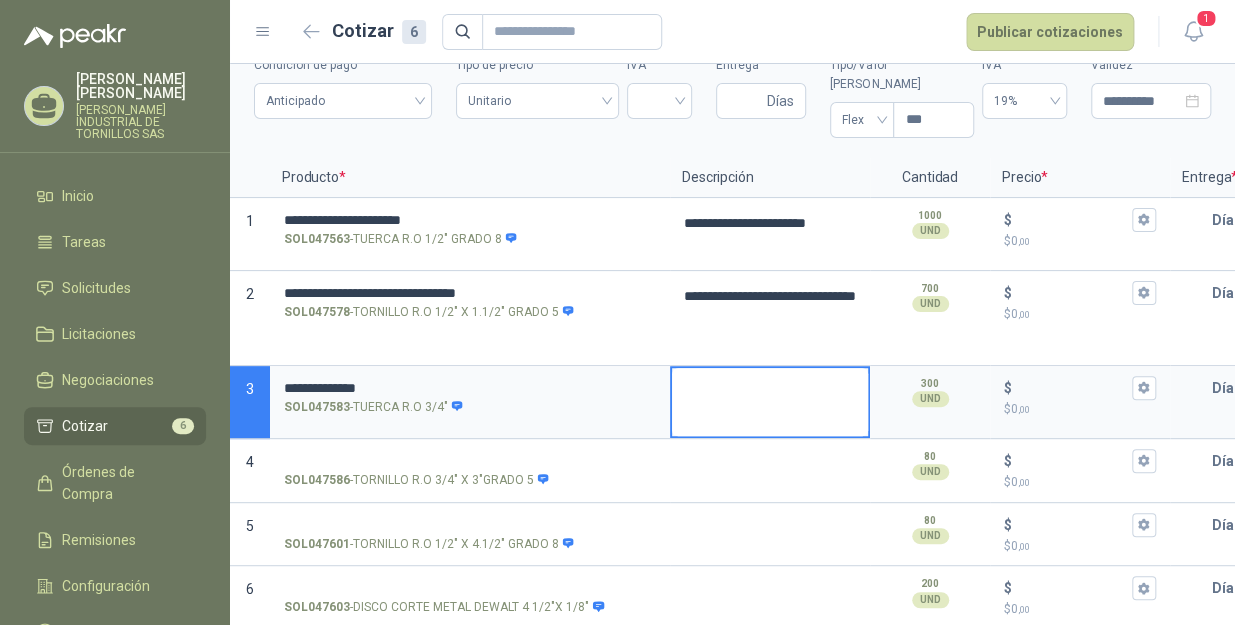 click at bounding box center [770, 402] 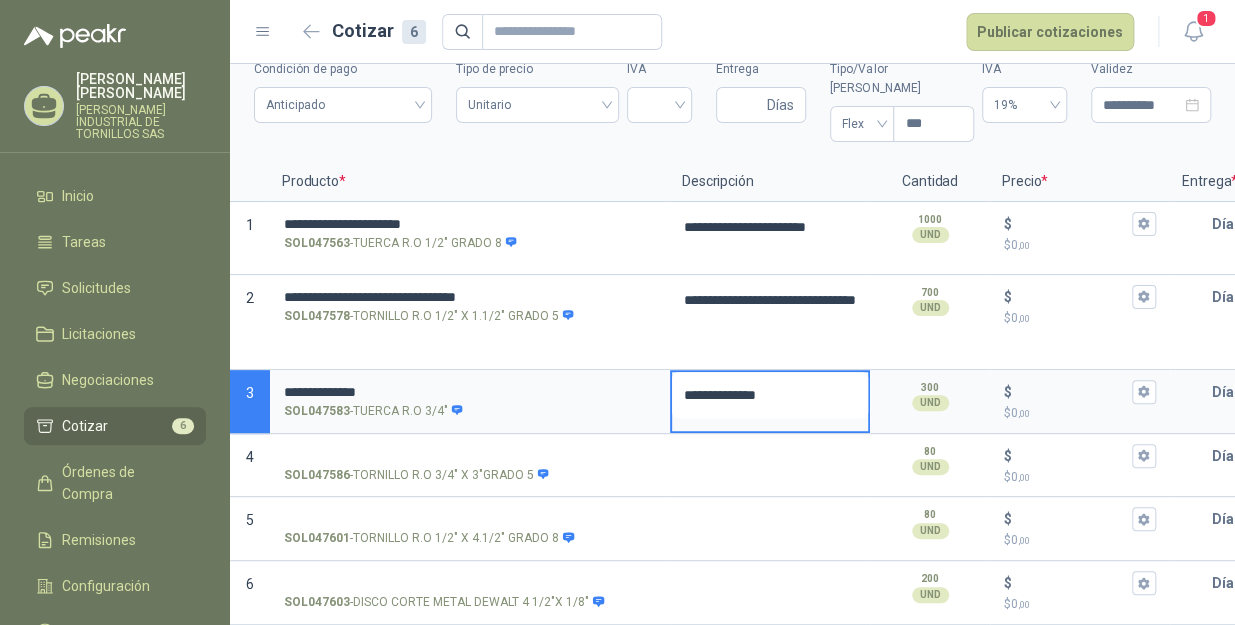 type 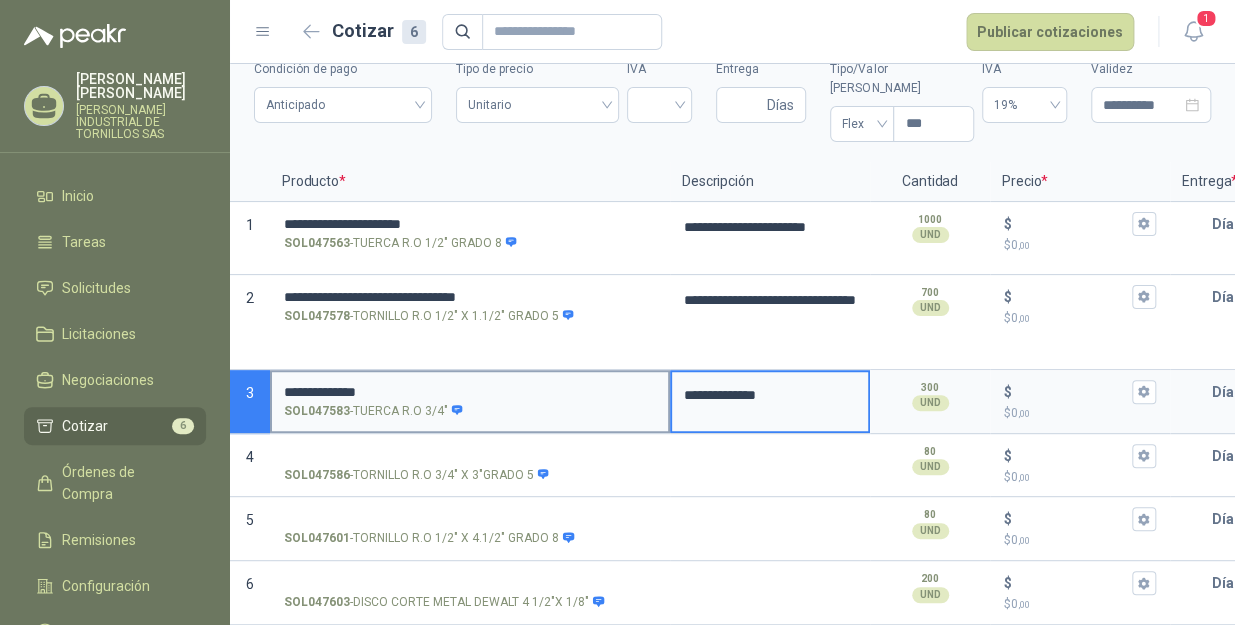 scroll, scrollTop: 77, scrollLeft: 0, axis: vertical 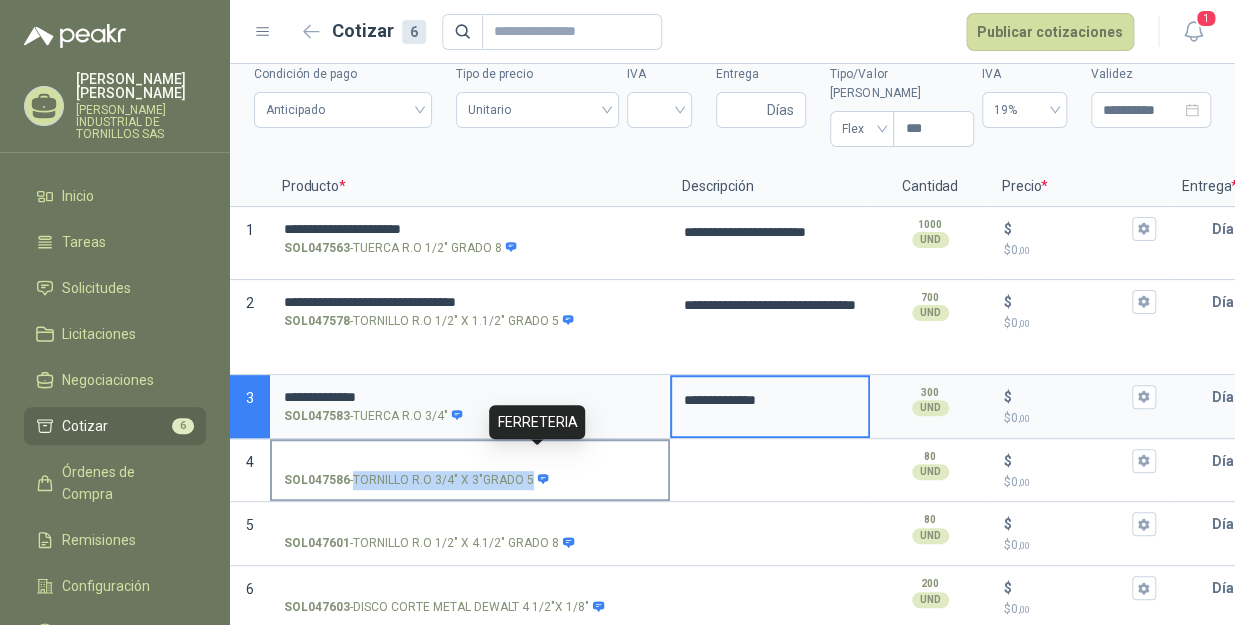 drag, startPoint x: 355, startPoint y: 458, endPoint x: 531, endPoint y: 464, distance: 176.10225 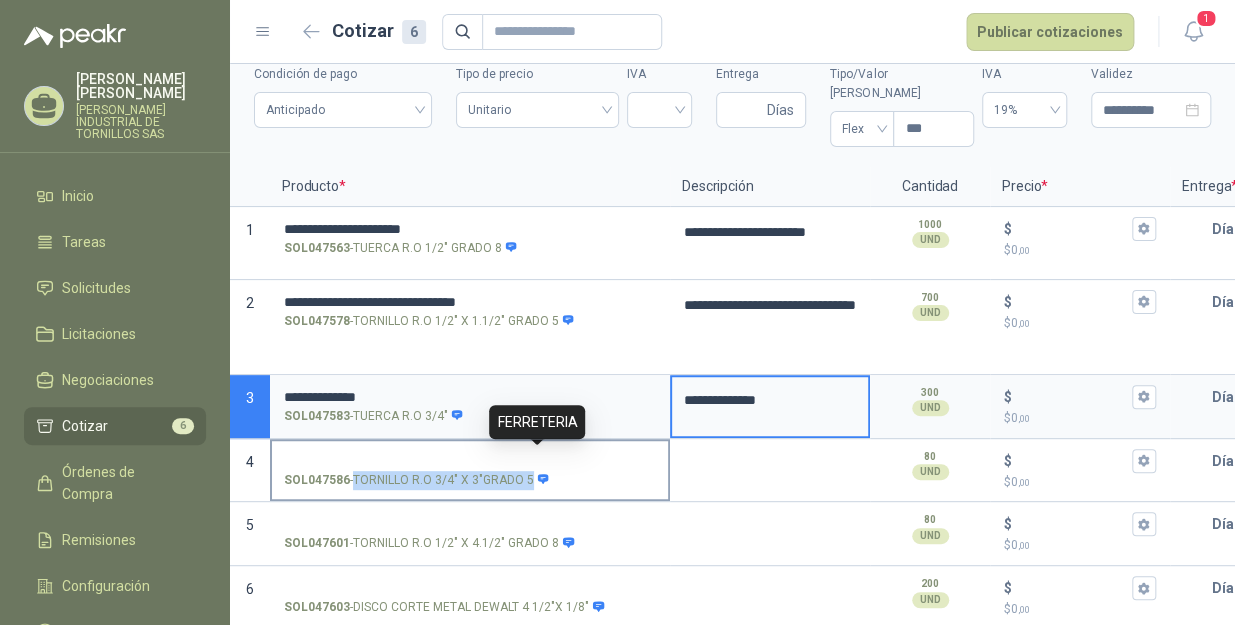click on "SOL047586  -  TORNILLO R.O 3/4" X 3"GRADO 5" at bounding box center (417, 480) 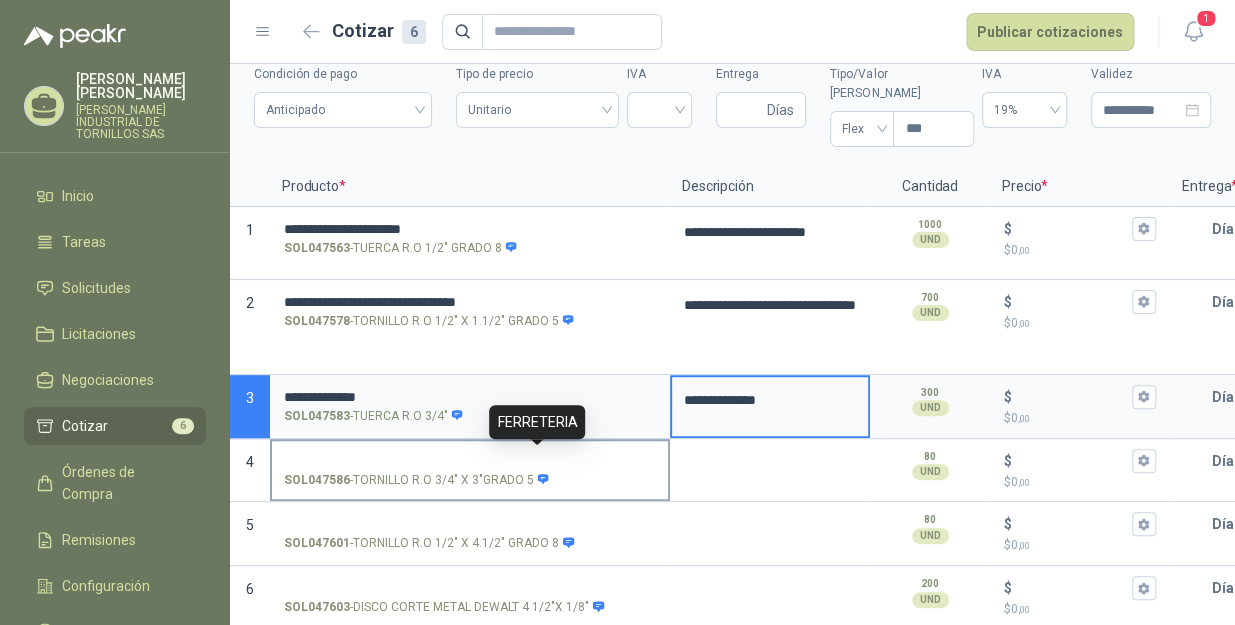 drag, startPoint x: 531, startPoint y: 464, endPoint x: 416, endPoint y: 426, distance: 121.11565 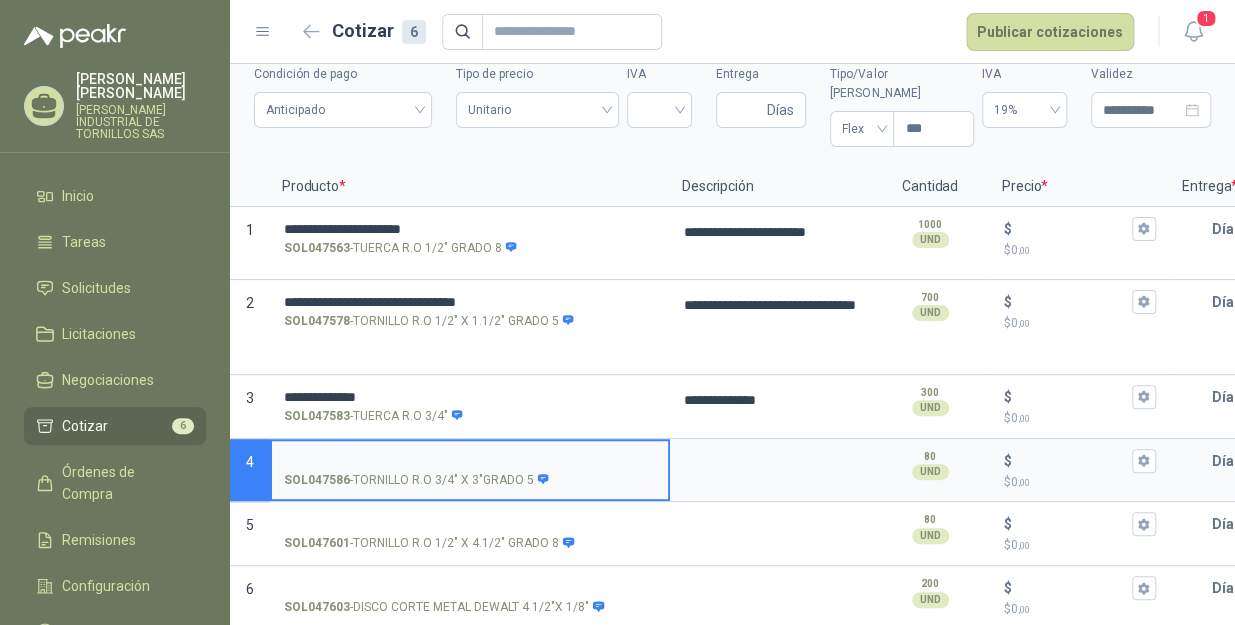 click on "SOL047586  -  TORNILLO R.O 3/4" X 3"GRADO 5" at bounding box center (470, 461) 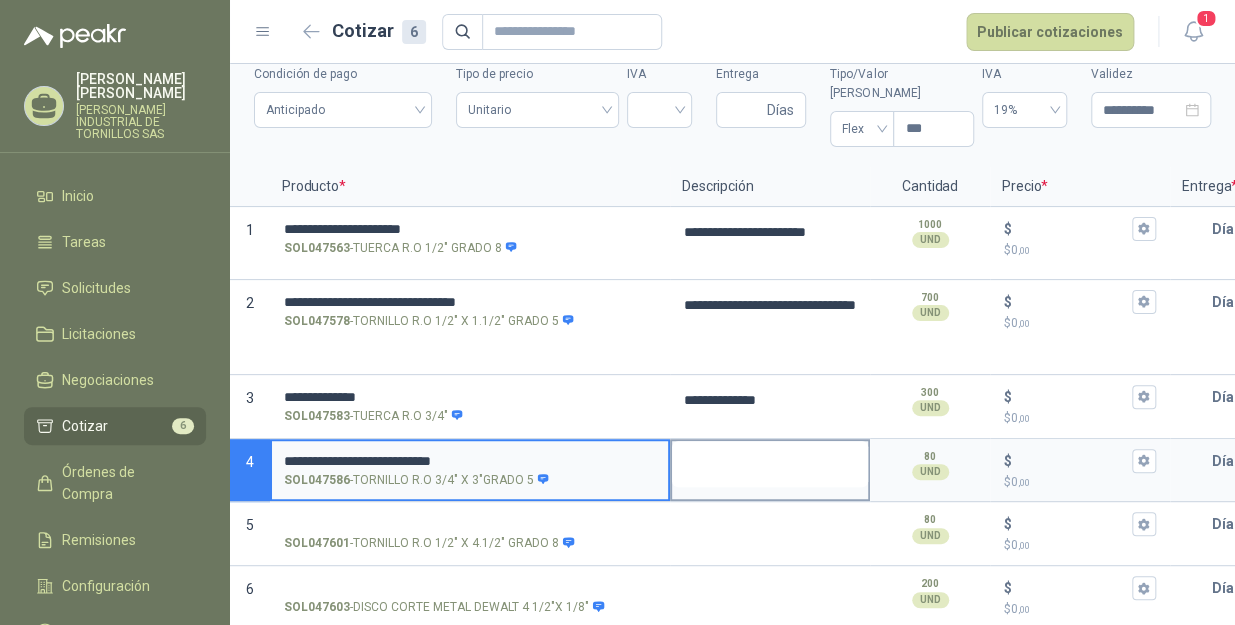 type on "**********" 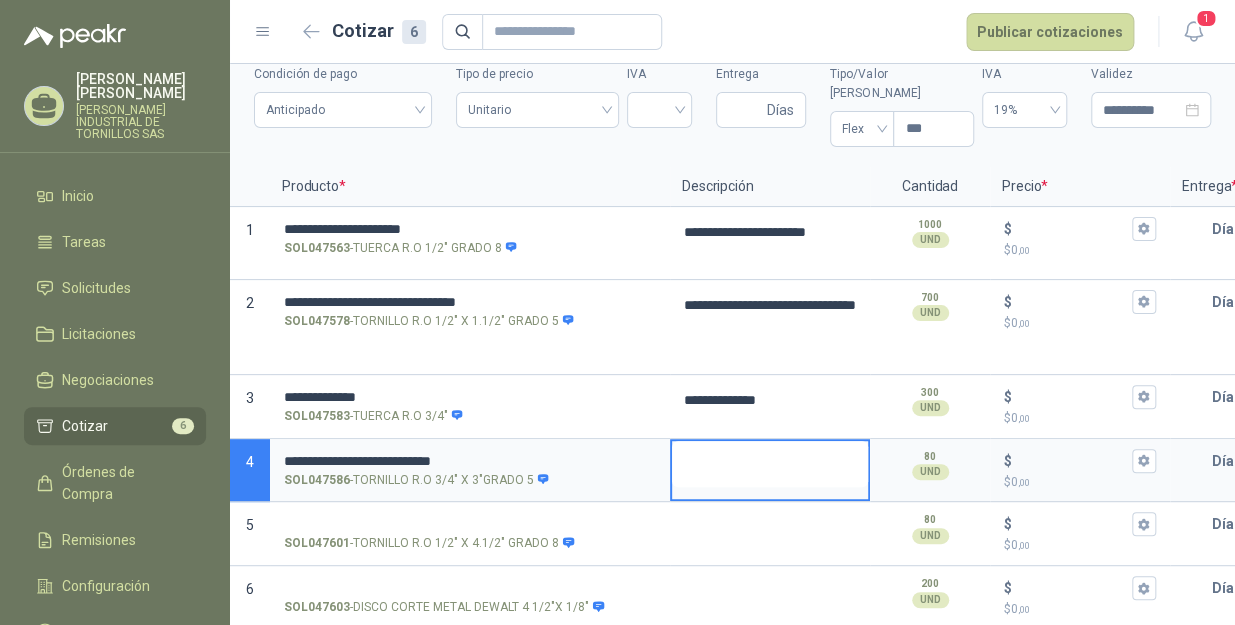 type 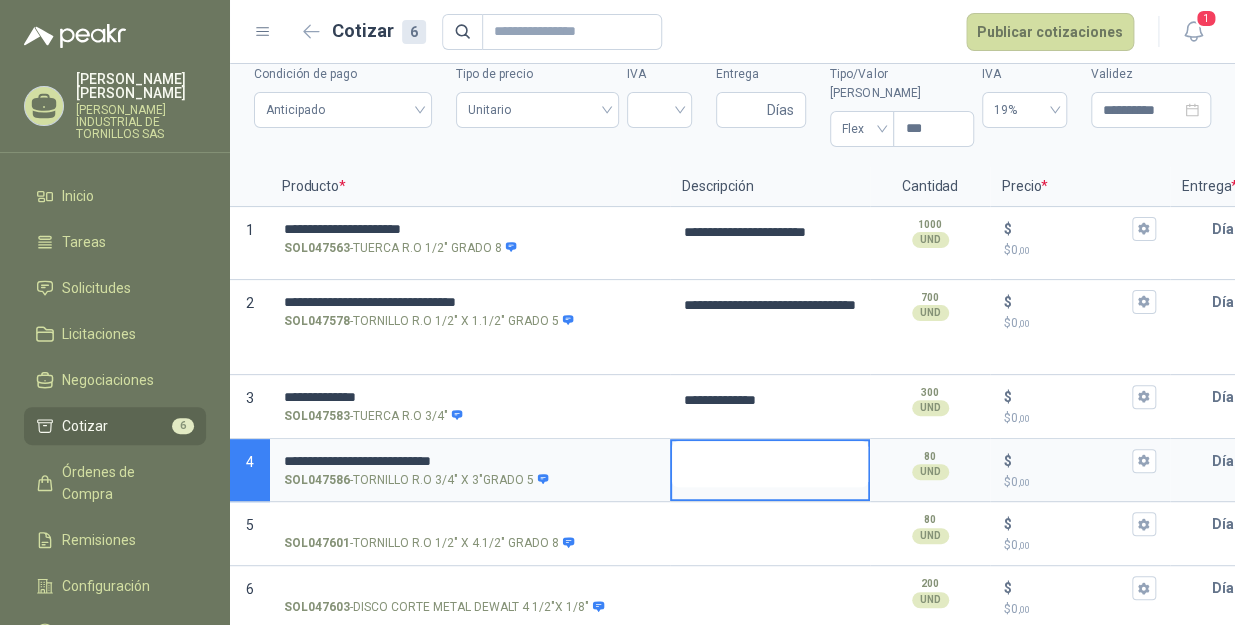 type on "**********" 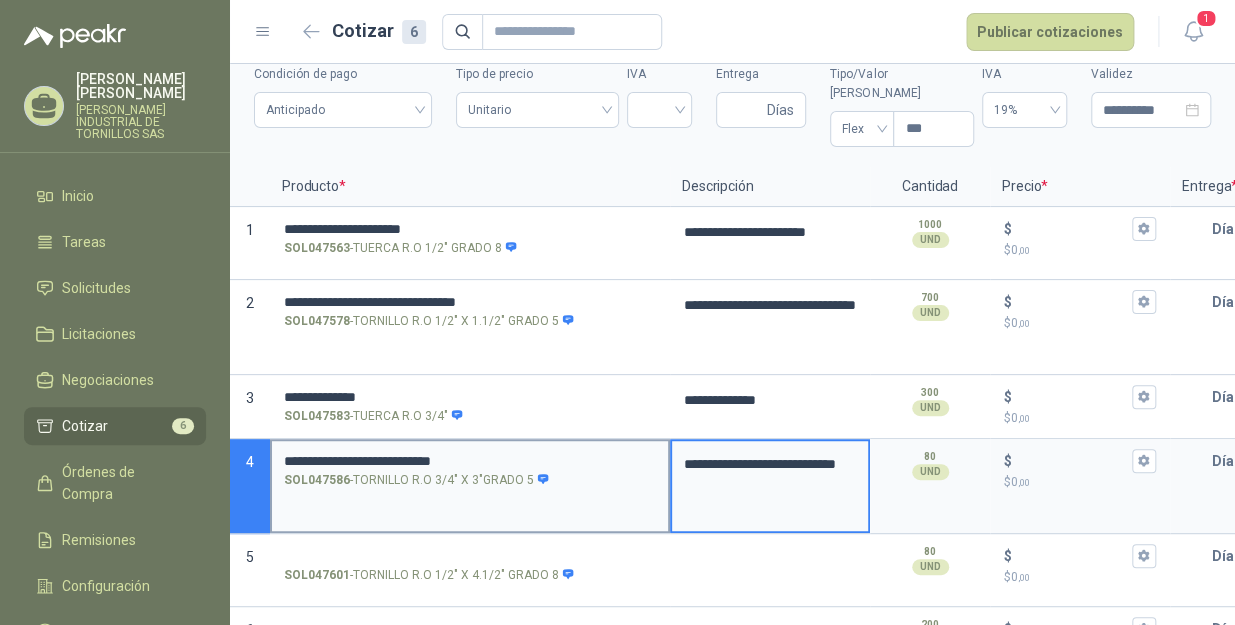 type 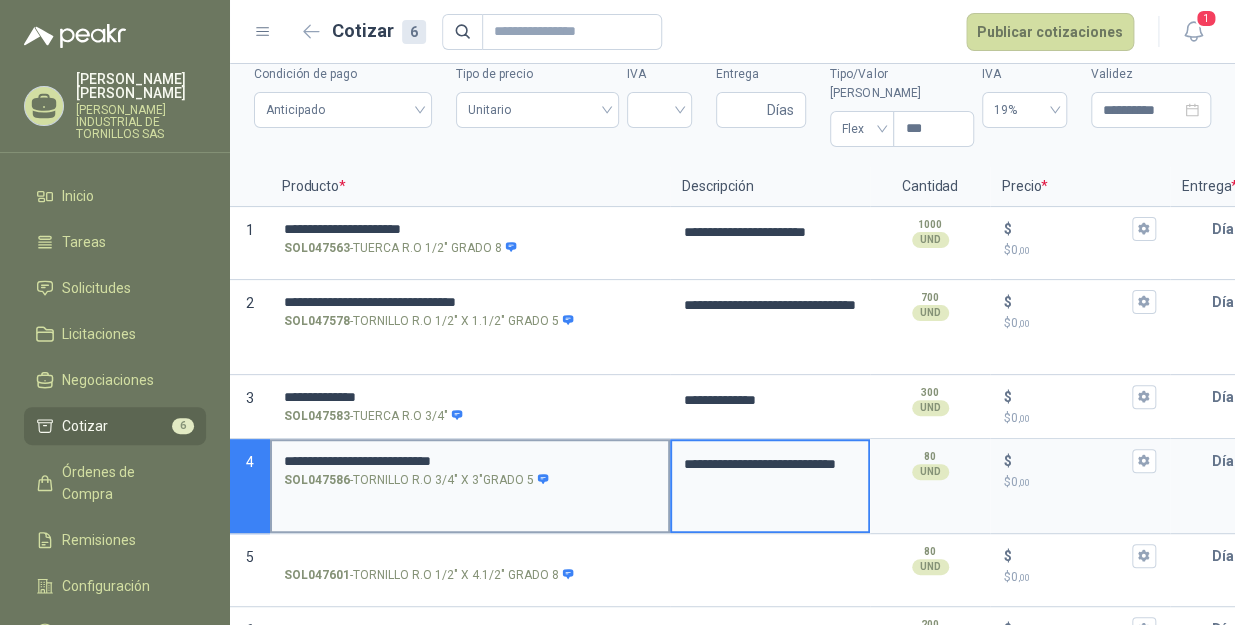 type on "**********" 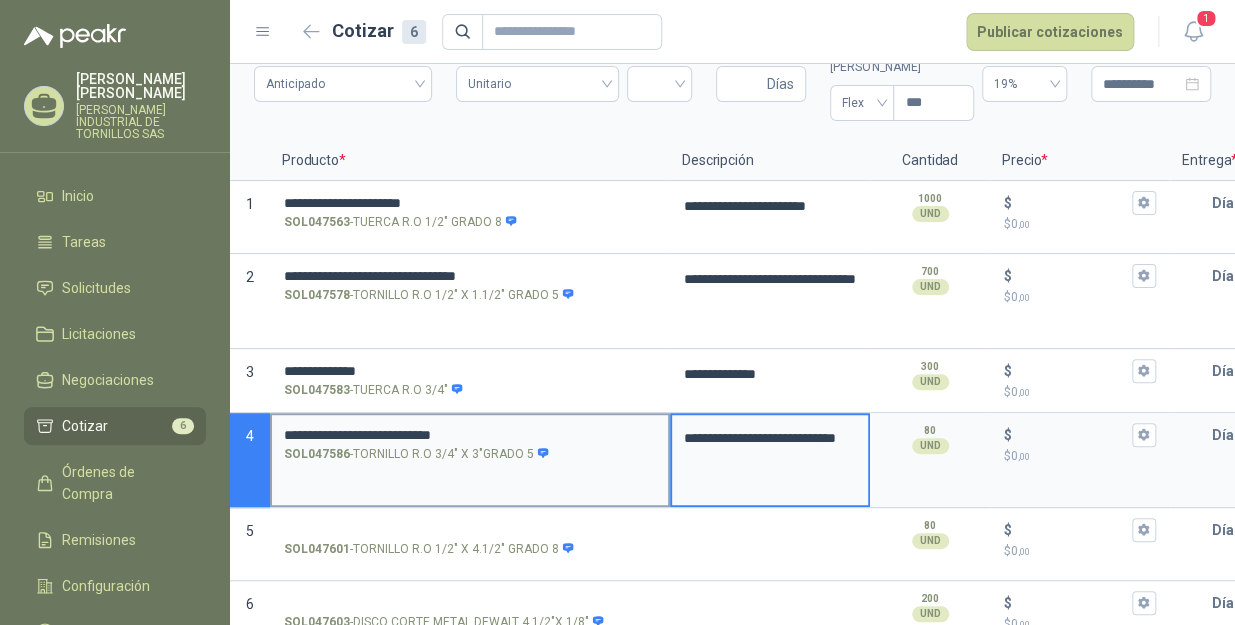 scroll, scrollTop: 117, scrollLeft: 0, axis: vertical 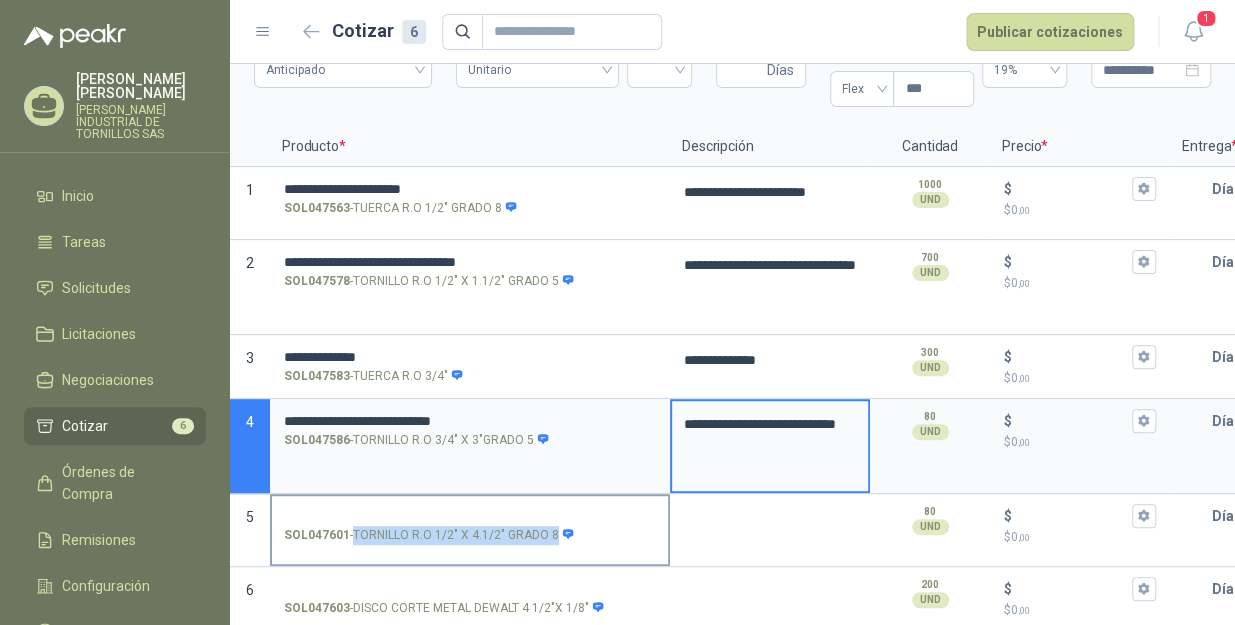 drag, startPoint x: 352, startPoint y: 514, endPoint x: 571, endPoint y: 526, distance: 219.32852 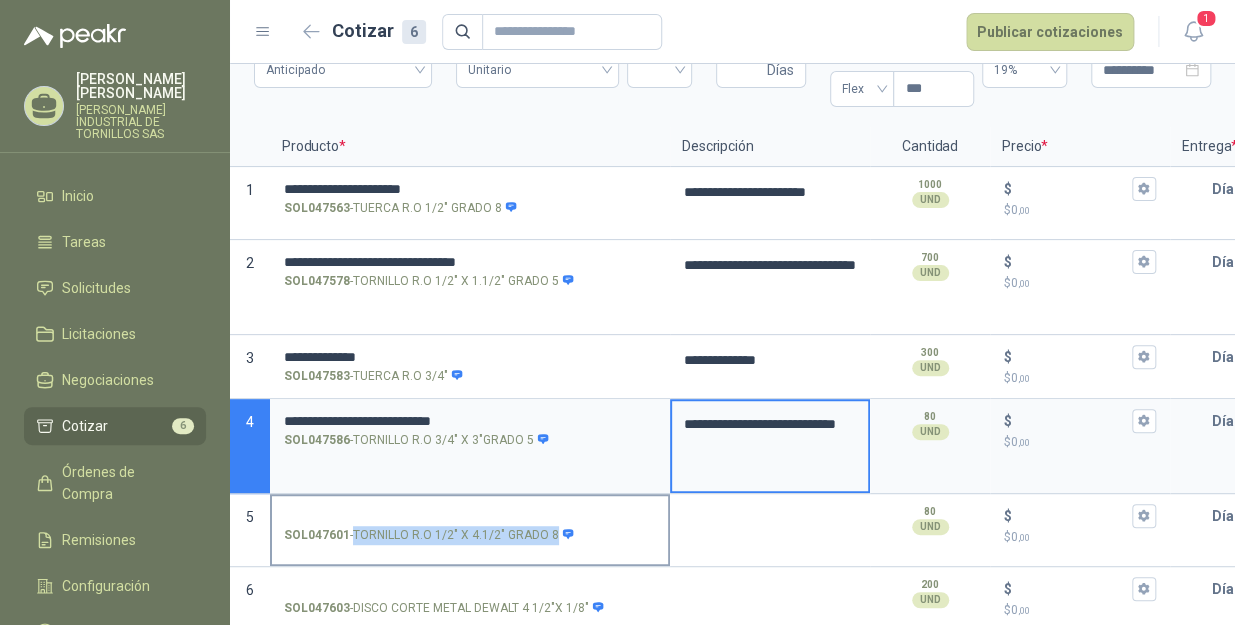 click on "SOL047601  -  TORNILLO R.O 1/2" X 4.1/2" GRADO 8" at bounding box center [470, 524] 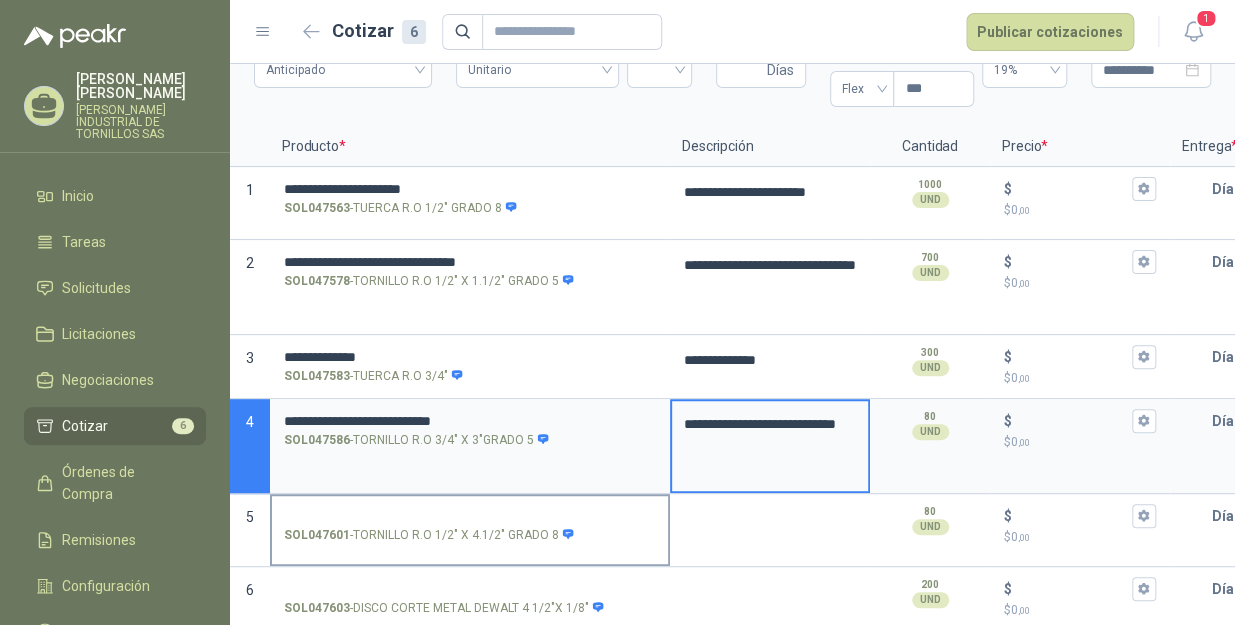 click on "SOL047601  -  TORNILLO R.O 1/2" X 4.1/2" GRADO 8" at bounding box center (470, 524) 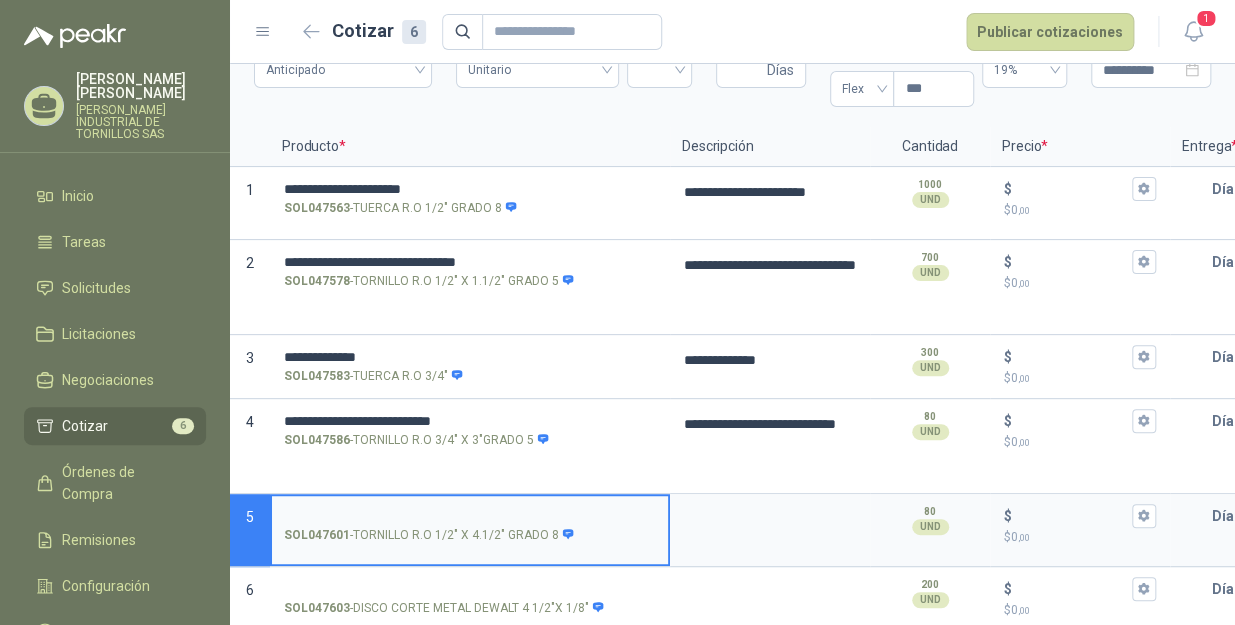 type 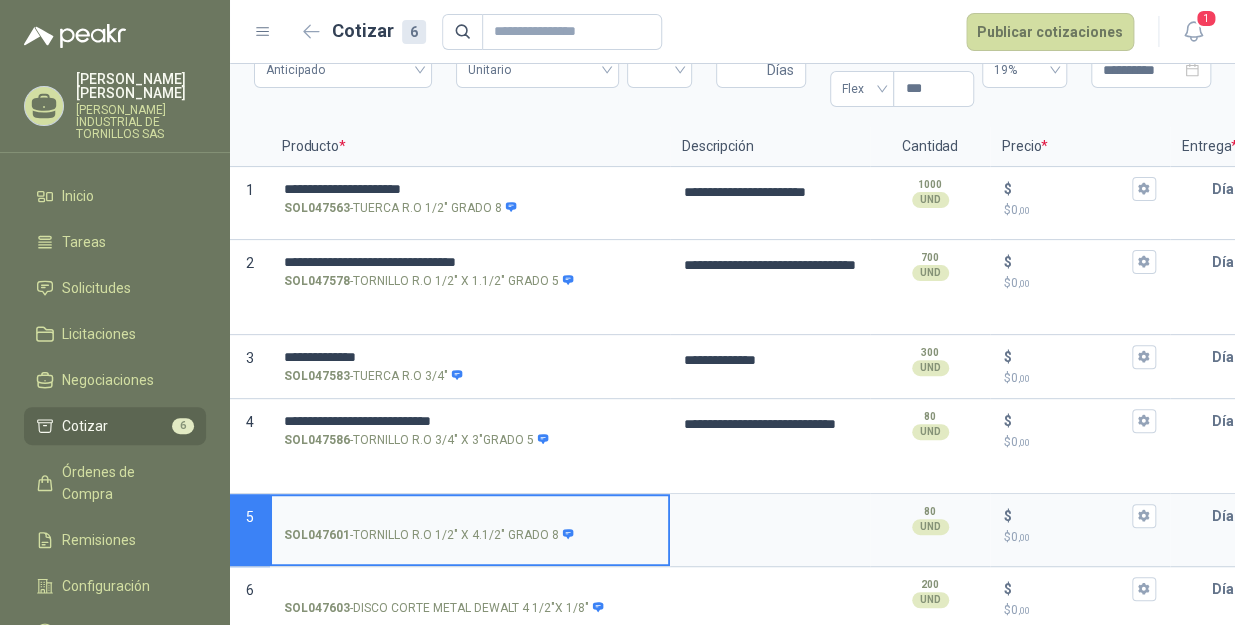 type on "**********" 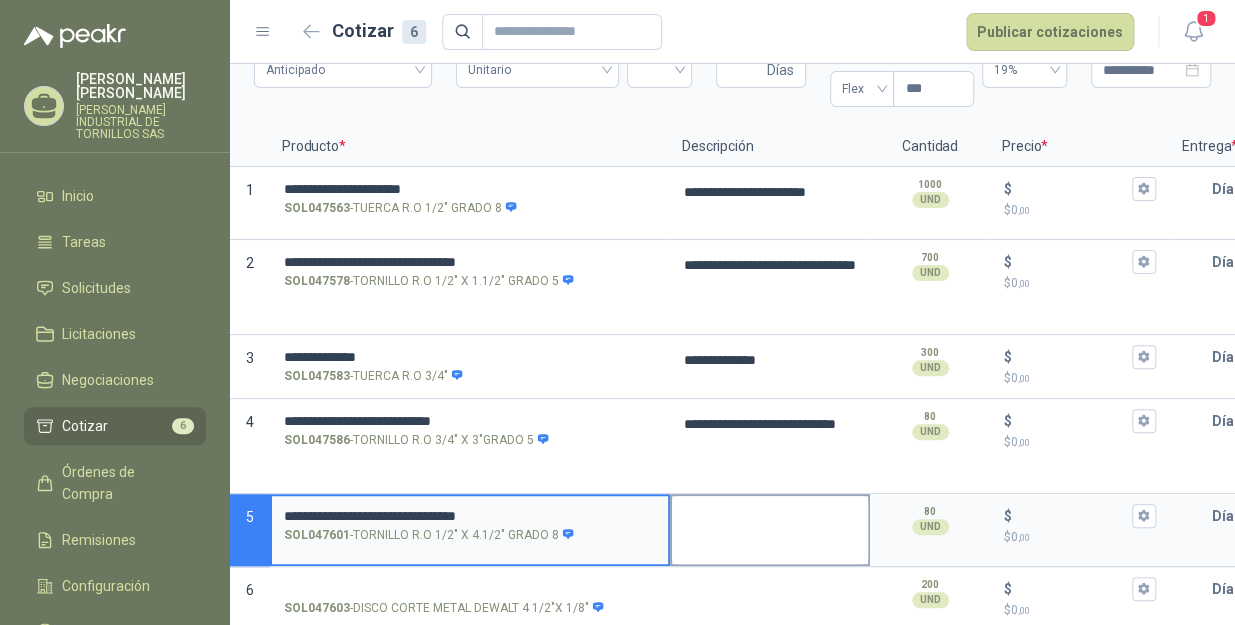 type on "**********" 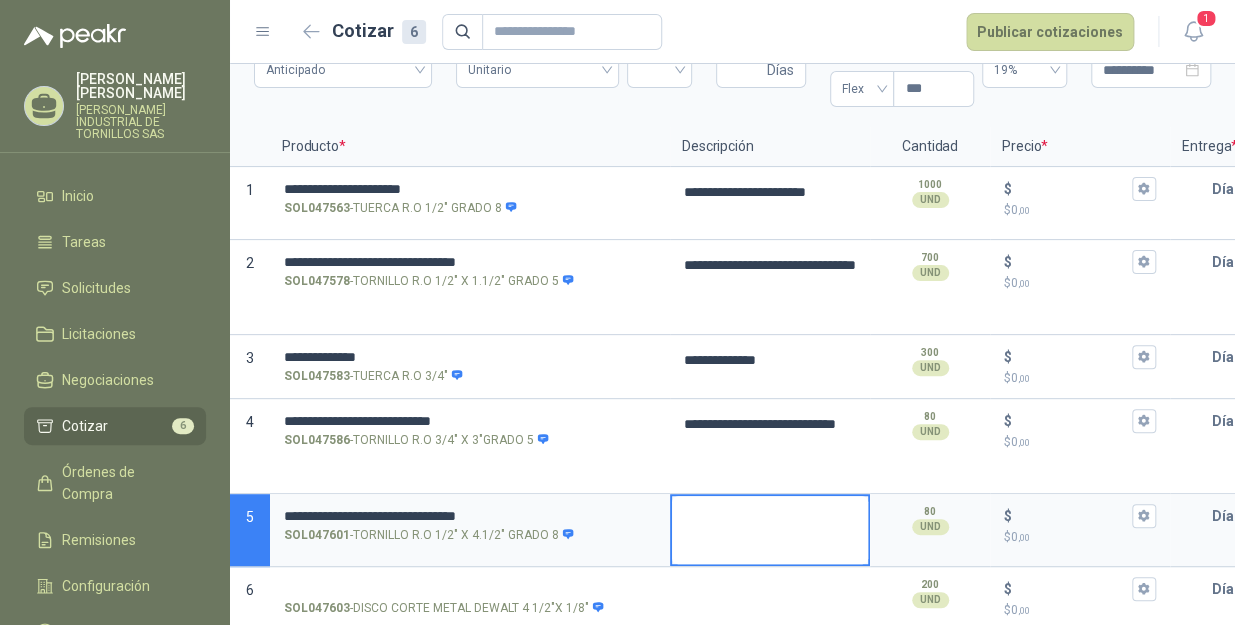 click at bounding box center [770, 530] 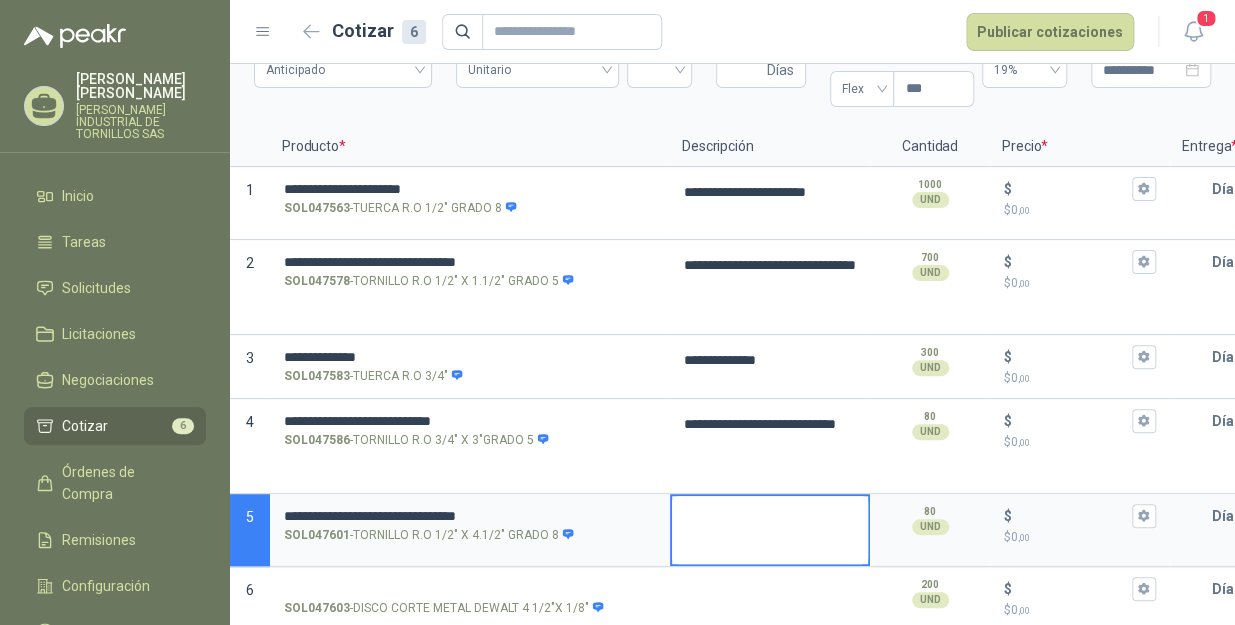 type 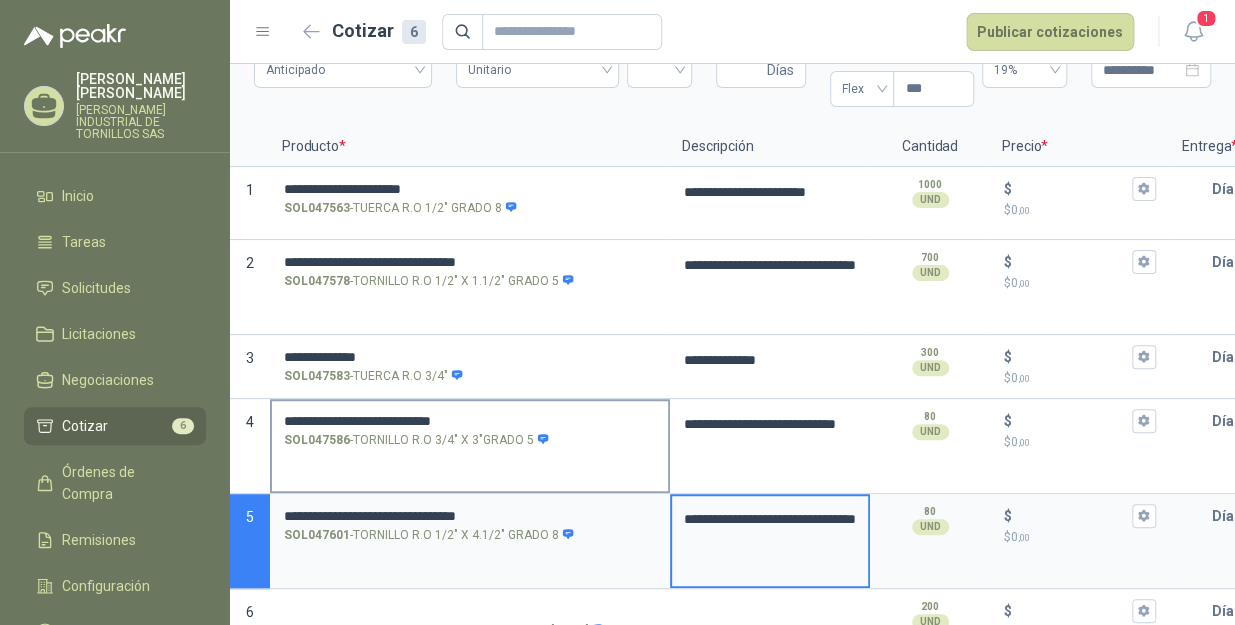 type 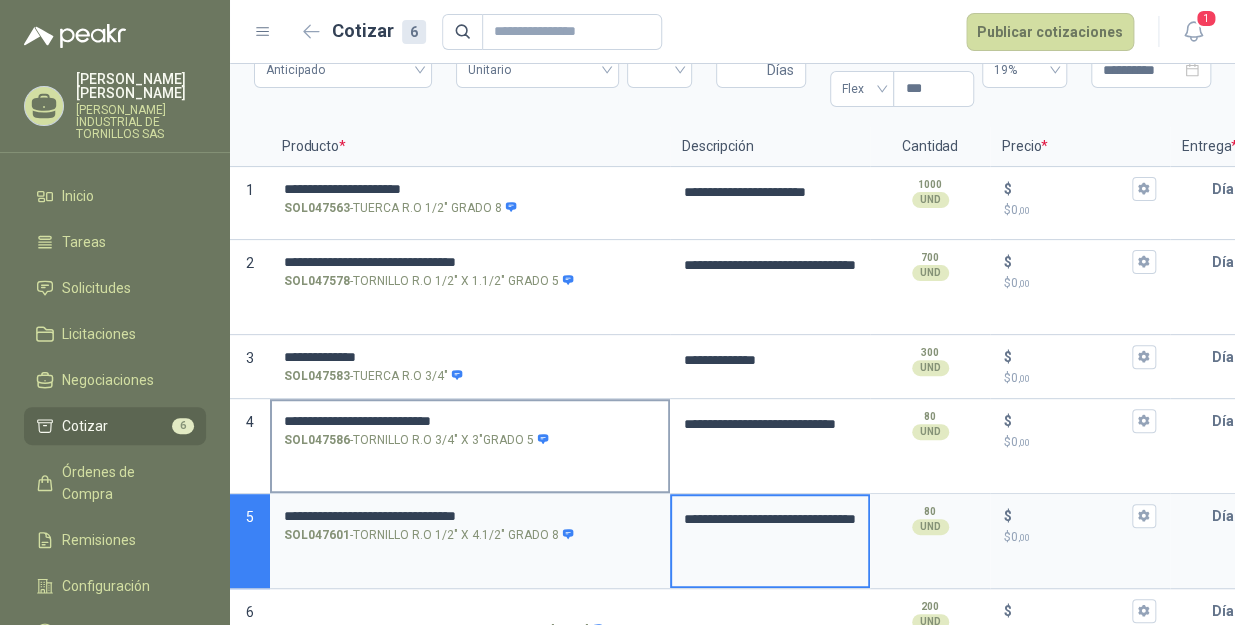 type on "**********" 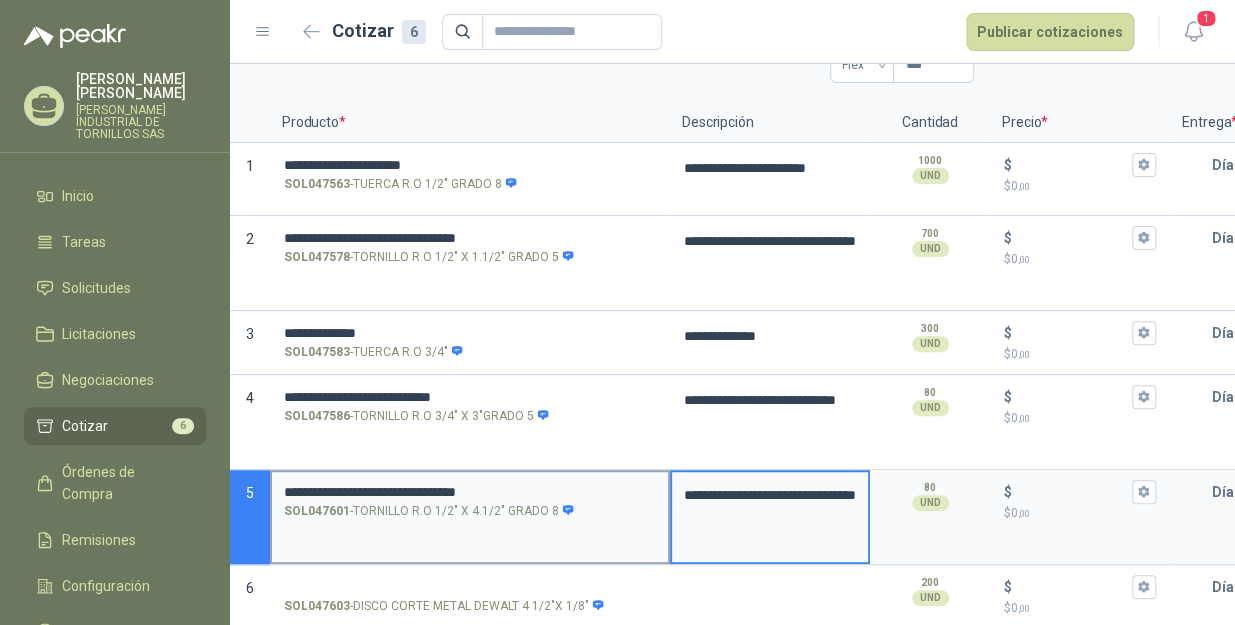 scroll, scrollTop: 148, scrollLeft: 0, axis: vertical 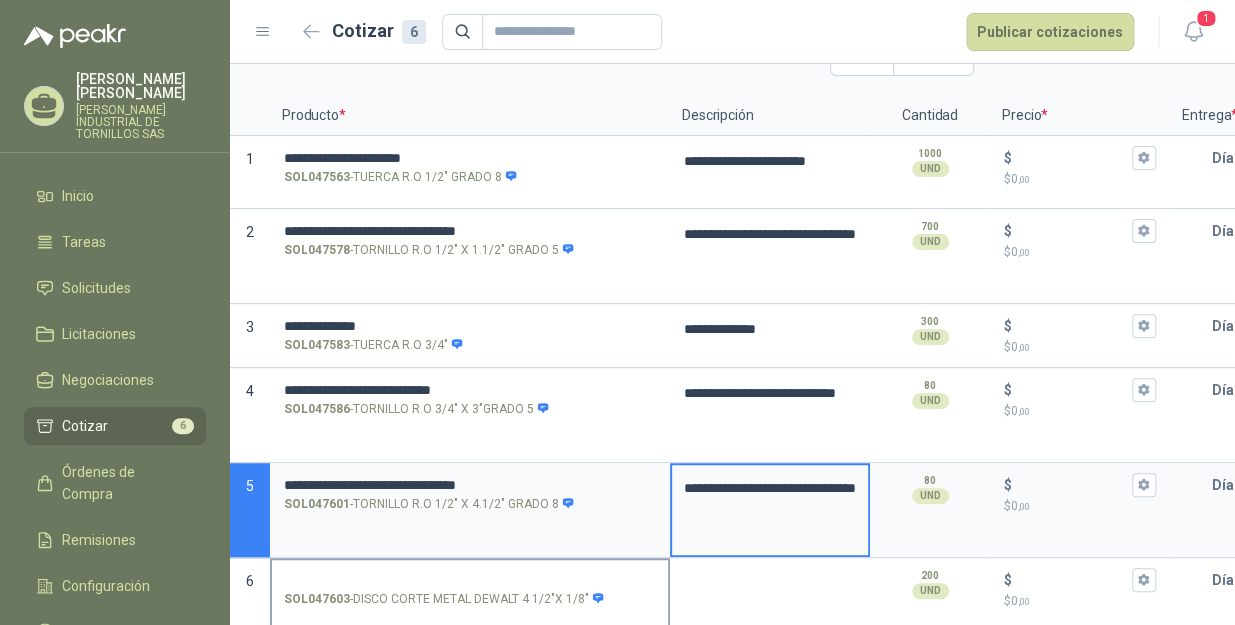 drag, startPoint x: 351, startPoint y: 575, endPoint x: 581, endPoint y: 591, distance: 230.55585 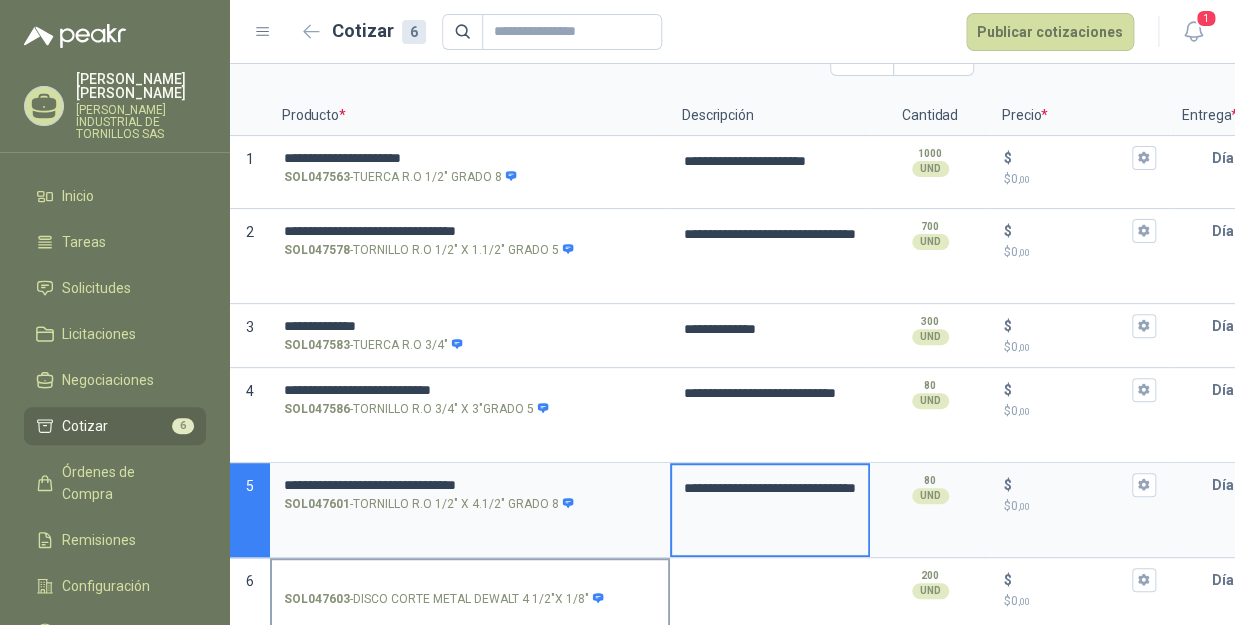 click on "SOL047603  -  DISCO CORTE METAL DEWALT 4 1/2"X 1/8"" at bounding box center (470, 588) 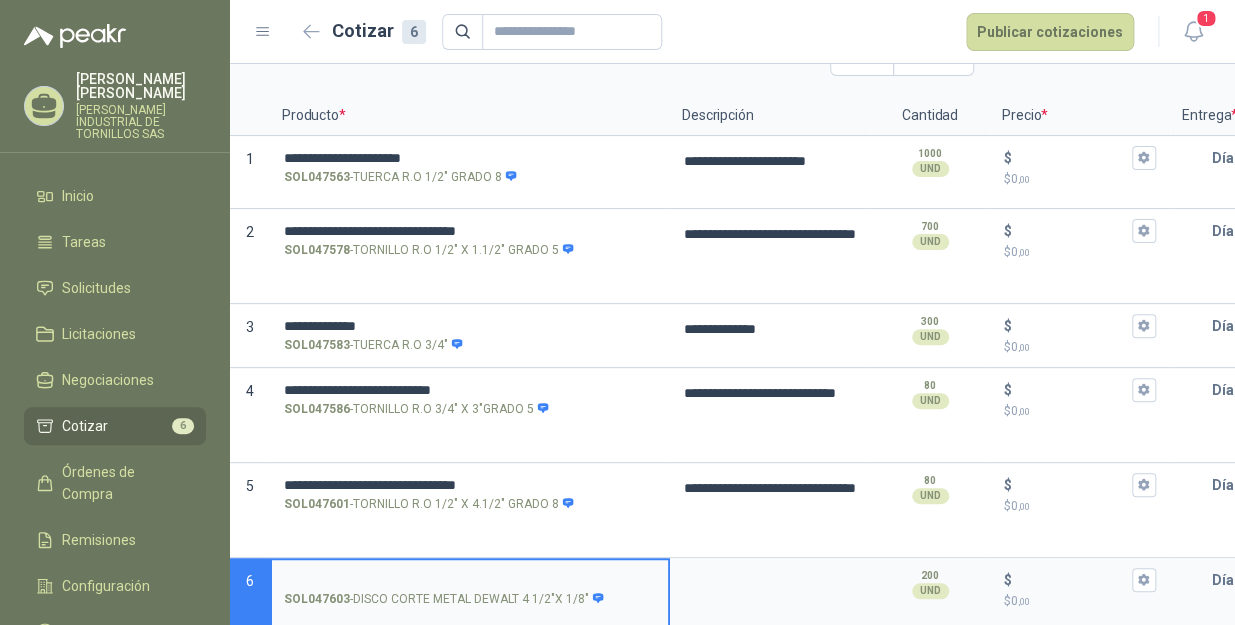 type 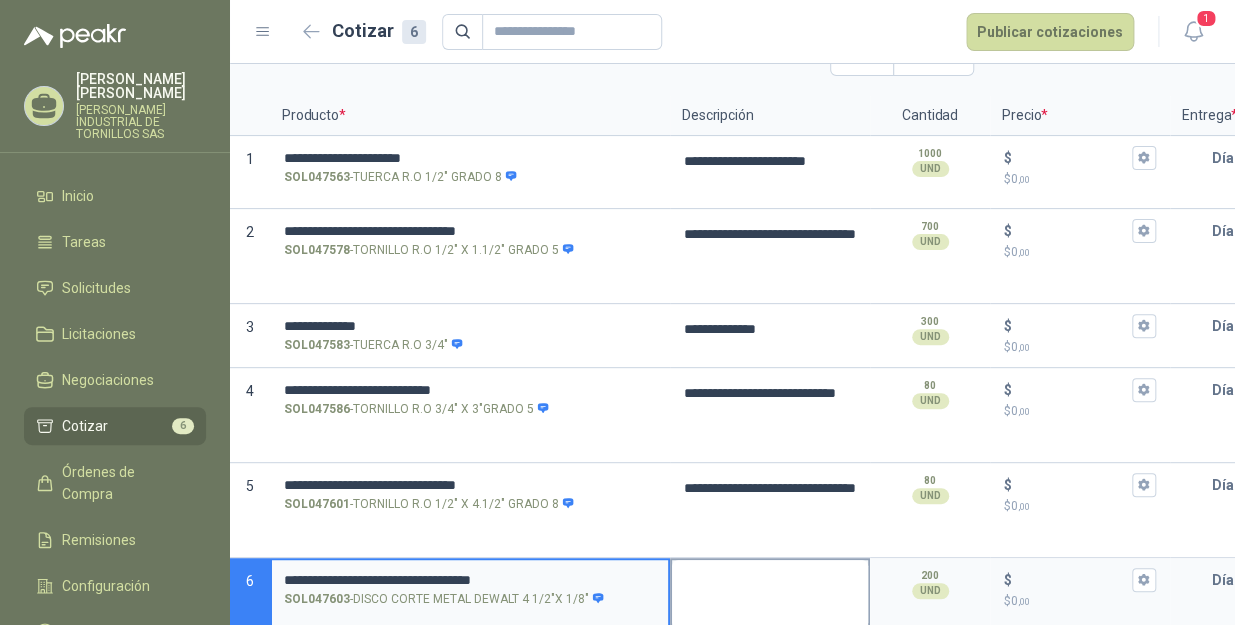 type on "**********" 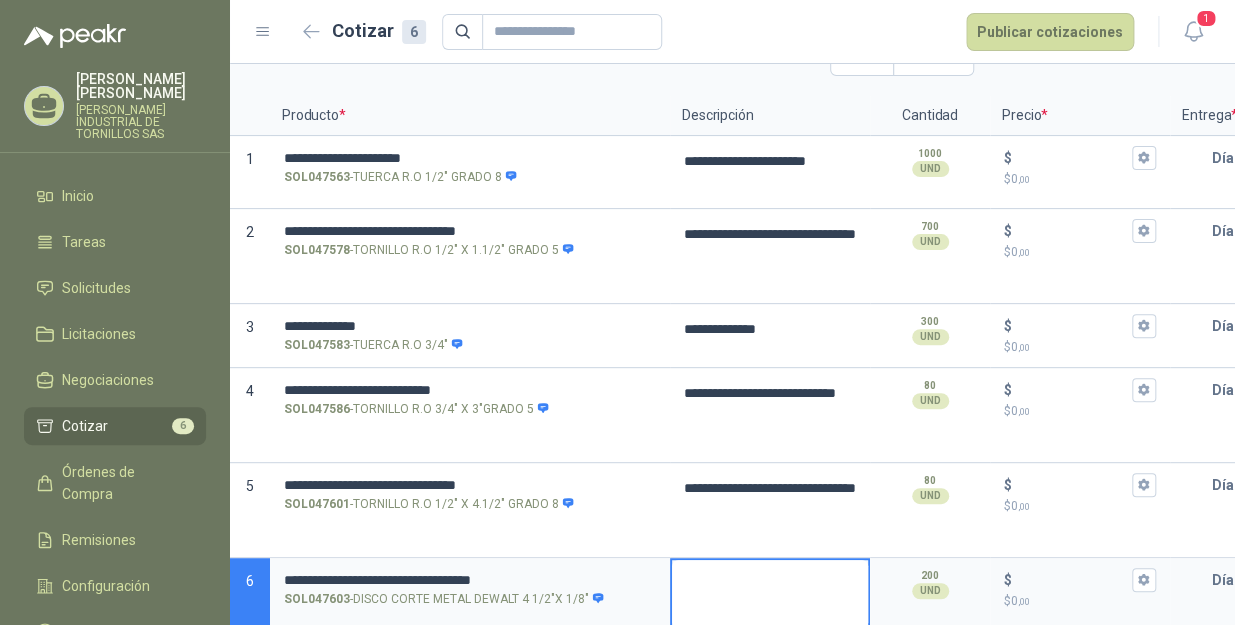 click at bounding box center (770, 594) 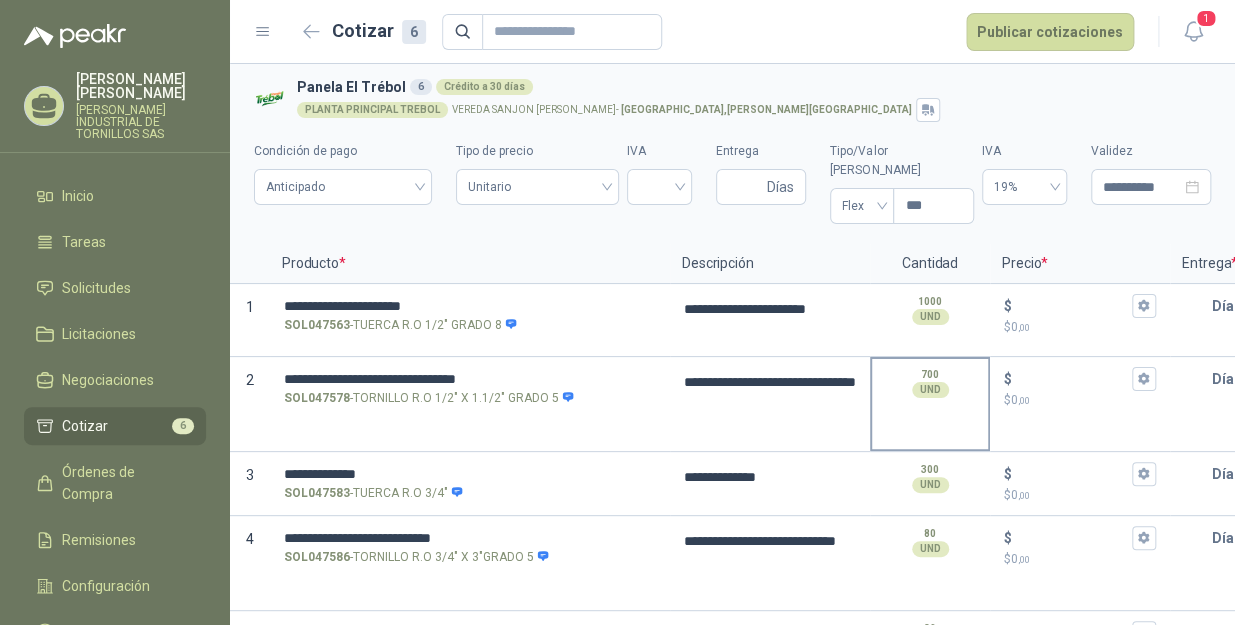 scroll, scrollTop: 0, scrollLeft: 0, axis: both 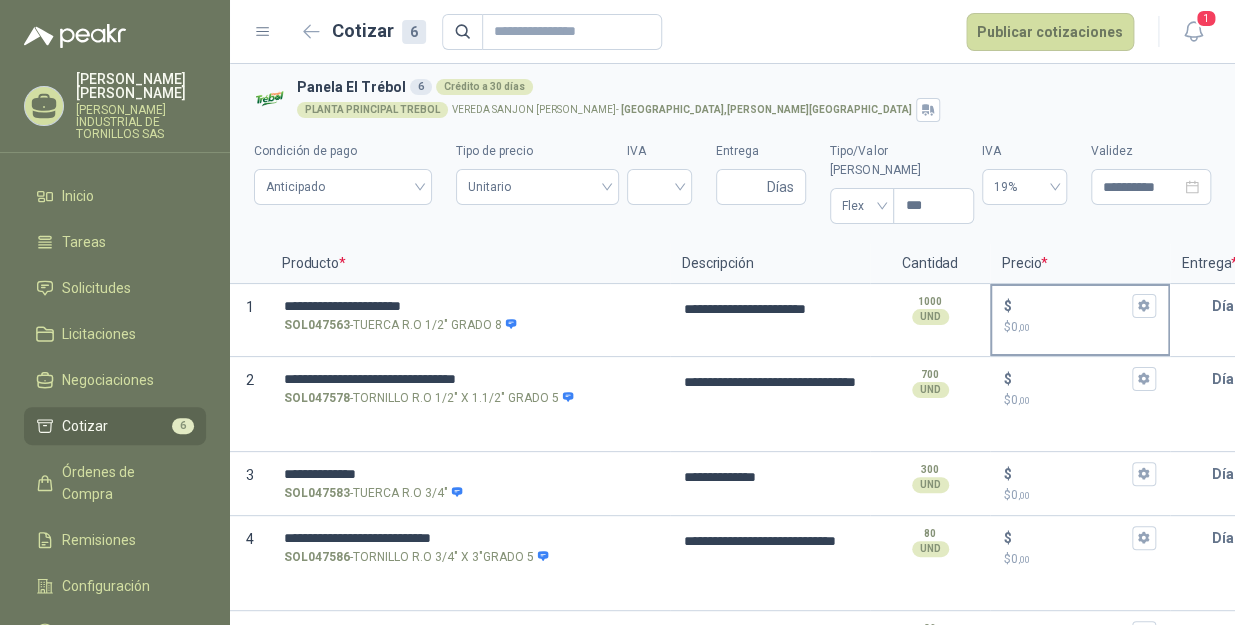 click on "$ $  0 ,00" at bounding box center [1072, 305] 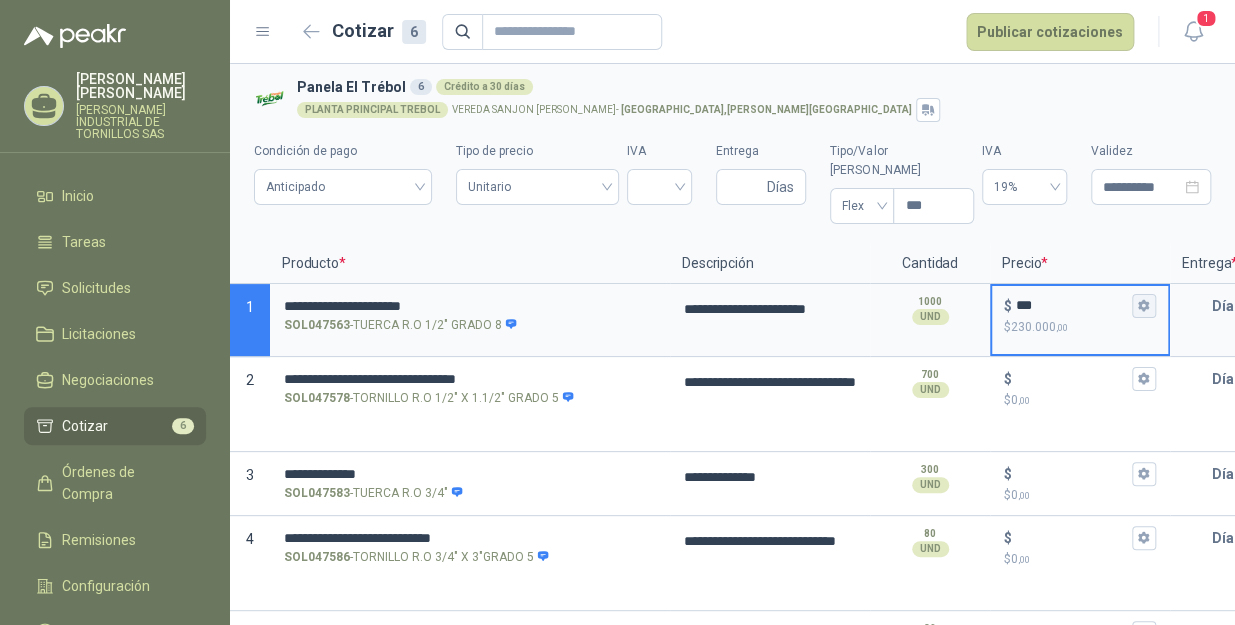 type on "***" 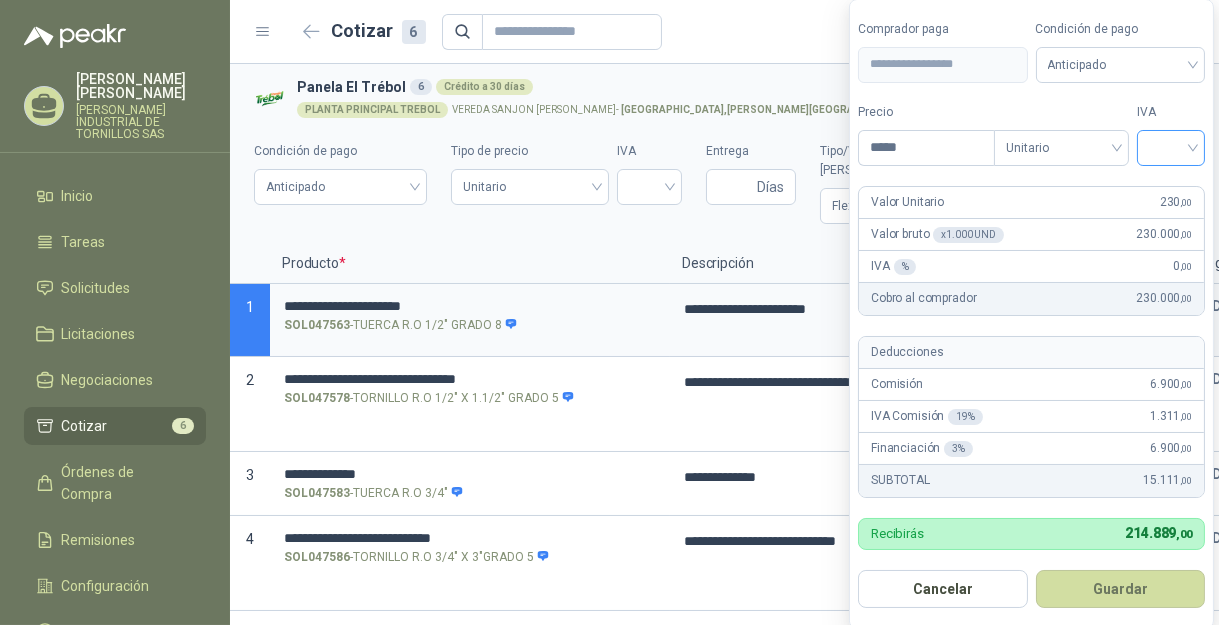 click at bounding box center [1171, 146] 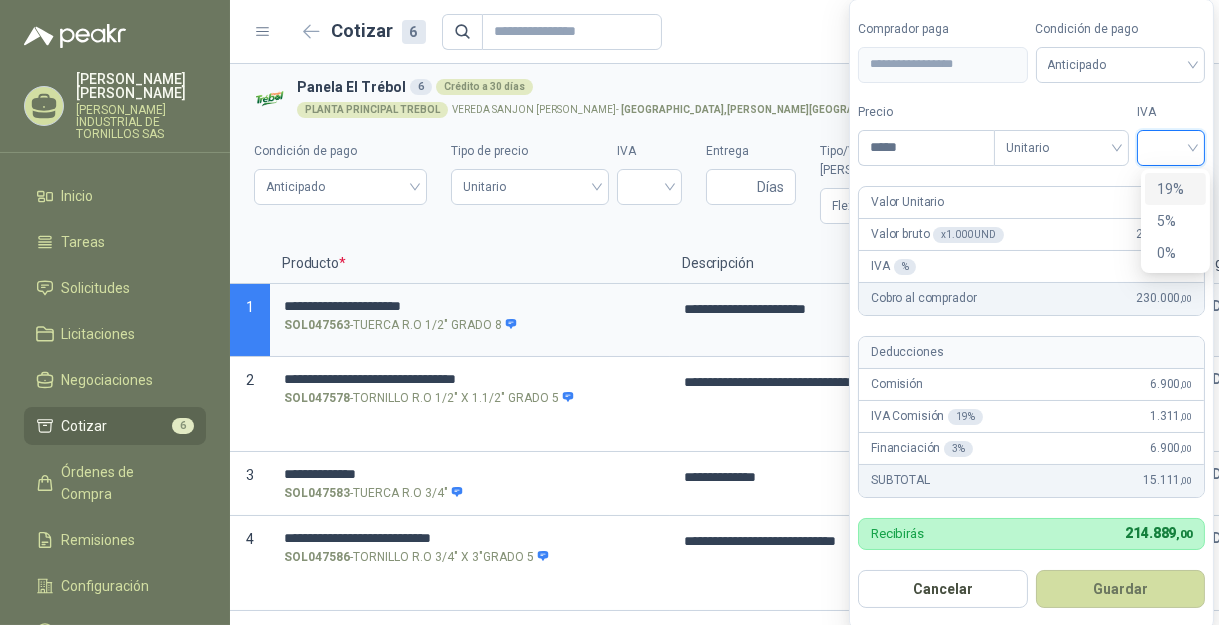 click on "19%" at bounding box center [1175, 189] 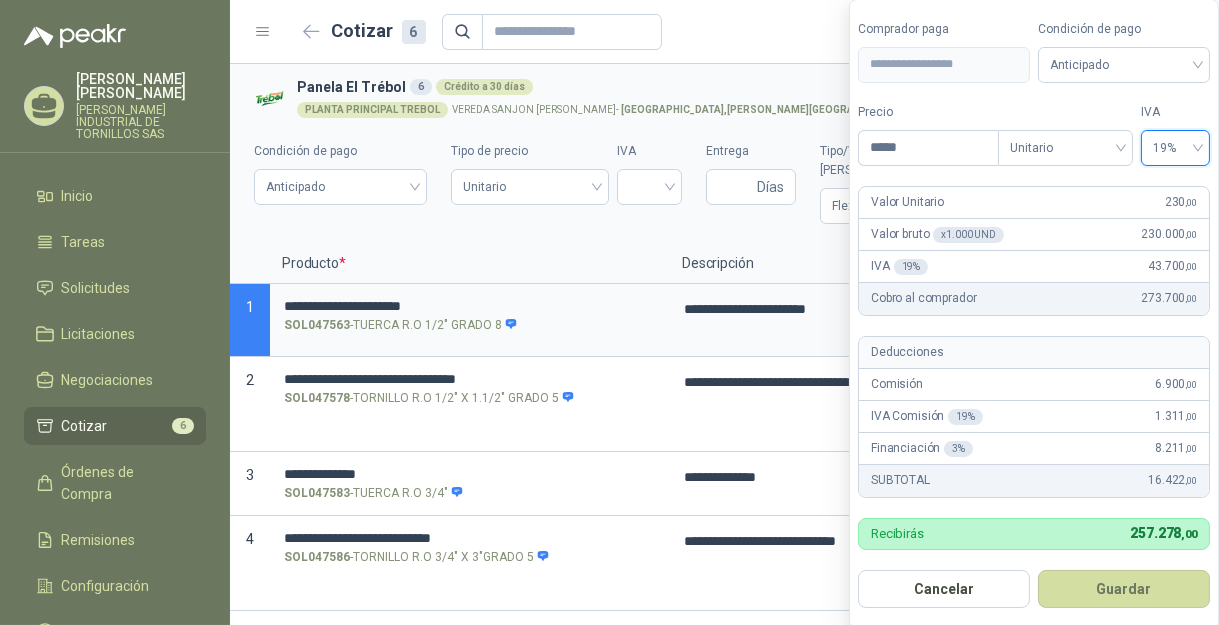 drag, startPoint x: 1106, startPoint y: 587, endPoint x: 1091, endPoint y: 571, distance: 21.931713 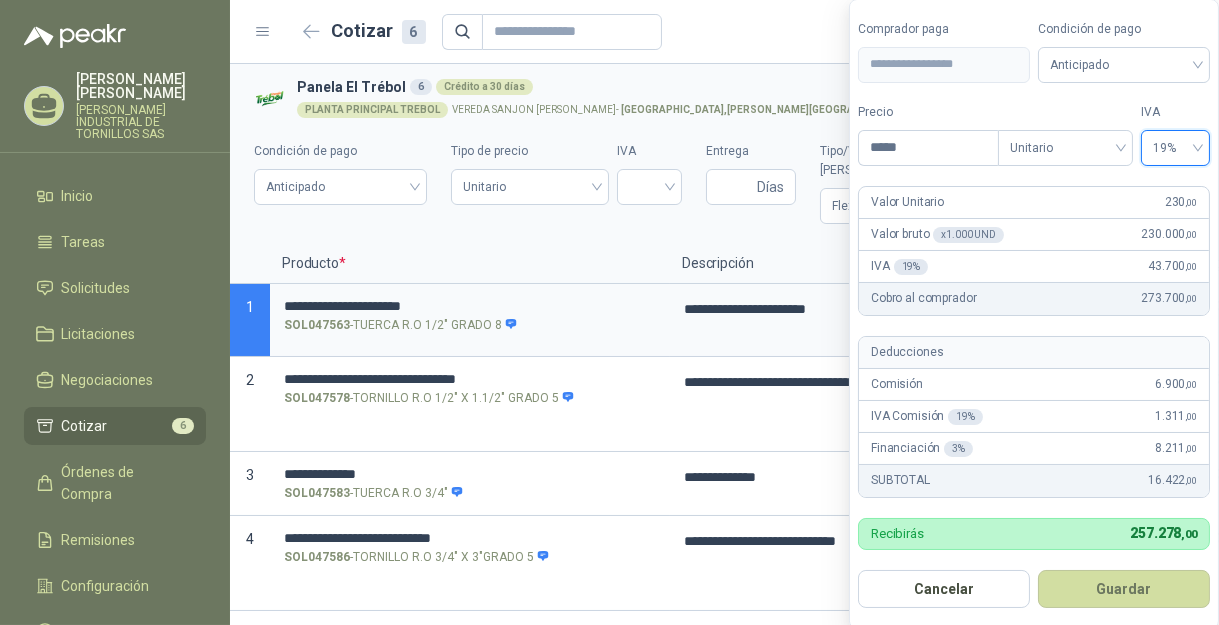 click on "Guardar" at bounding box center (1124, 589) 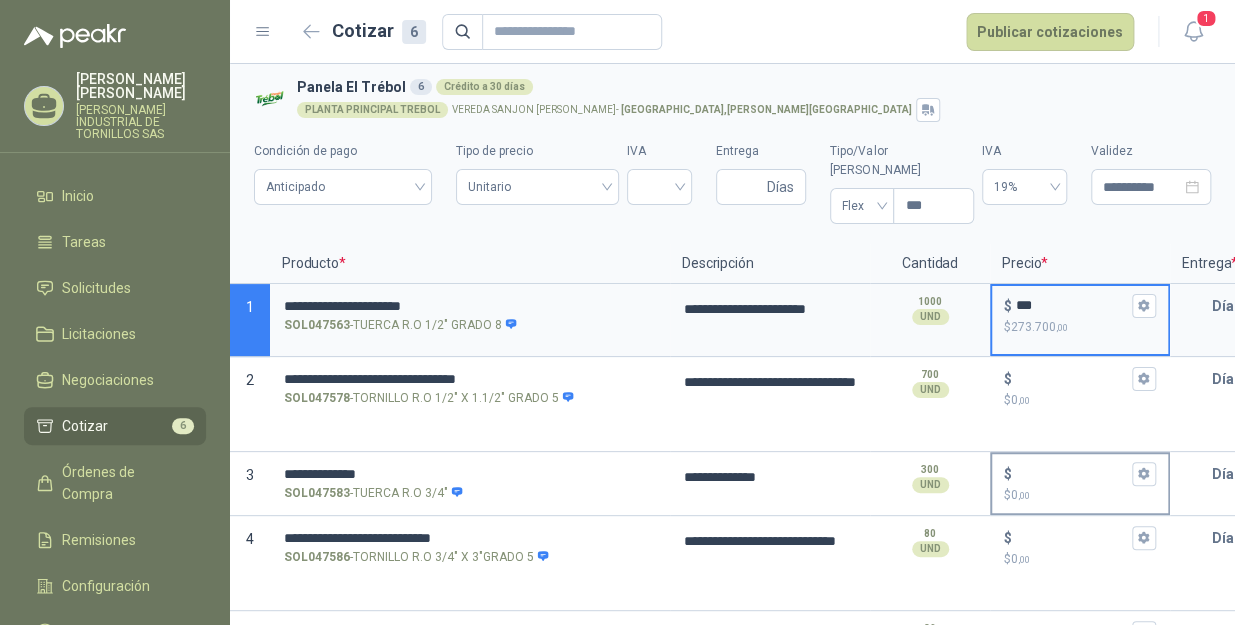 click on "$" at bounding box center [1080, 474] 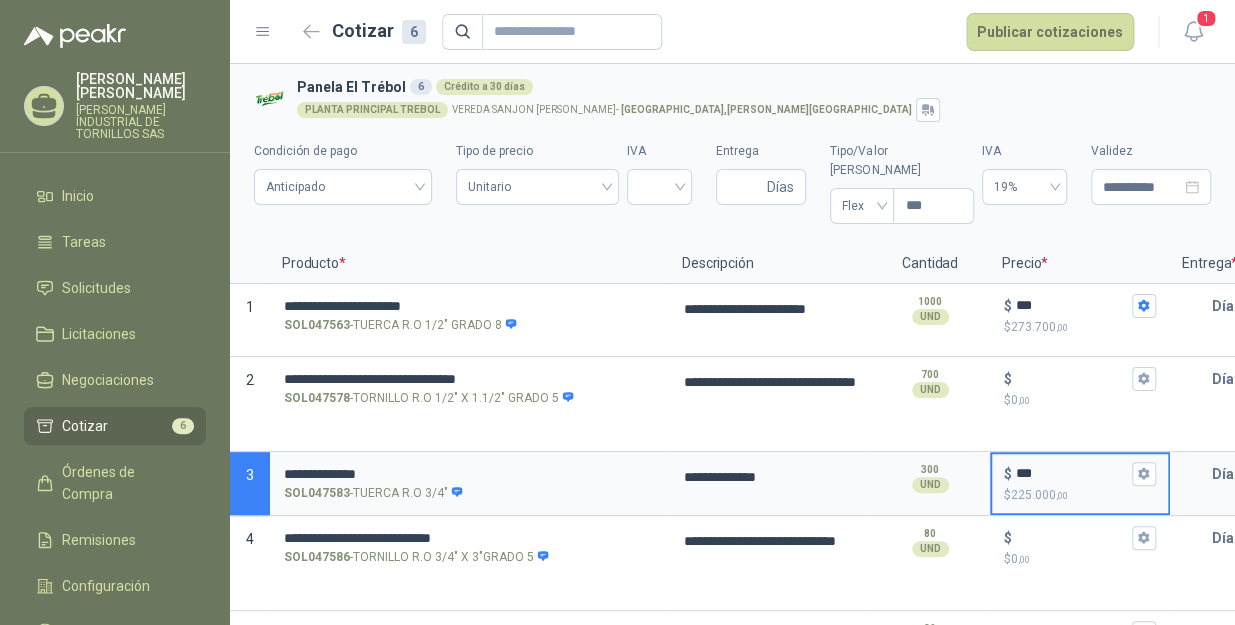 type on "***" 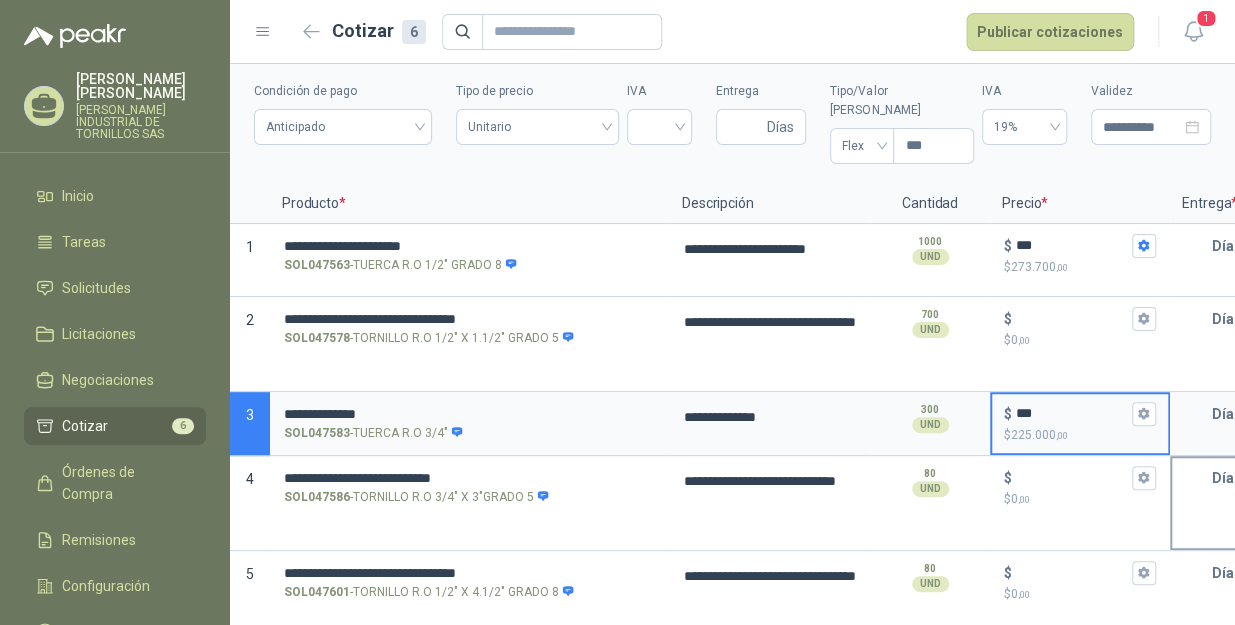 scroll, scrollTop: 90, scrollLeft: 0, axis: vertical 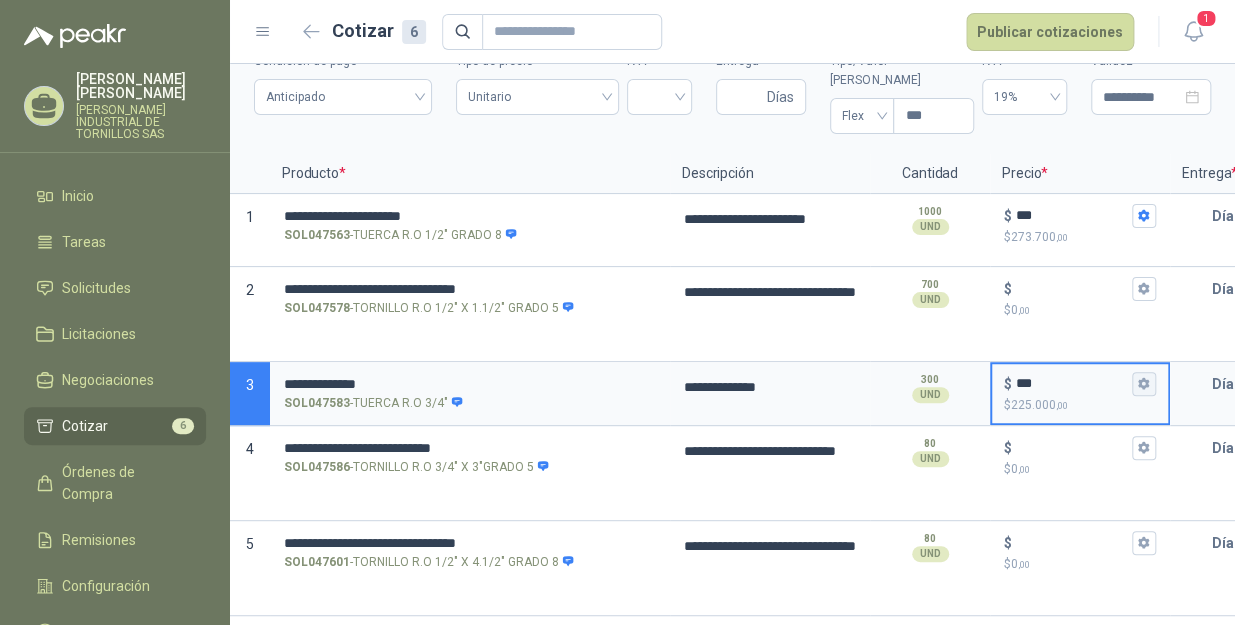 type on "**********" 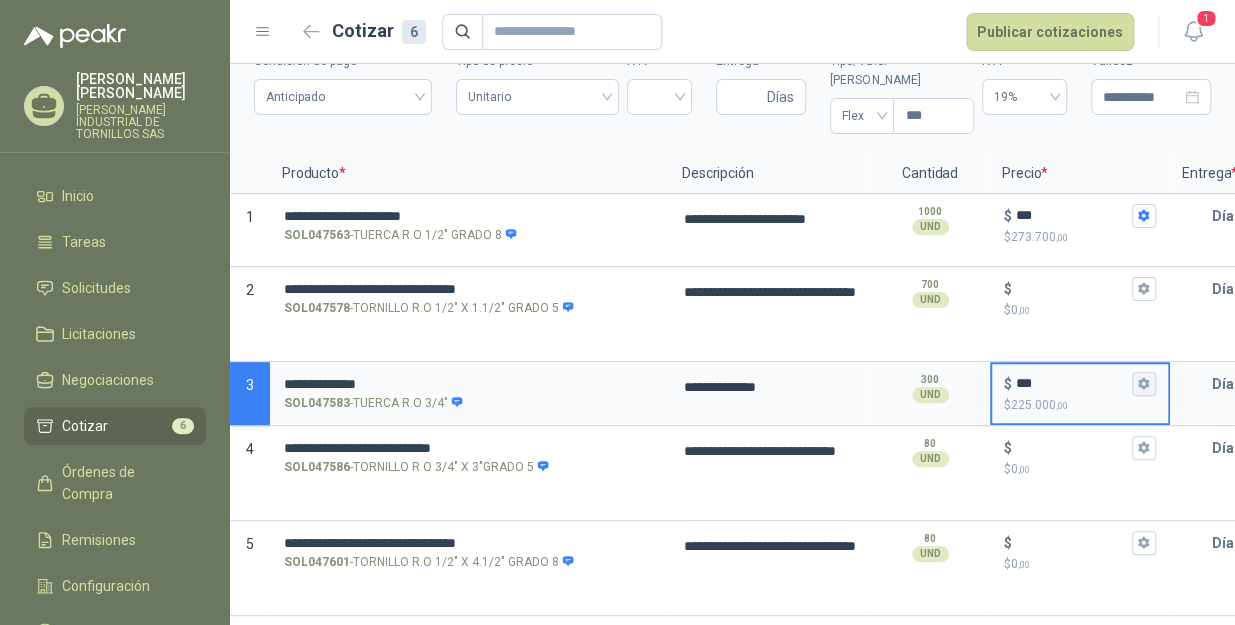 type on "**********" 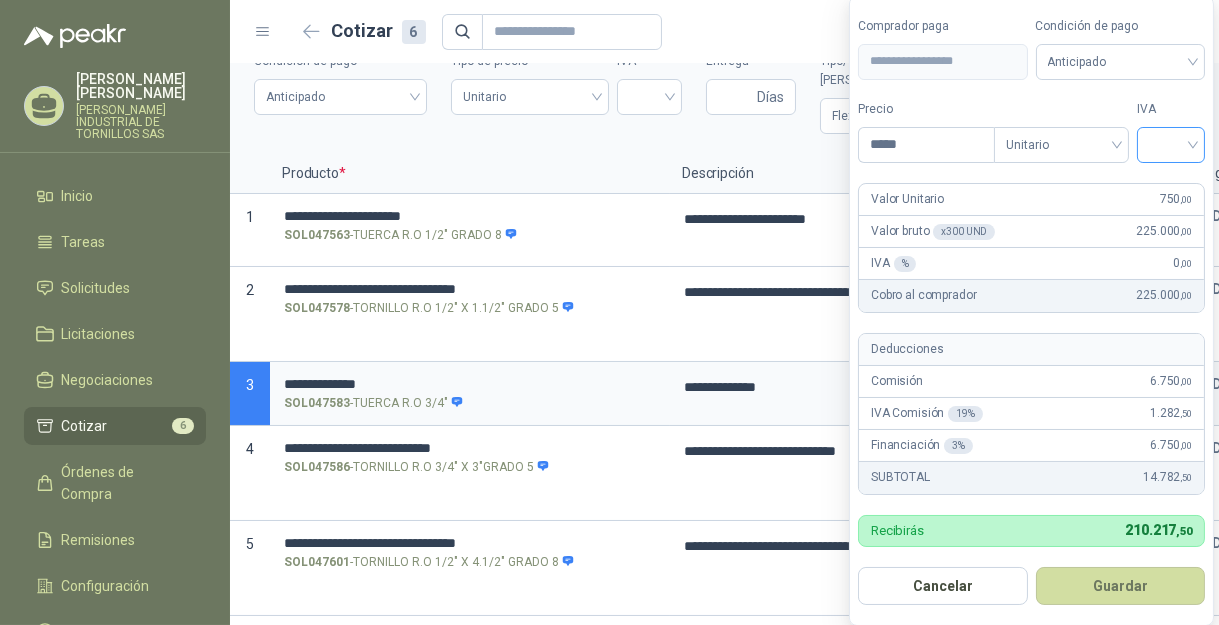 click at bounding box center (1171, 143) 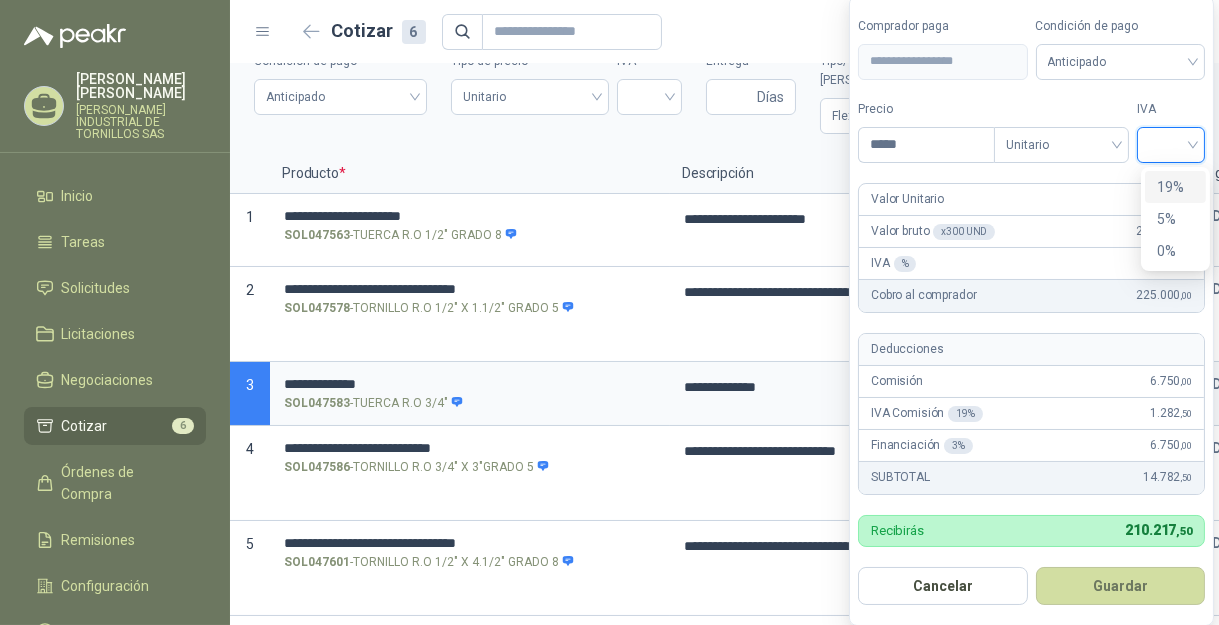 click on "19%" at bounding box center (1175, 187) 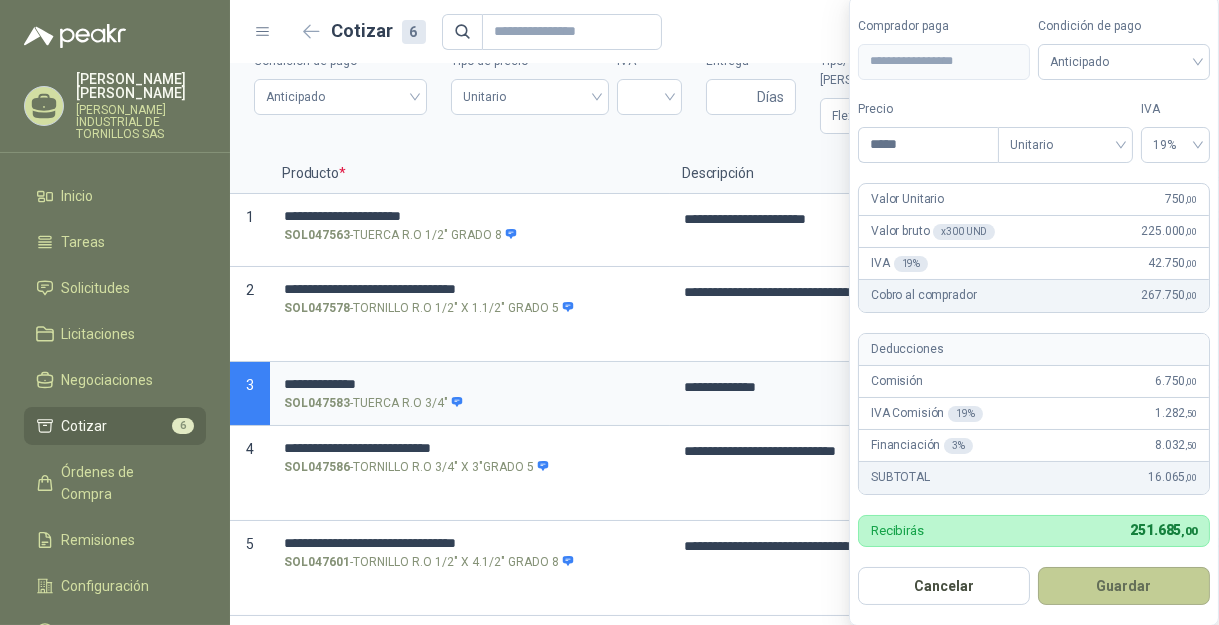 click on "Guardar" at bounding box center [1124, 586] 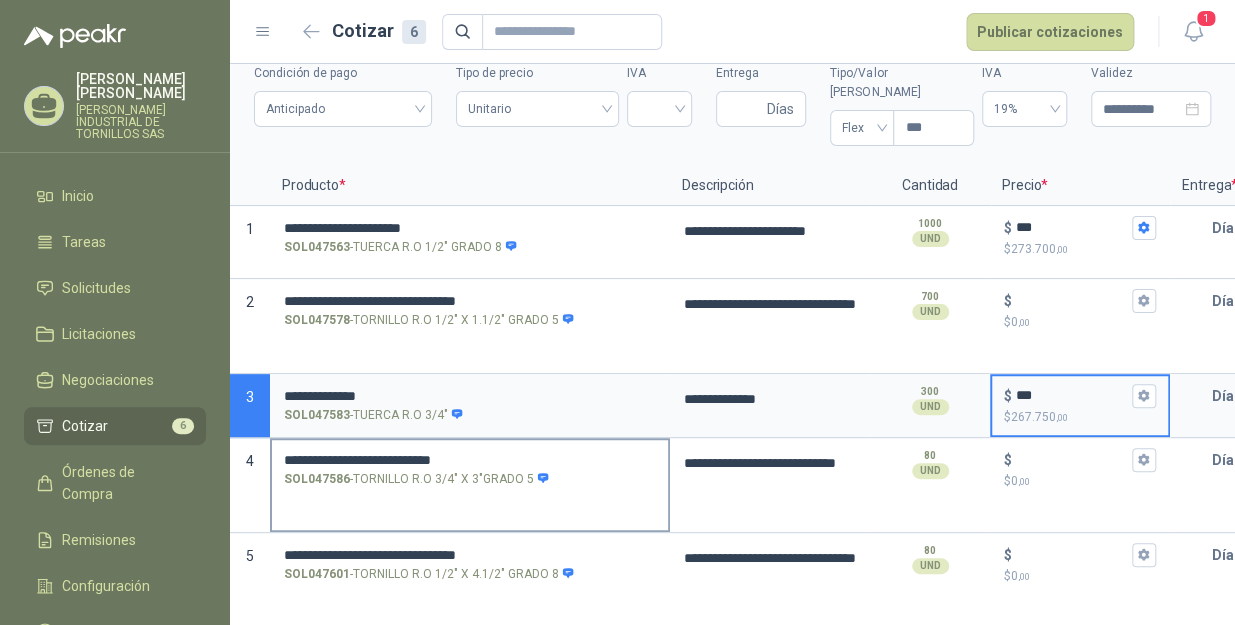 scroll, scrollTop: 0, scrollLeft: 0, axis: both 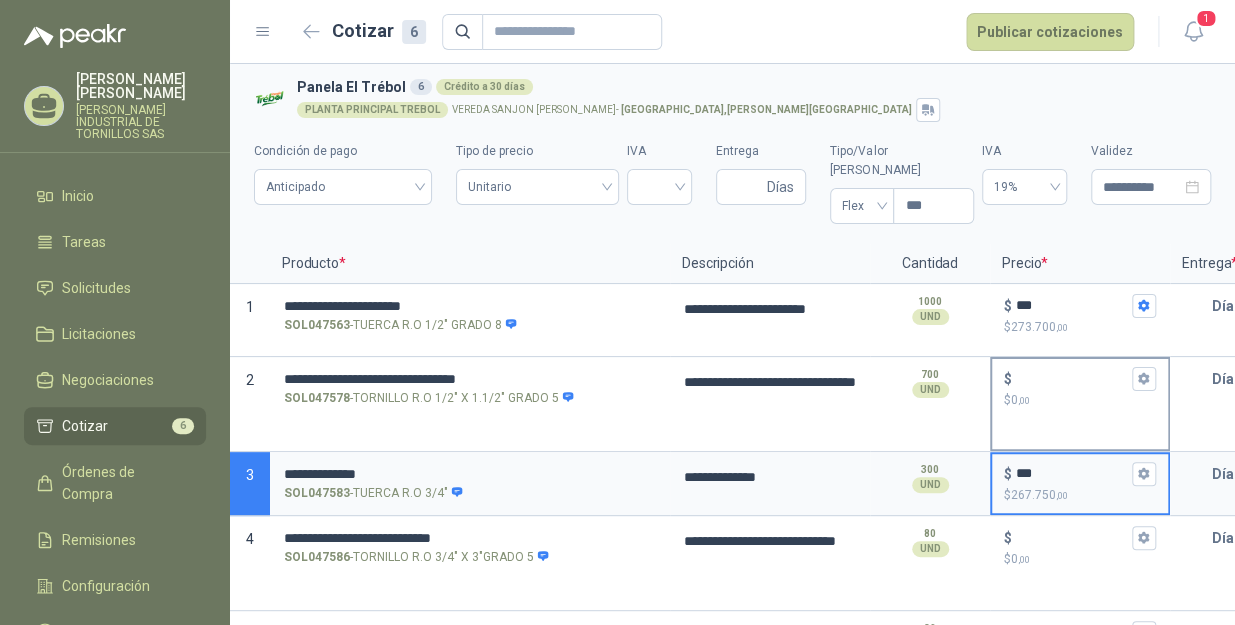 click on "$ $  0 ,00" at bounding box center [1072, 378] 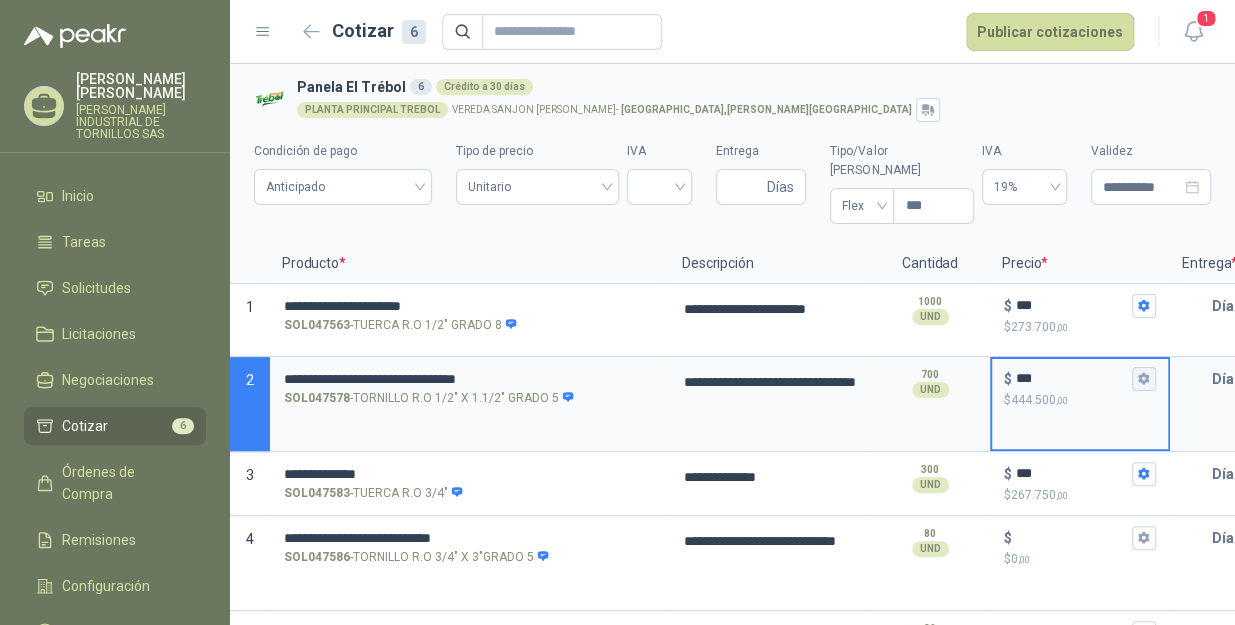 type on "***" 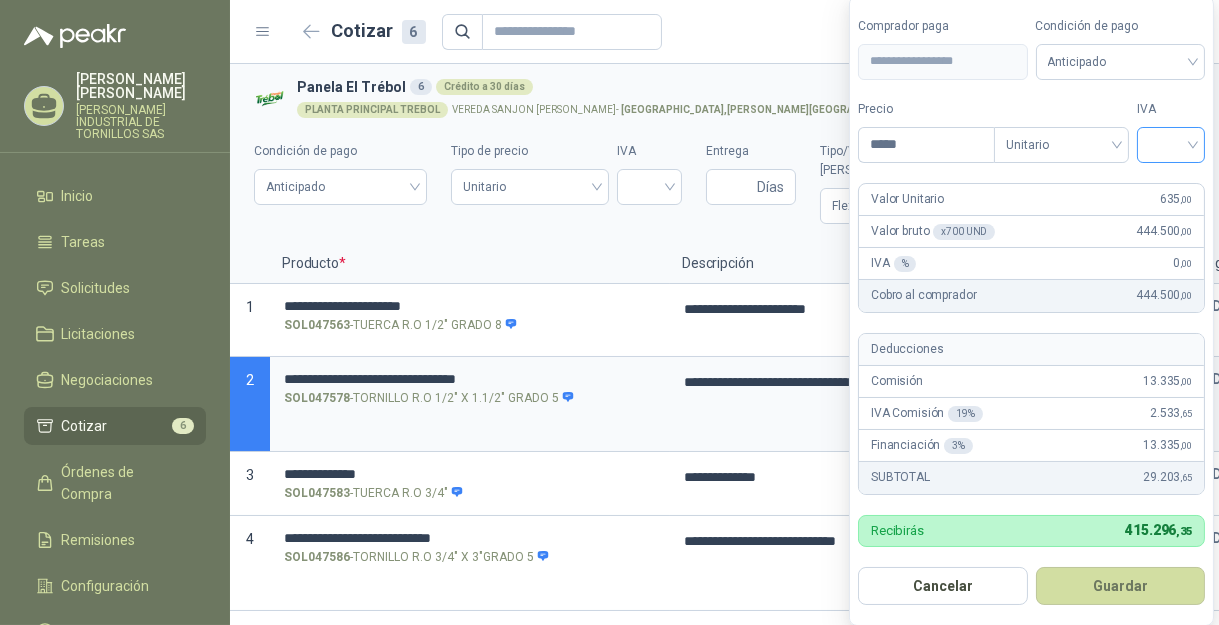 click at bounding box center [1171, 143] 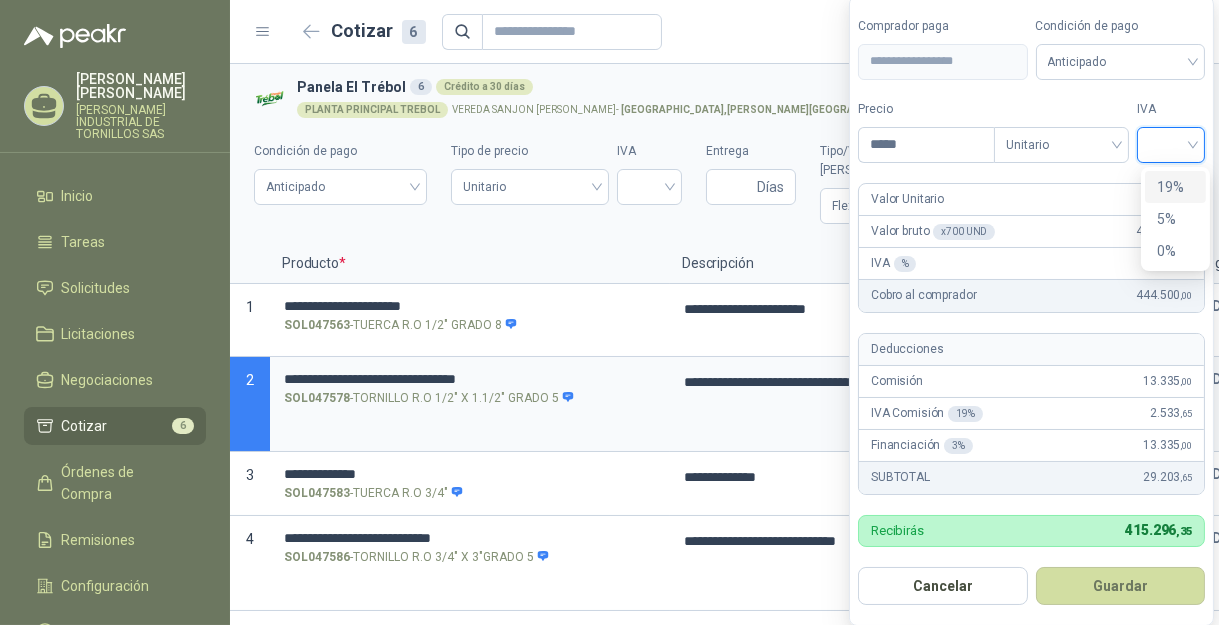 click on "19%" at bounding box center (1175, 187) 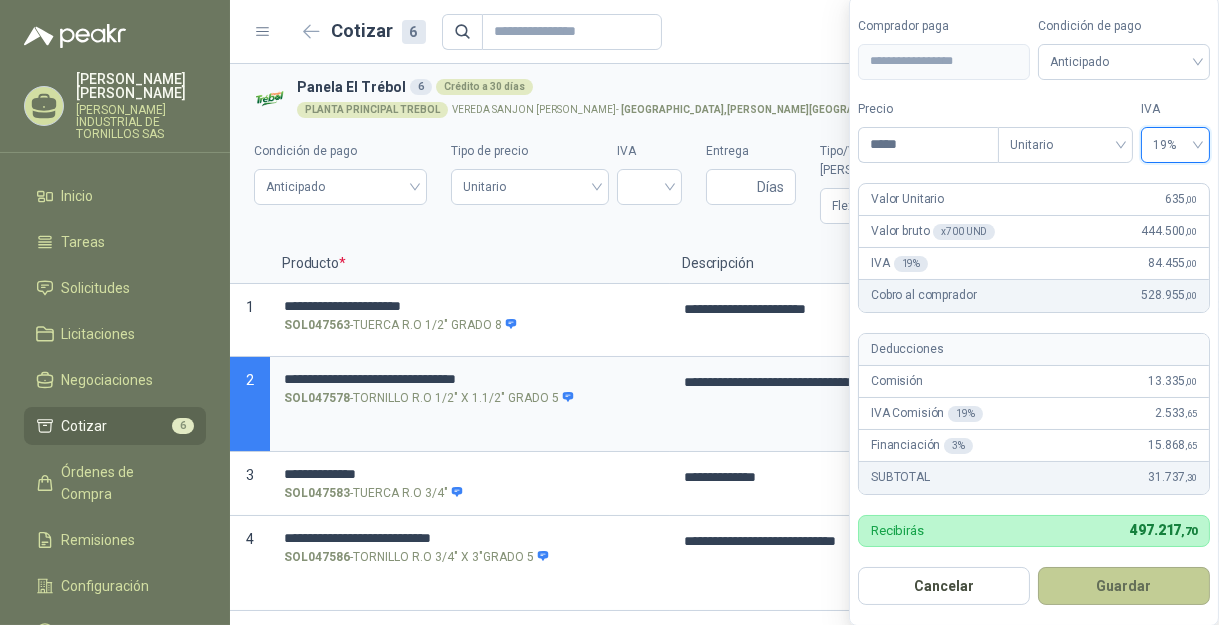 click on "Guardar" at bounding box center (1124, 586) 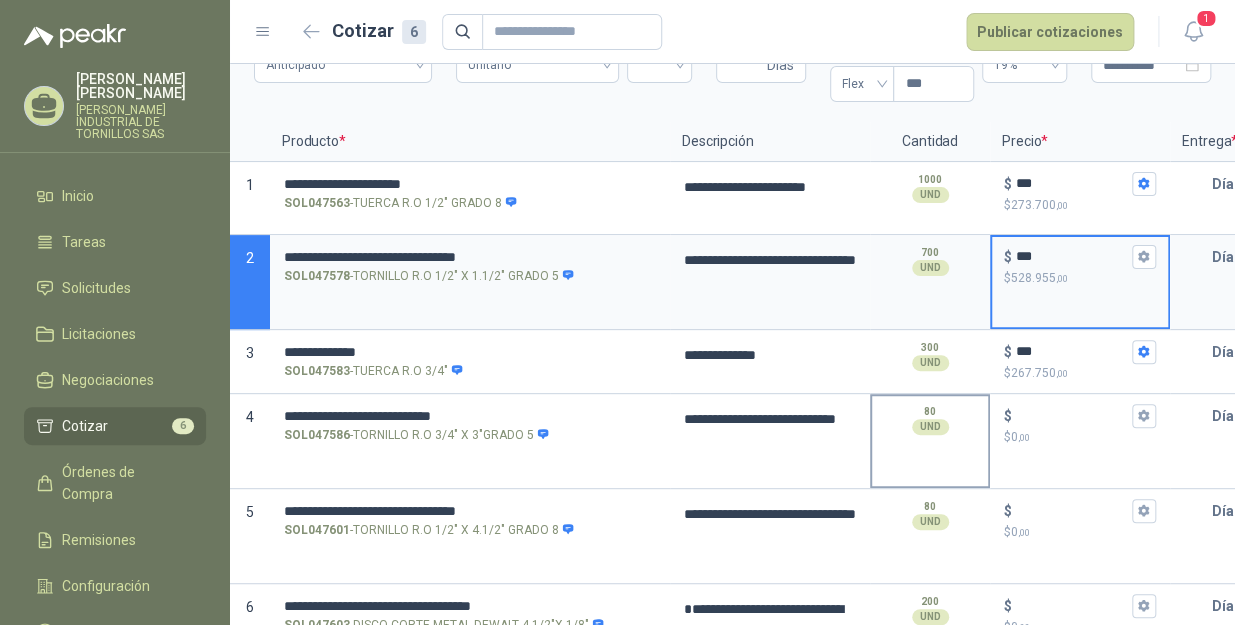 scroll, scrollTop: 148, scrollLeft: 0, axis: vertical 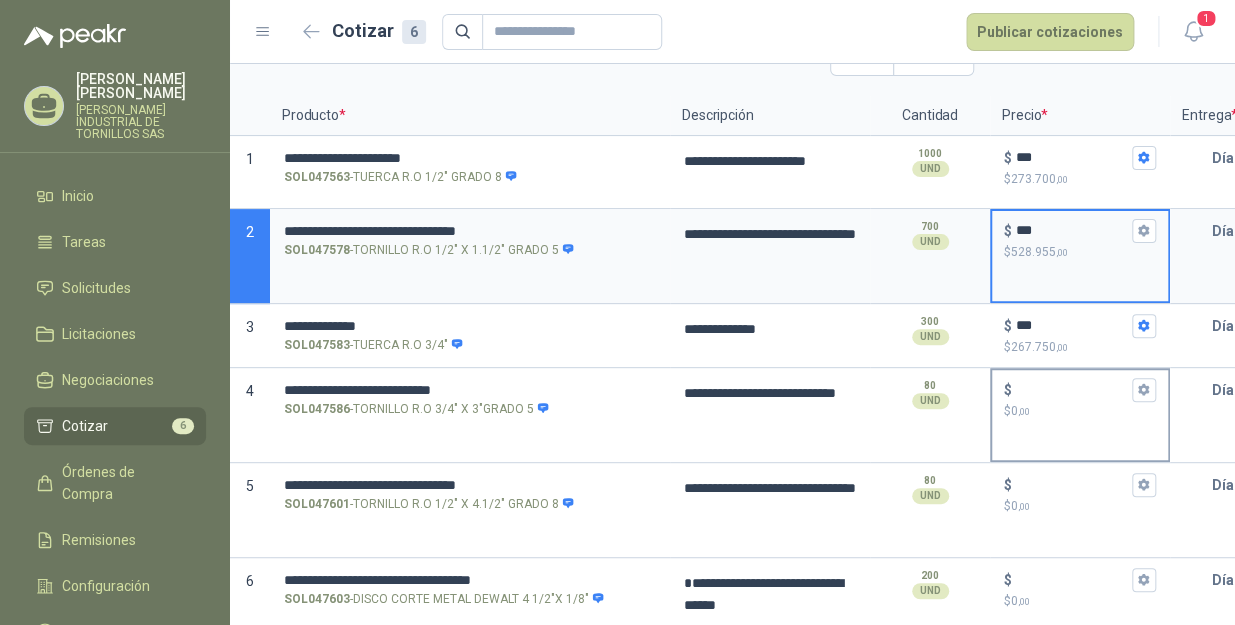 type on "**********" 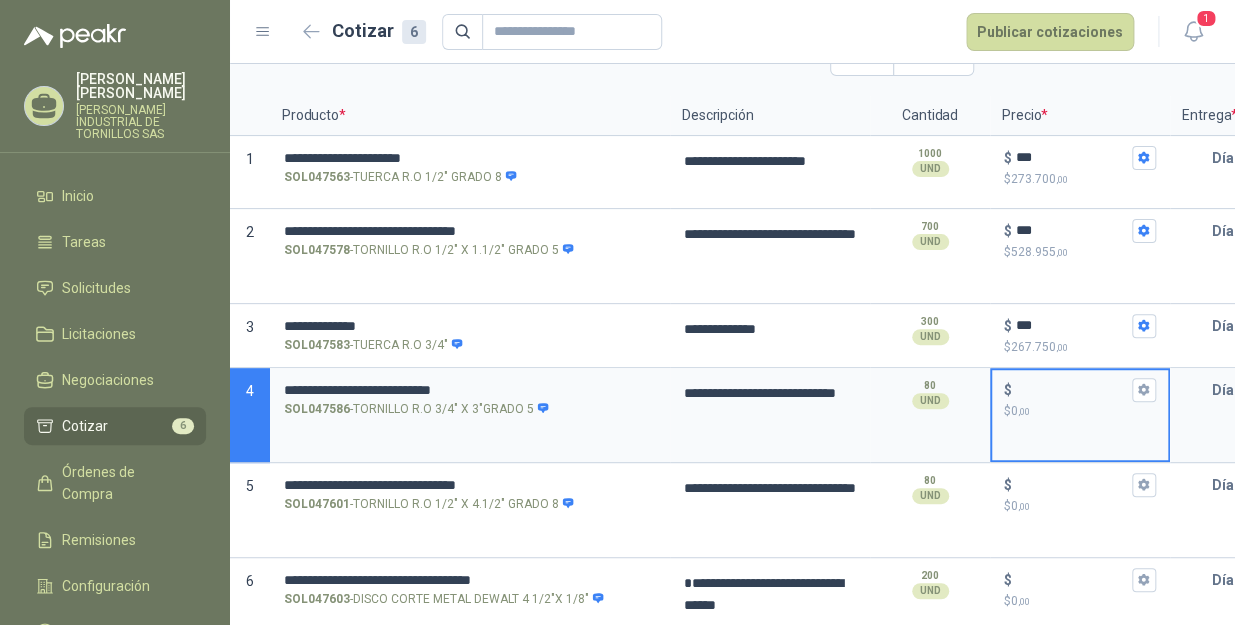click on "$ $  0 ,00" at bounding box center [1072, 389] 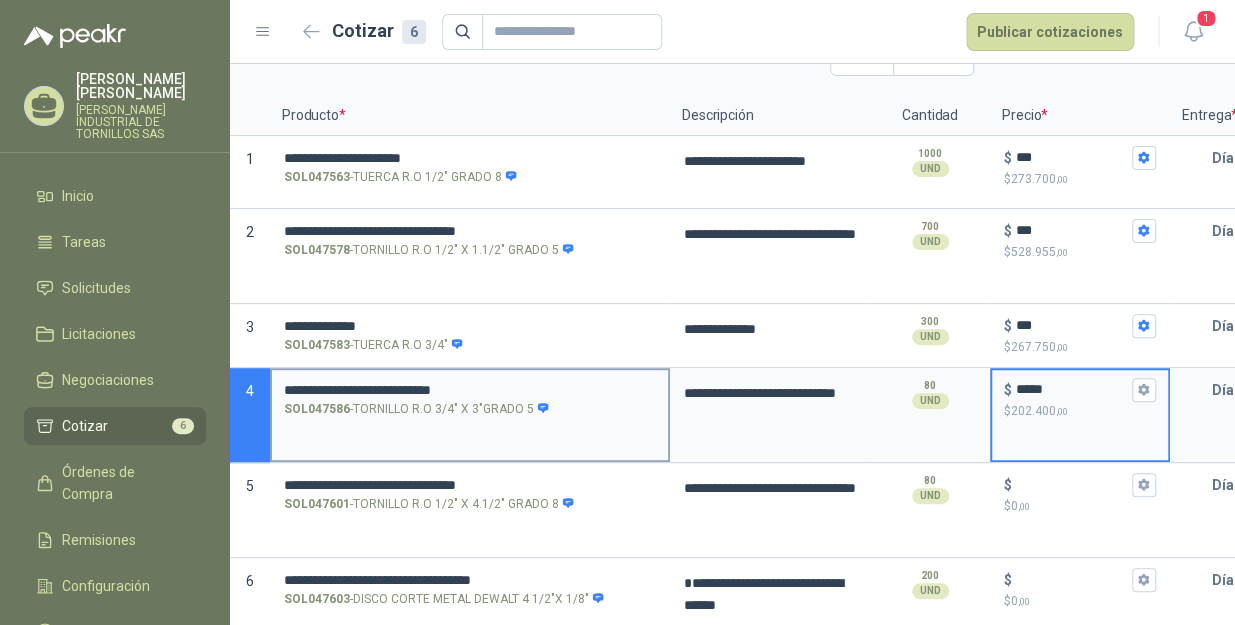 type on "*****" 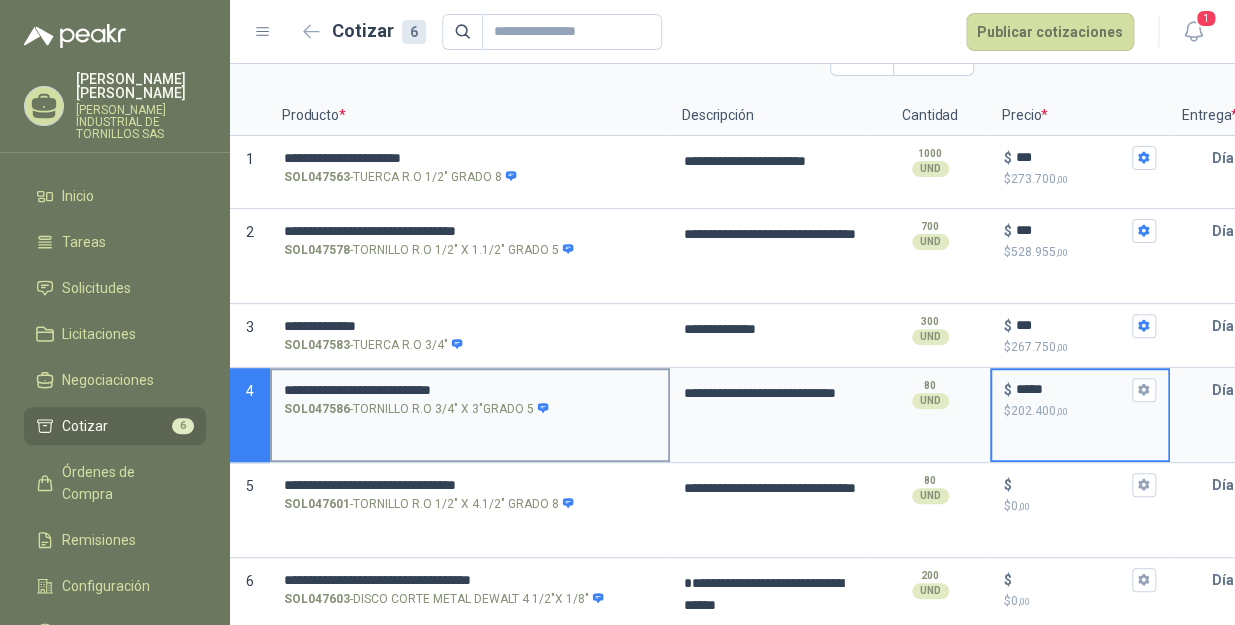 type on "**********" 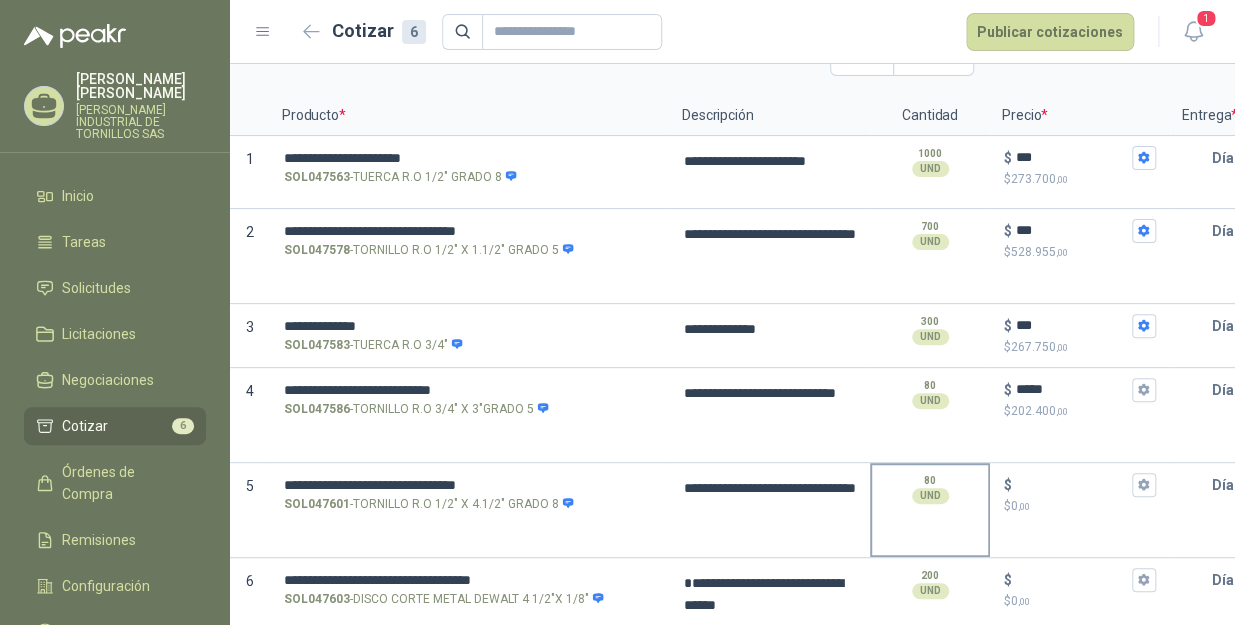 type on "**********" 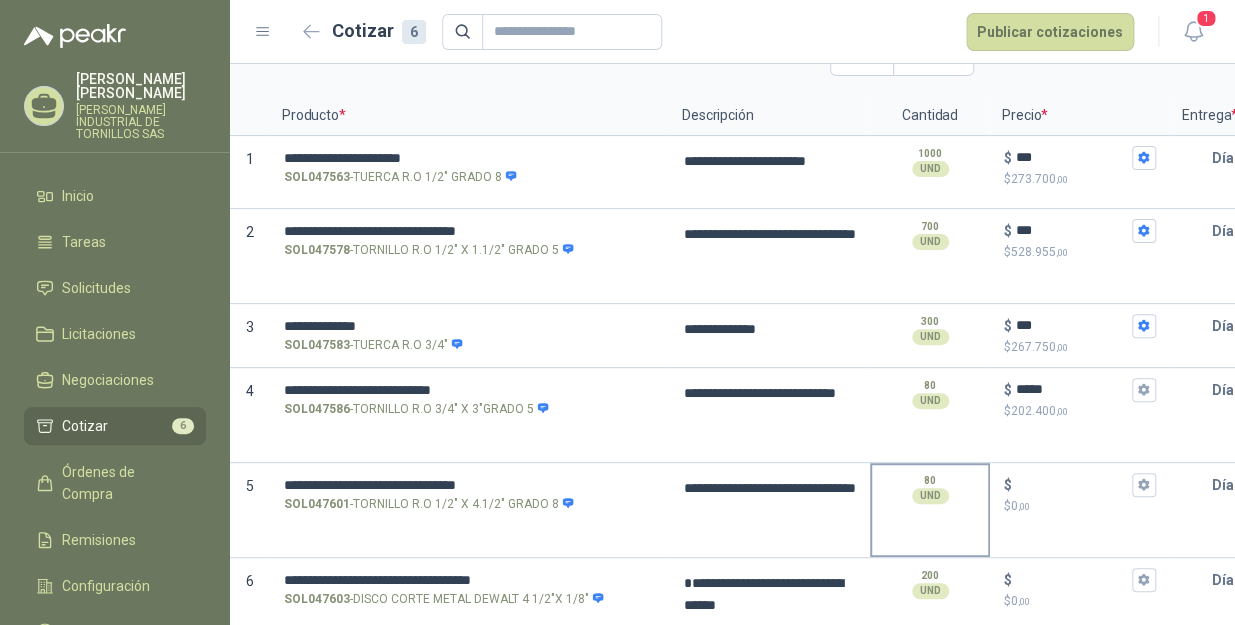 type on "**********" 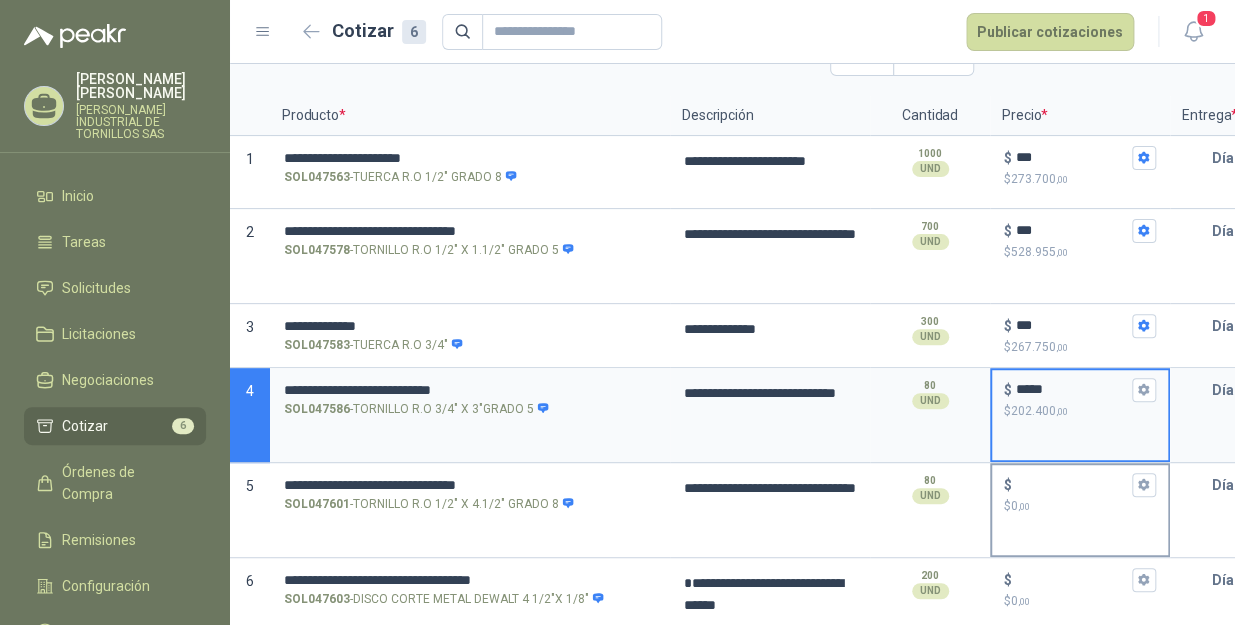 type on "**********" 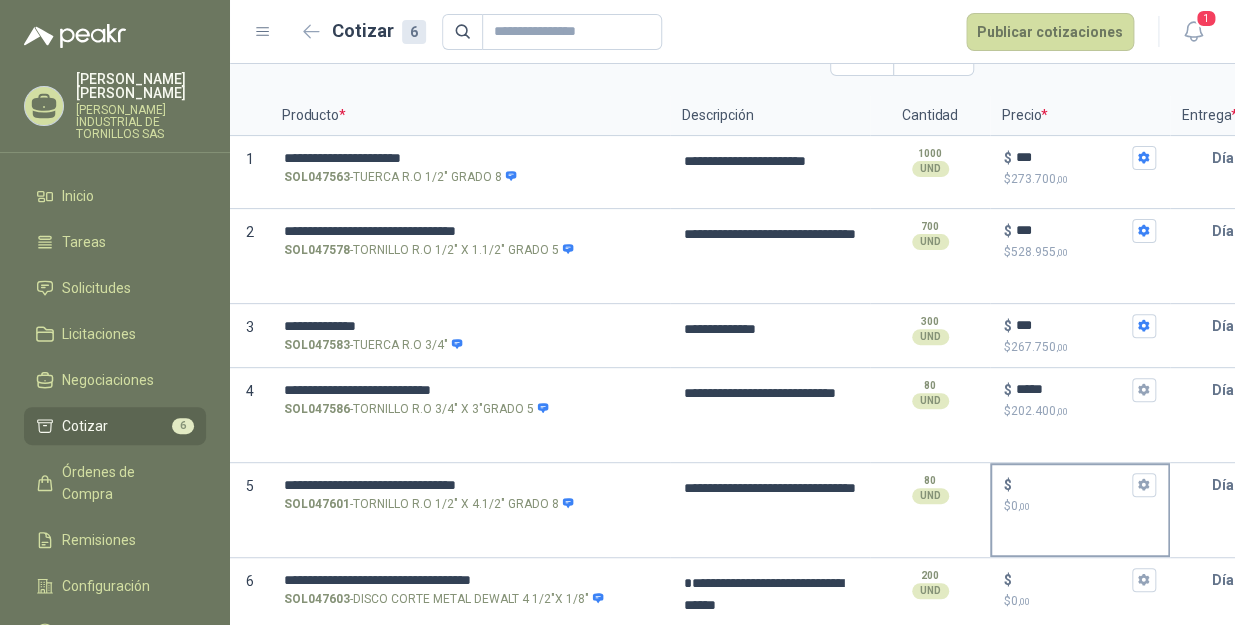 click on "$ $  0 ,00" at bounding box center [1080, 494] 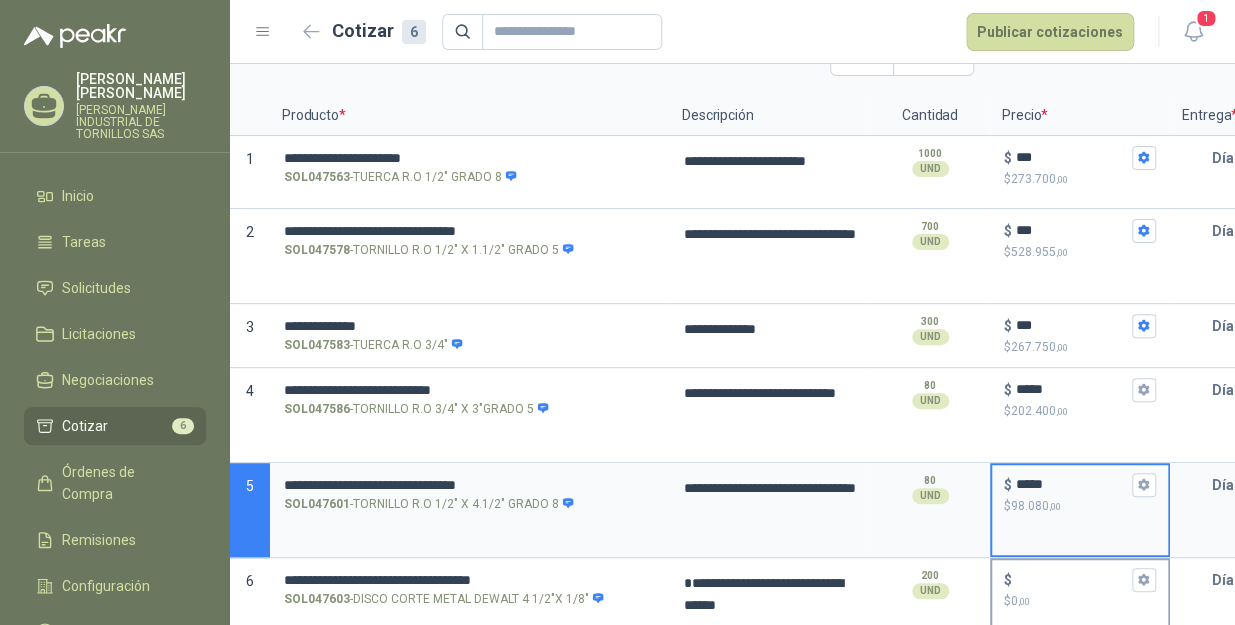 type on "*****" 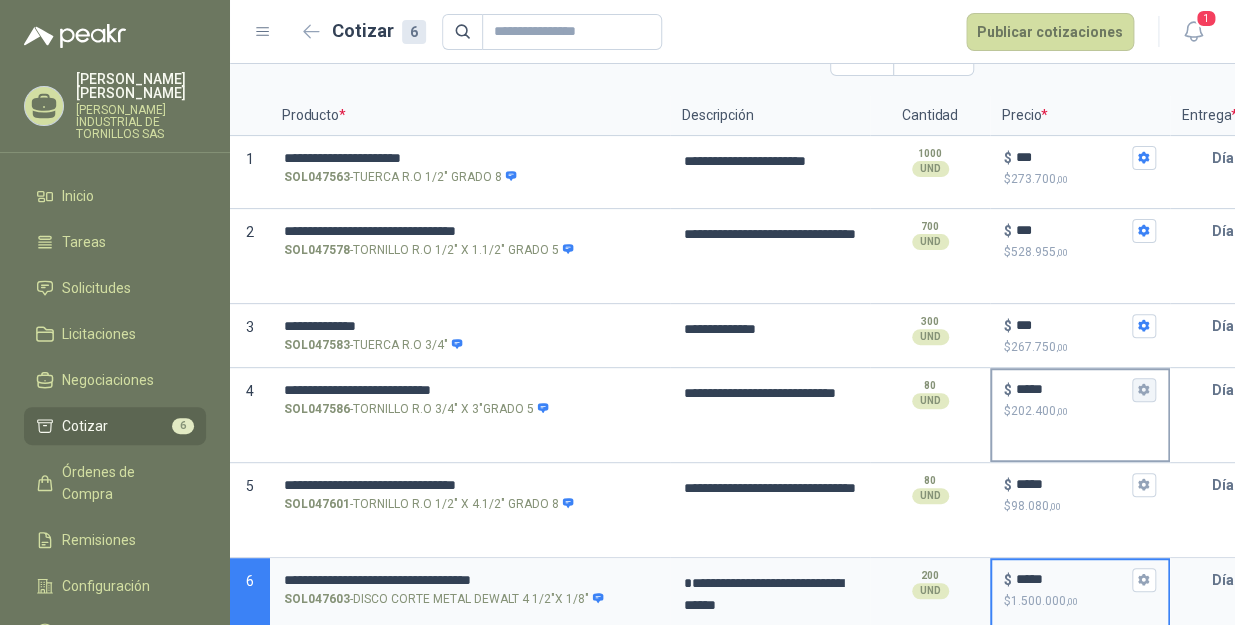 type on "*****" 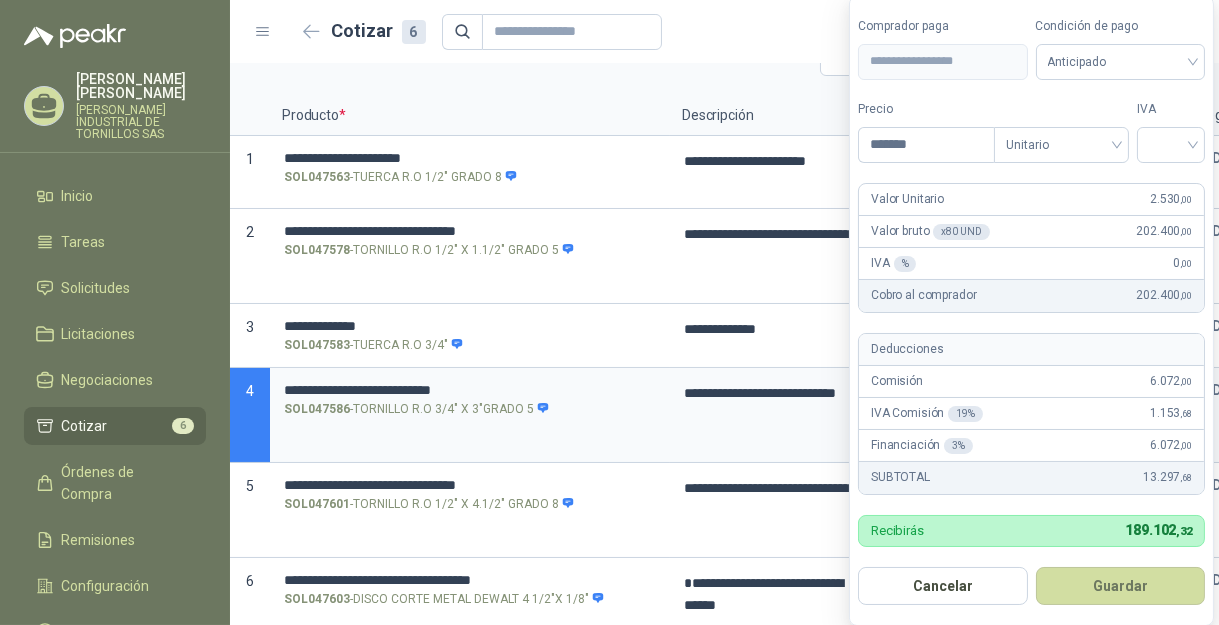 drag, startPoint x: 1170, startPoint y: 144, endPoint x: 1176, endPoint y: 167, distance: 23.769728 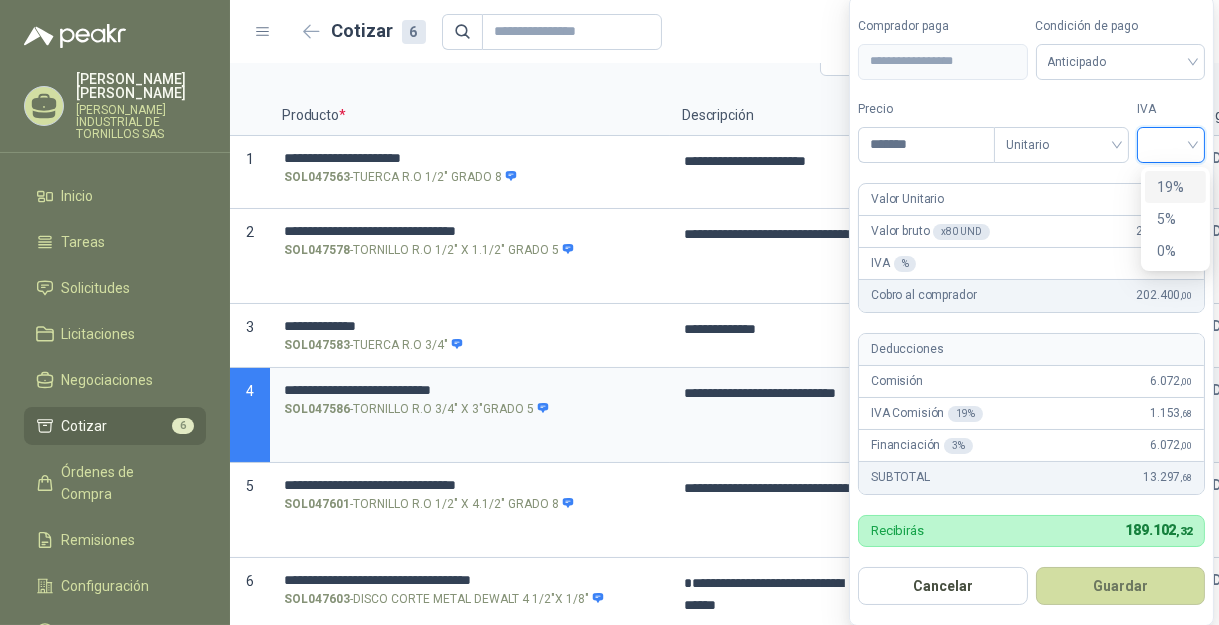 click on "19%" at bounding box center (1175, 187) 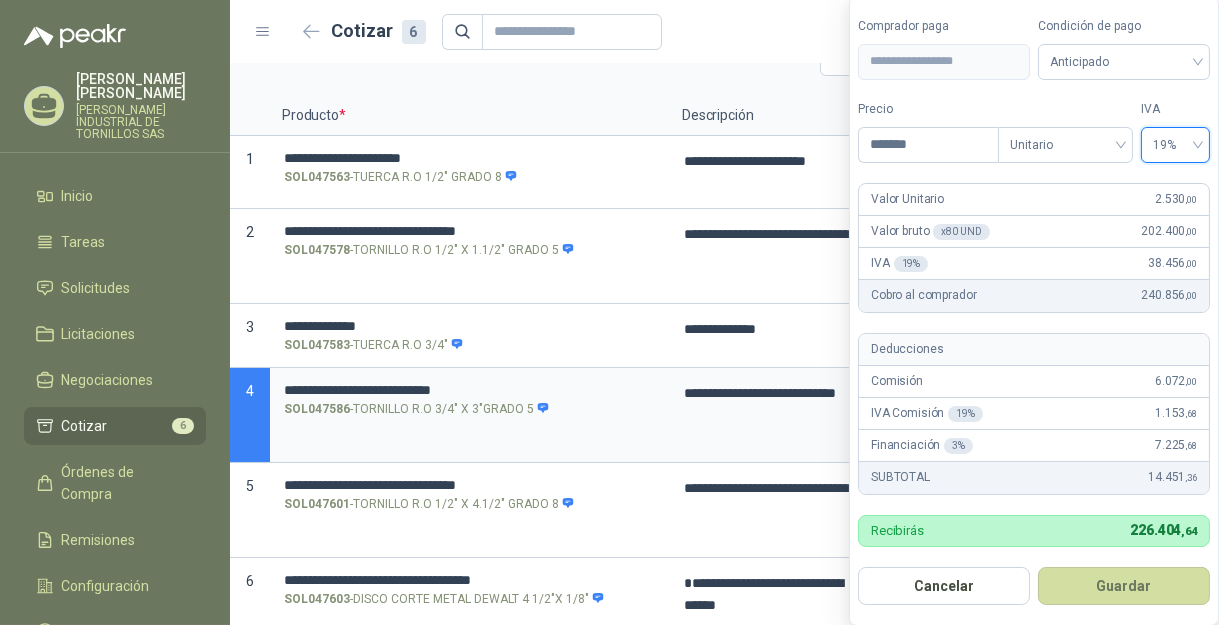 drag, startPoint x: 1127, startPoint y: 580, endPoint x: 1147, endPoint y: 542, distance: 42.941822 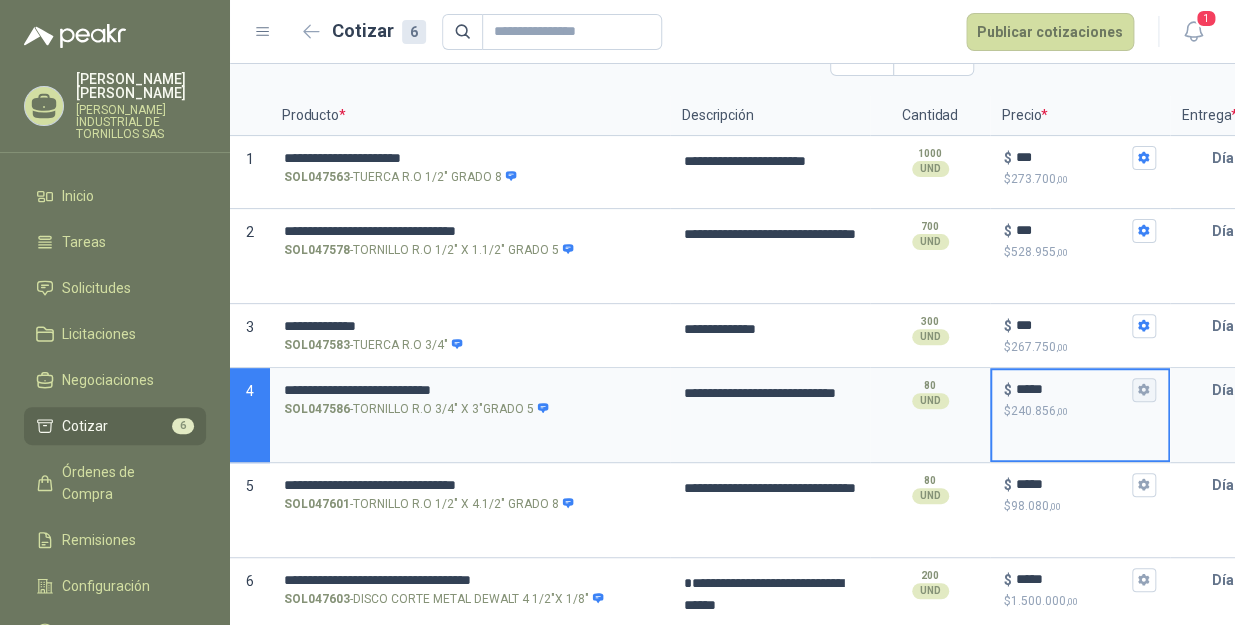 click 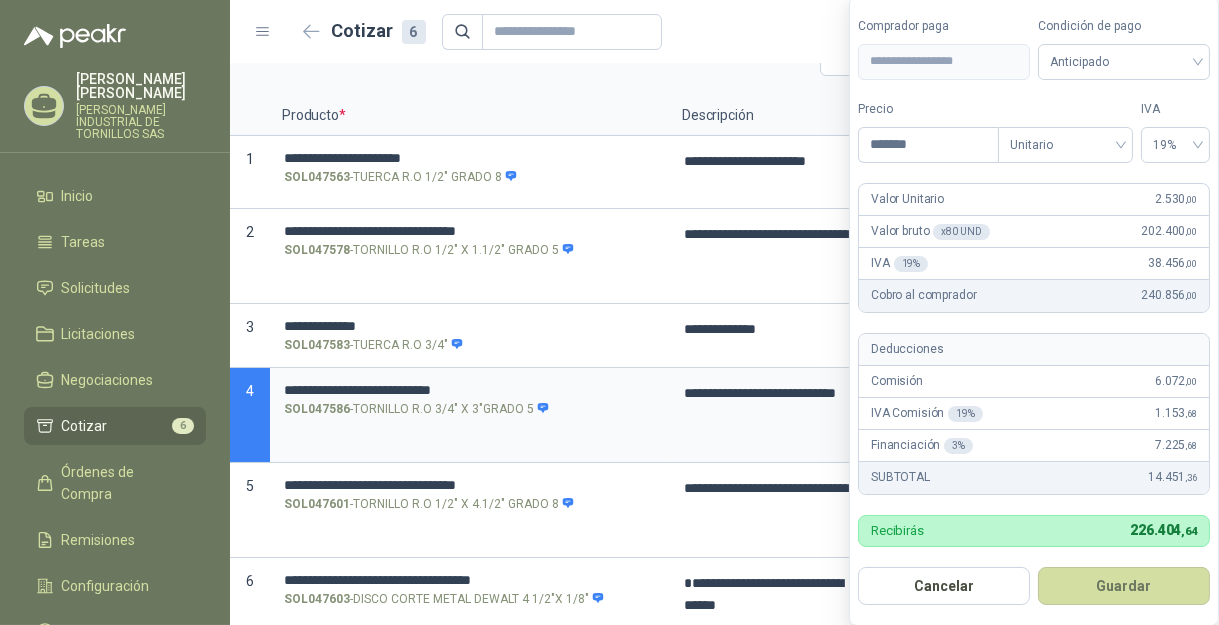drag, startPoint x: 1138, startPoint y: 588, endPoint x: 1147, endPoint y: 574, distance: 16.643316 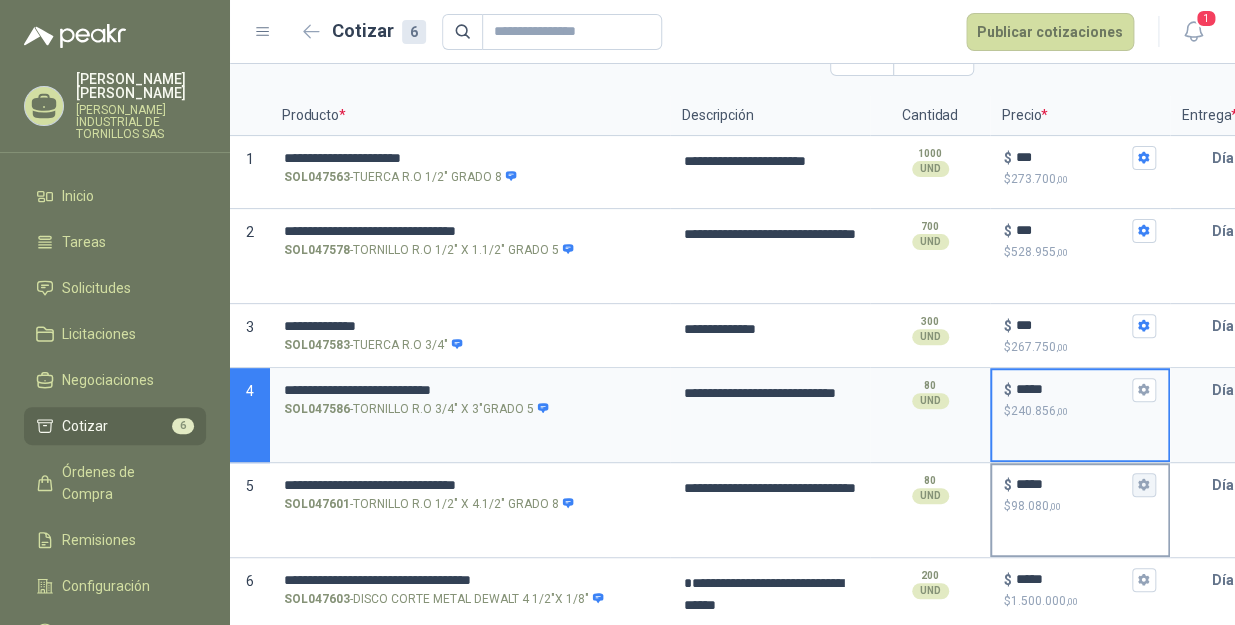 click on "$ ***** $  98.080 ,00" at bounding box center [1144, 485] 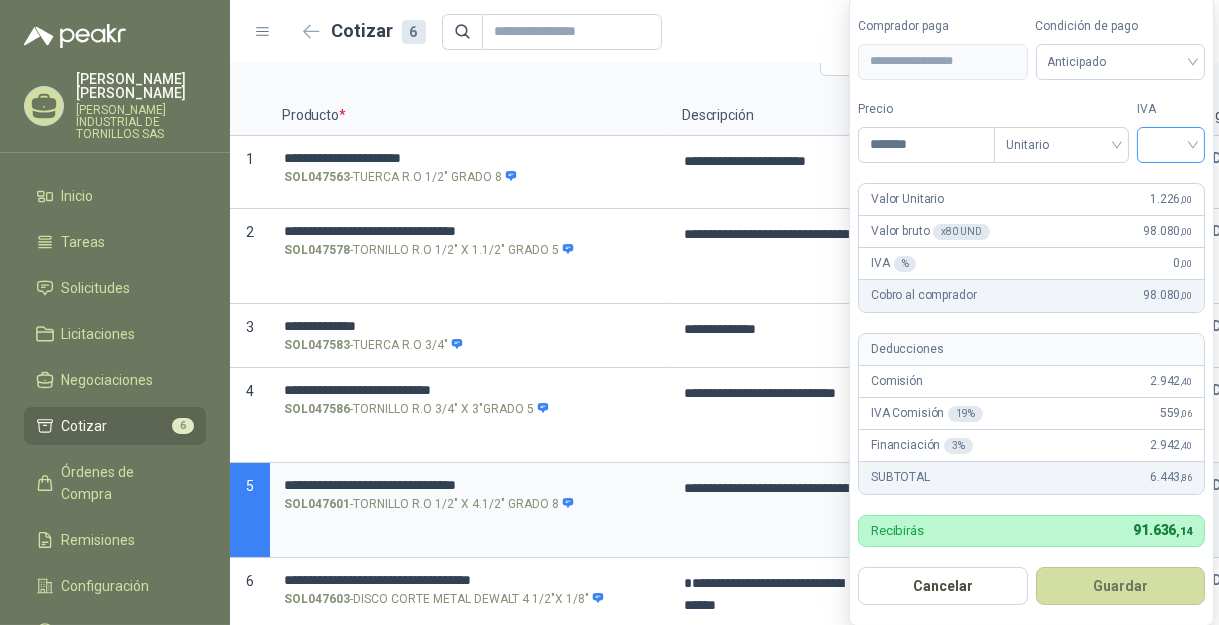 click at bounding box center (1171, 143) 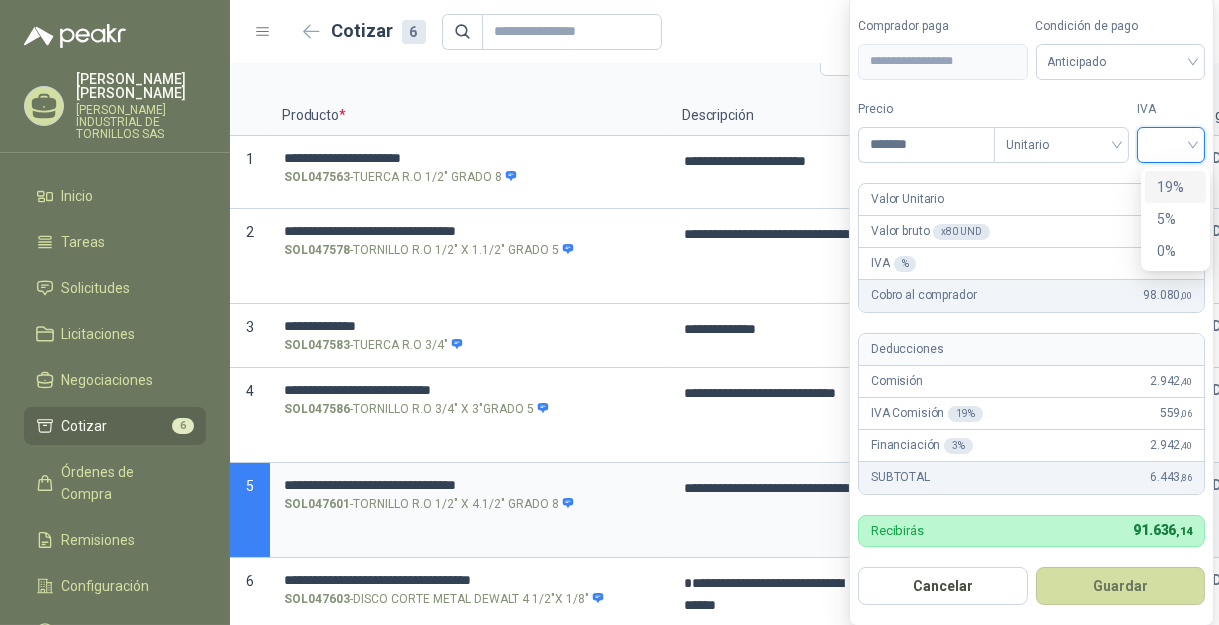 click on "19%" at bounding box center [1175, 187] 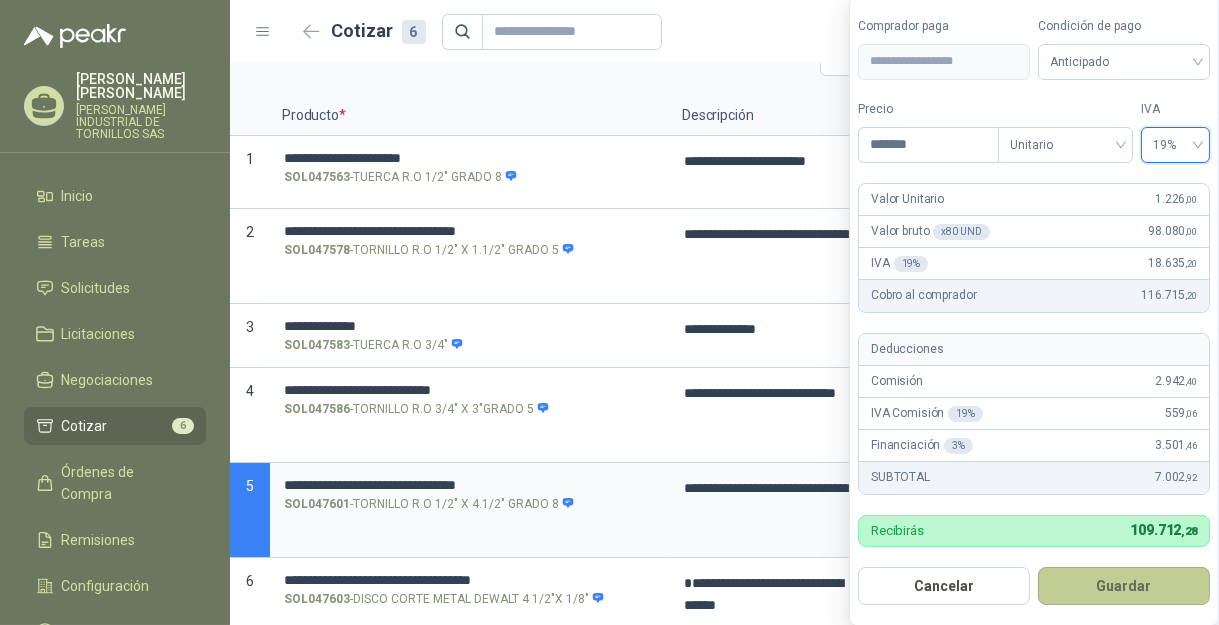 click on "Guardar" at bounding box center (1124, 586) 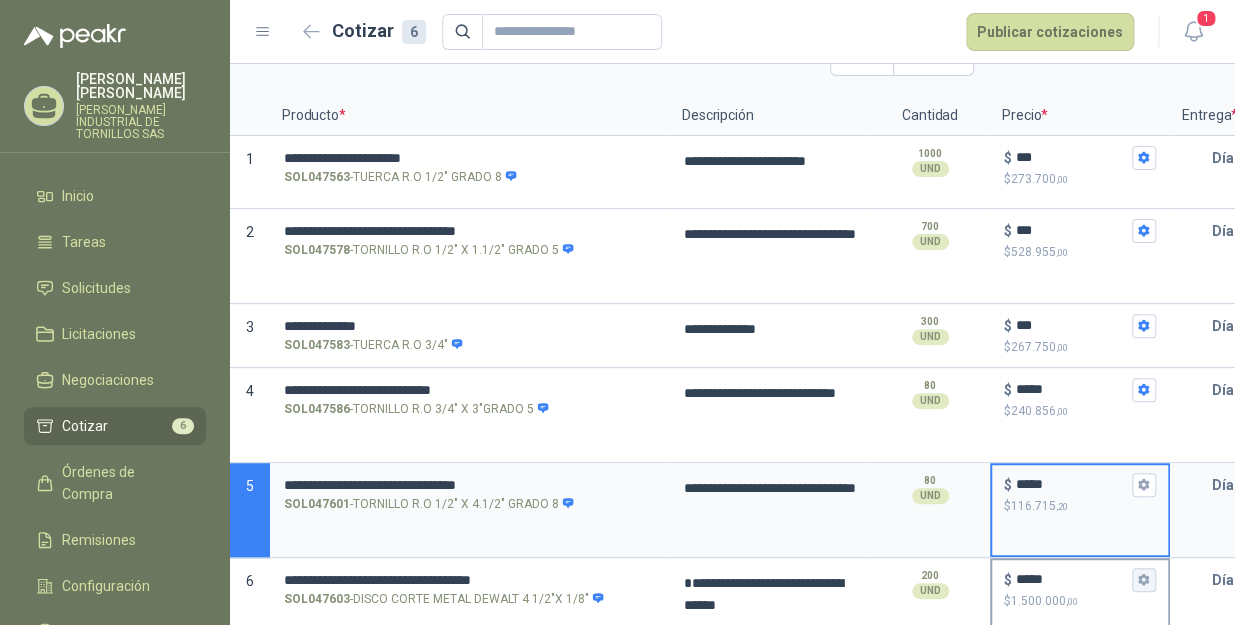 click on "$ ***** $  1.500.000 ,00" at bounding box center [1144, 580] 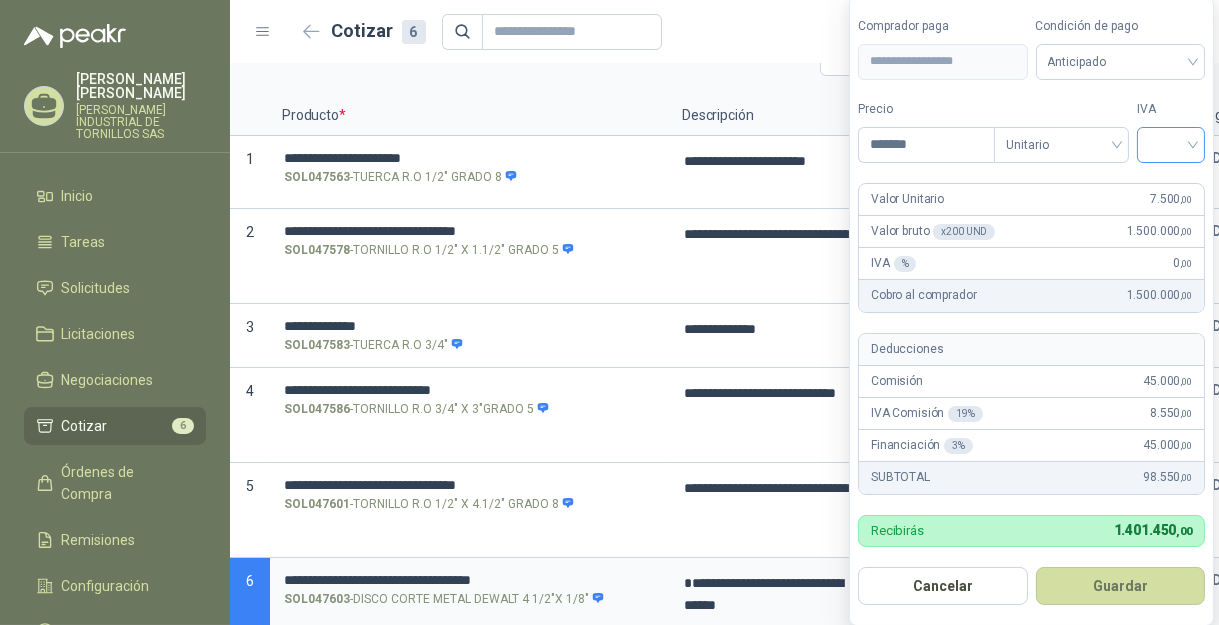 click at bounding box center (1171, 143) 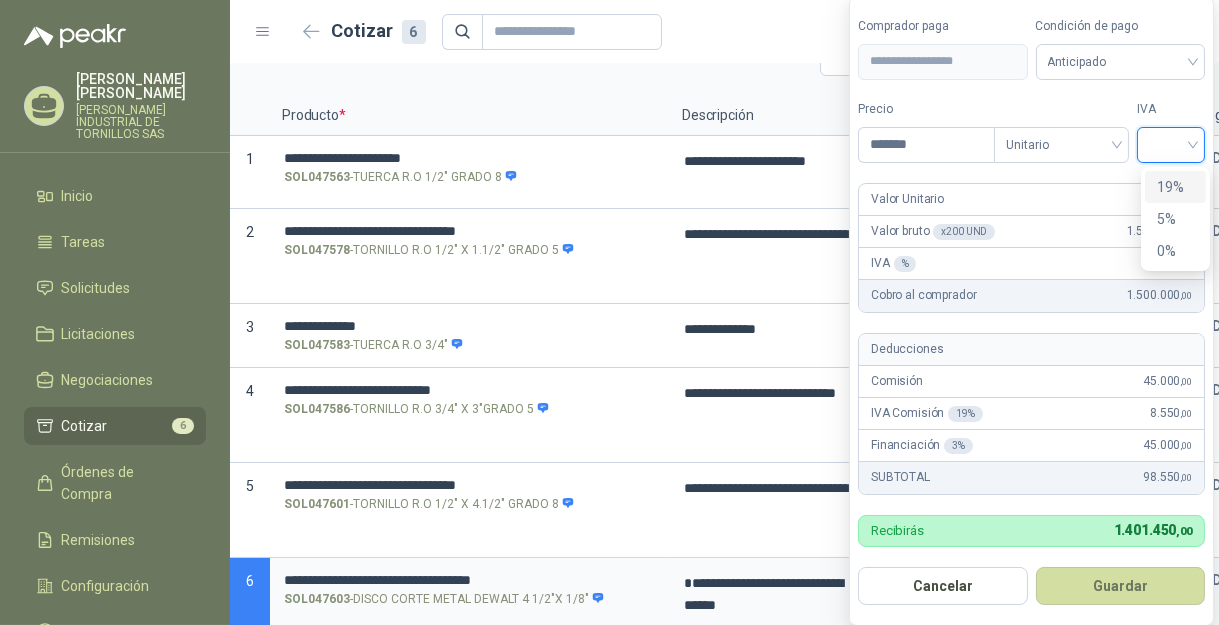 click on "19%" at bounding box center (1175, 187) 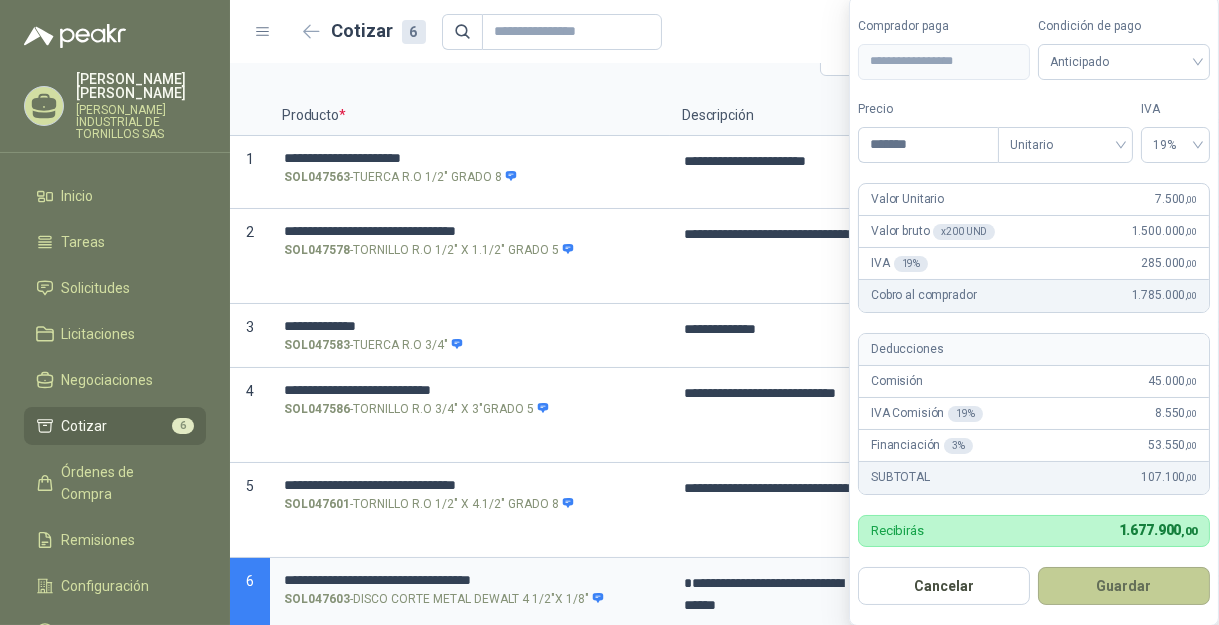 click on "Guardar" at bounding box center (1124, 586) 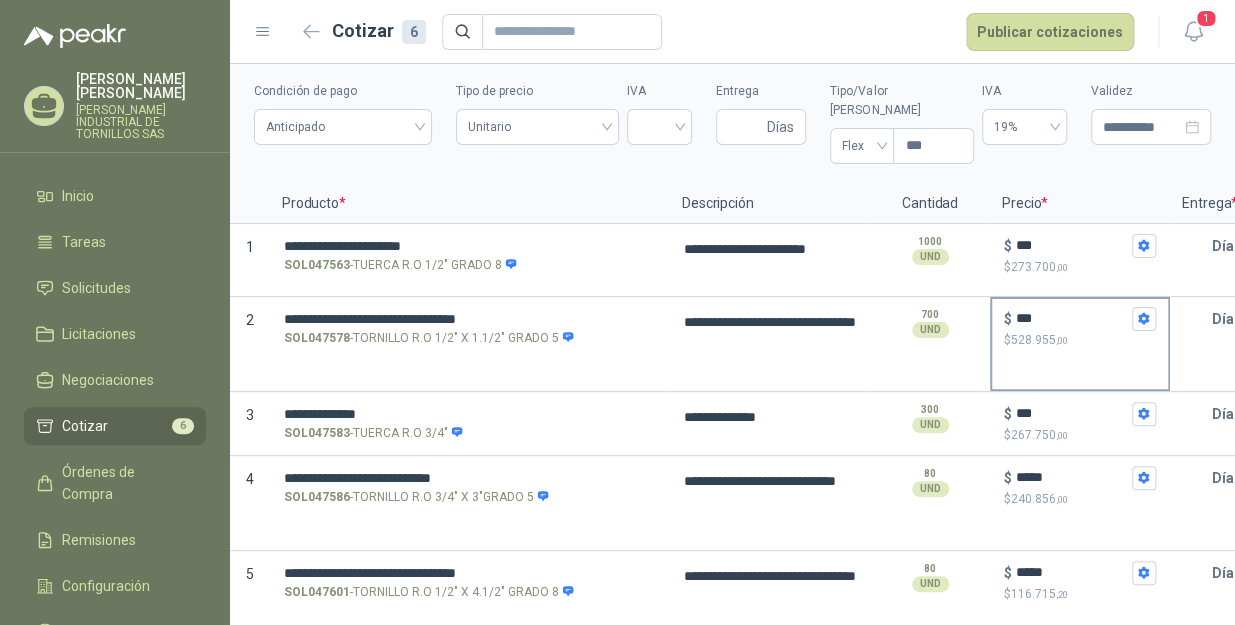 scroll, scrollTop: 90, scrollLeft: 0, axis: vertical 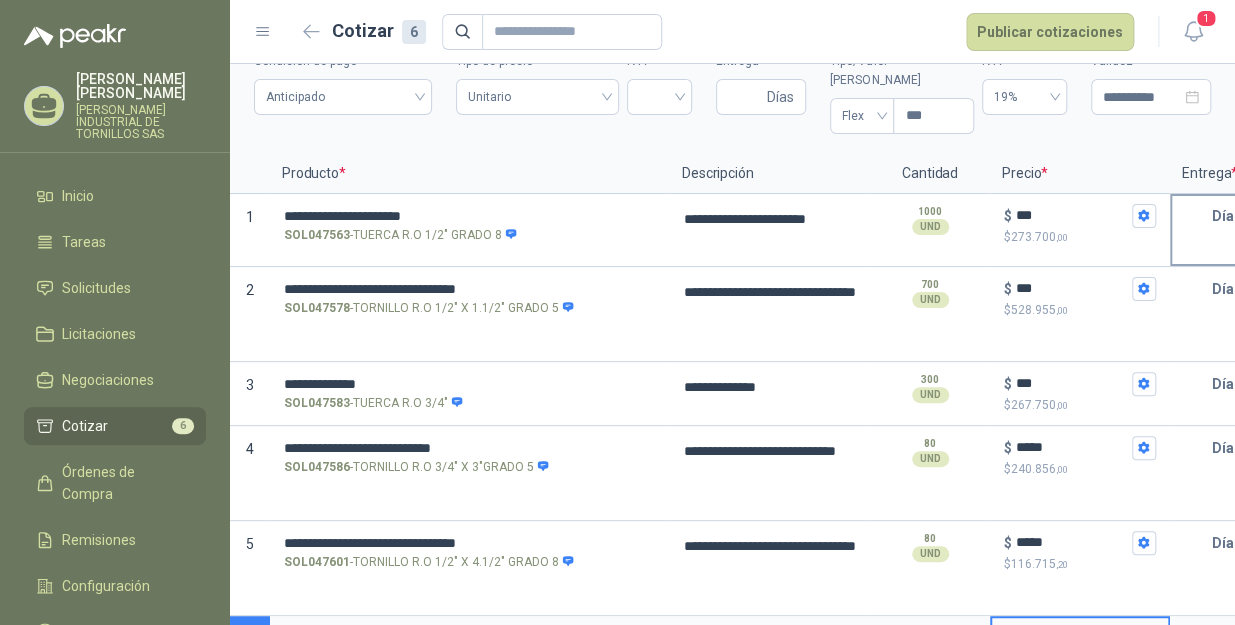 click at bounding box center [1192, 216] 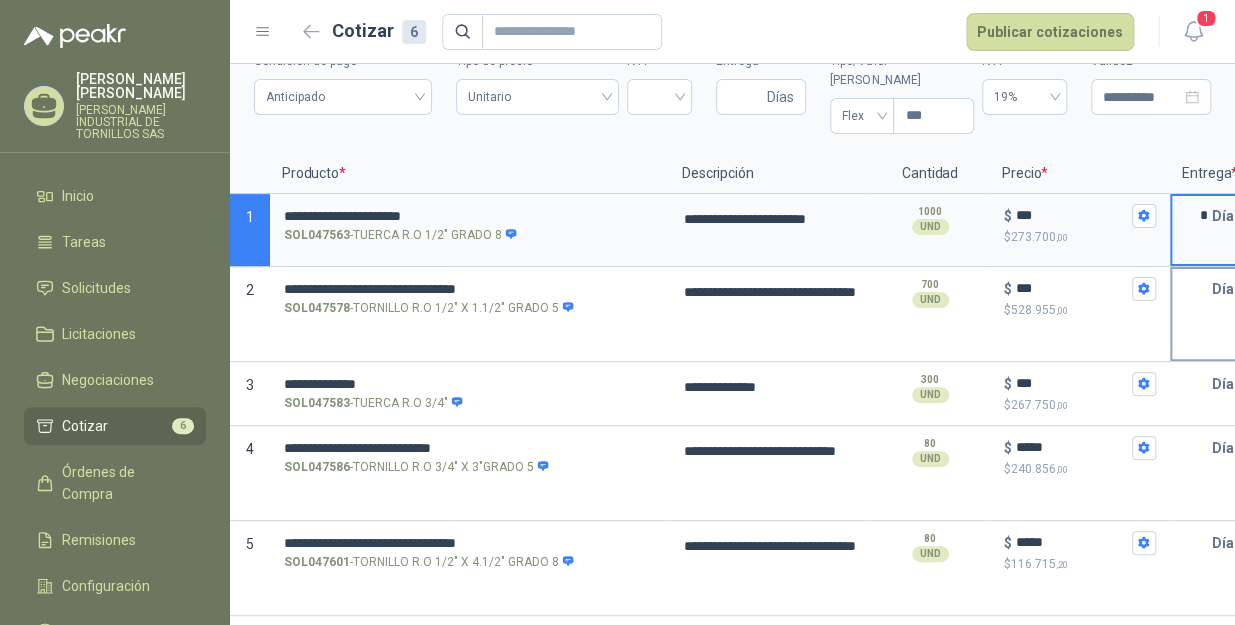 type on "*" 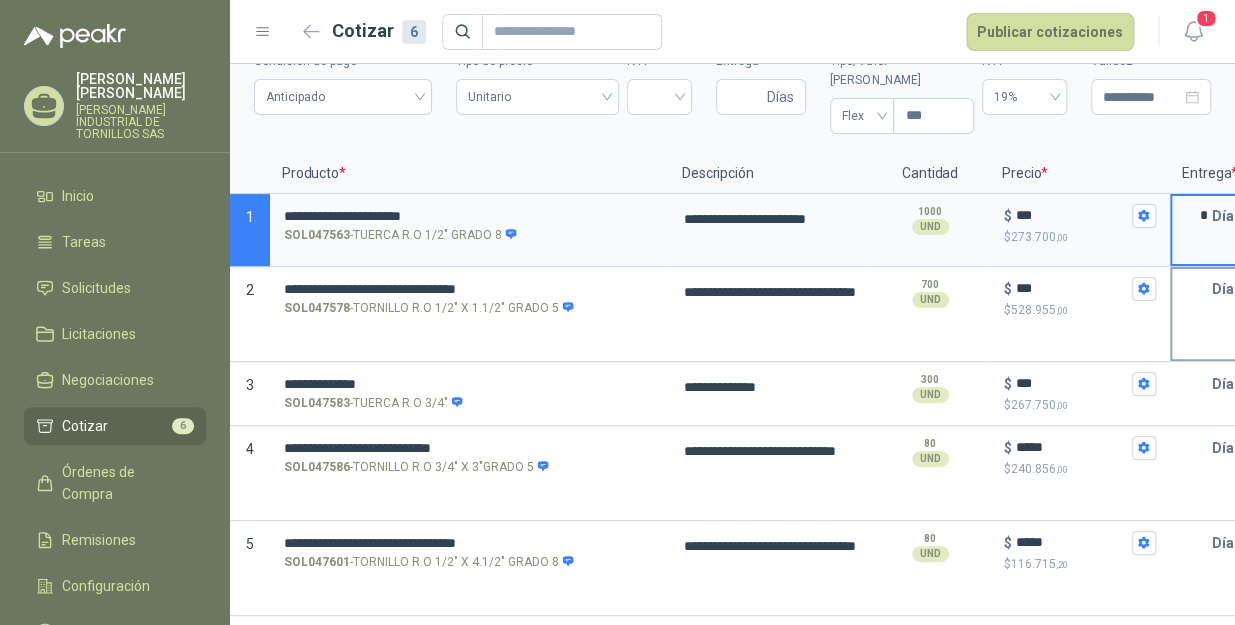 click at bounding box center [1192, 289] 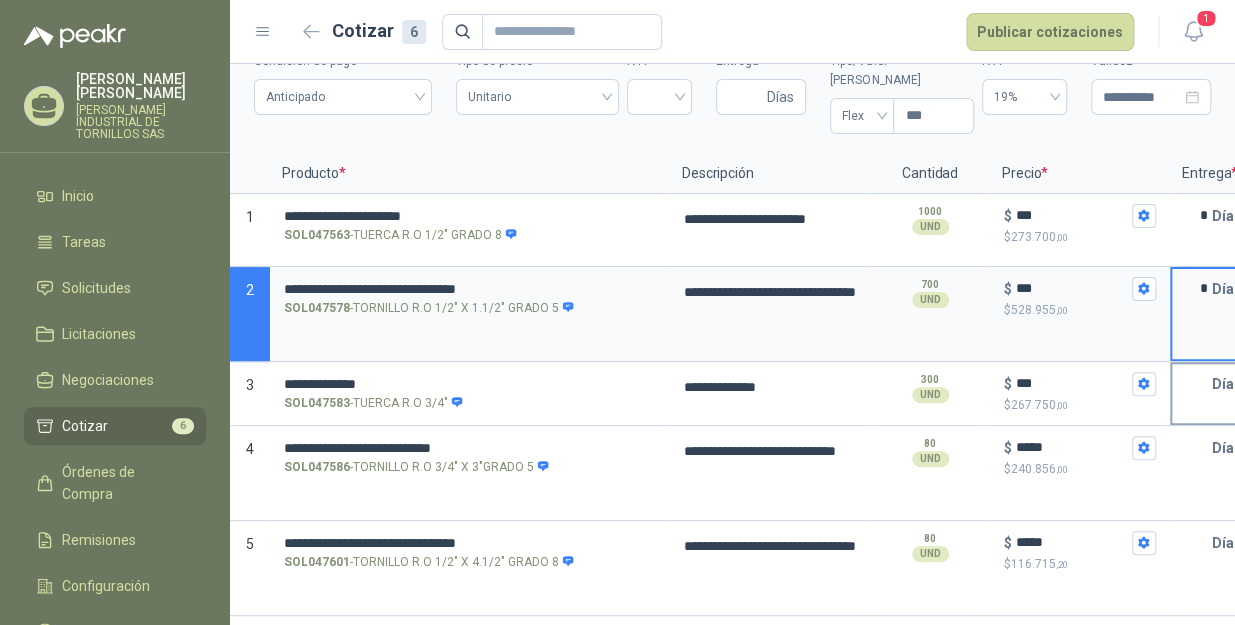 type on "*" 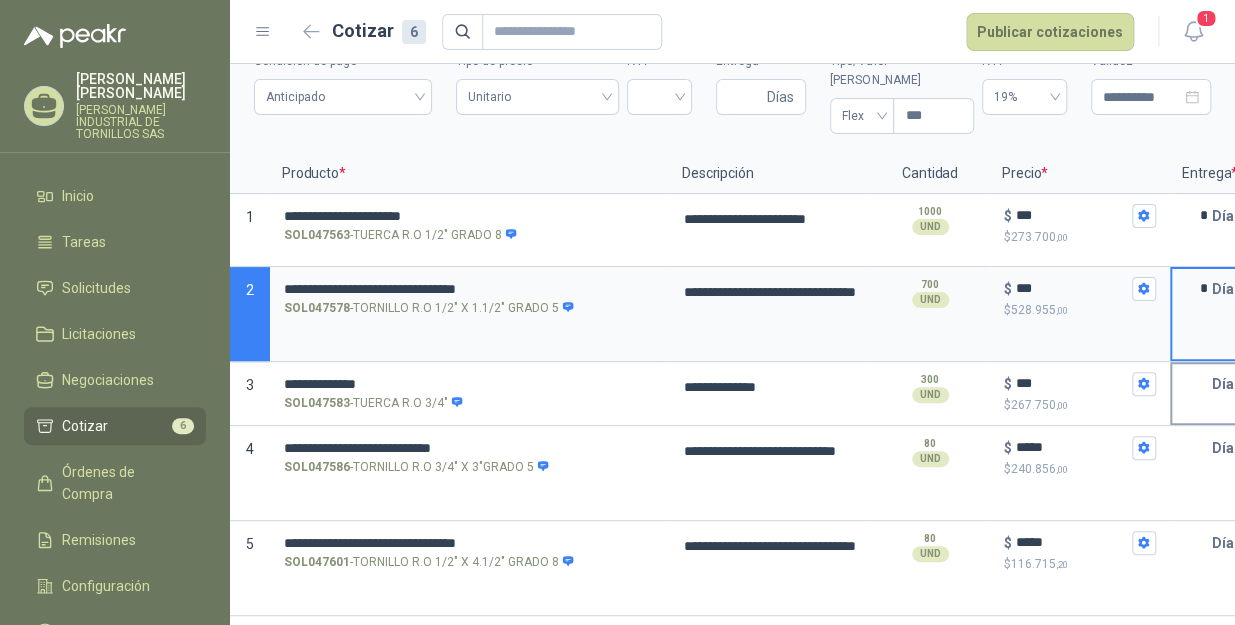 click at bounding box center (1192, 384) 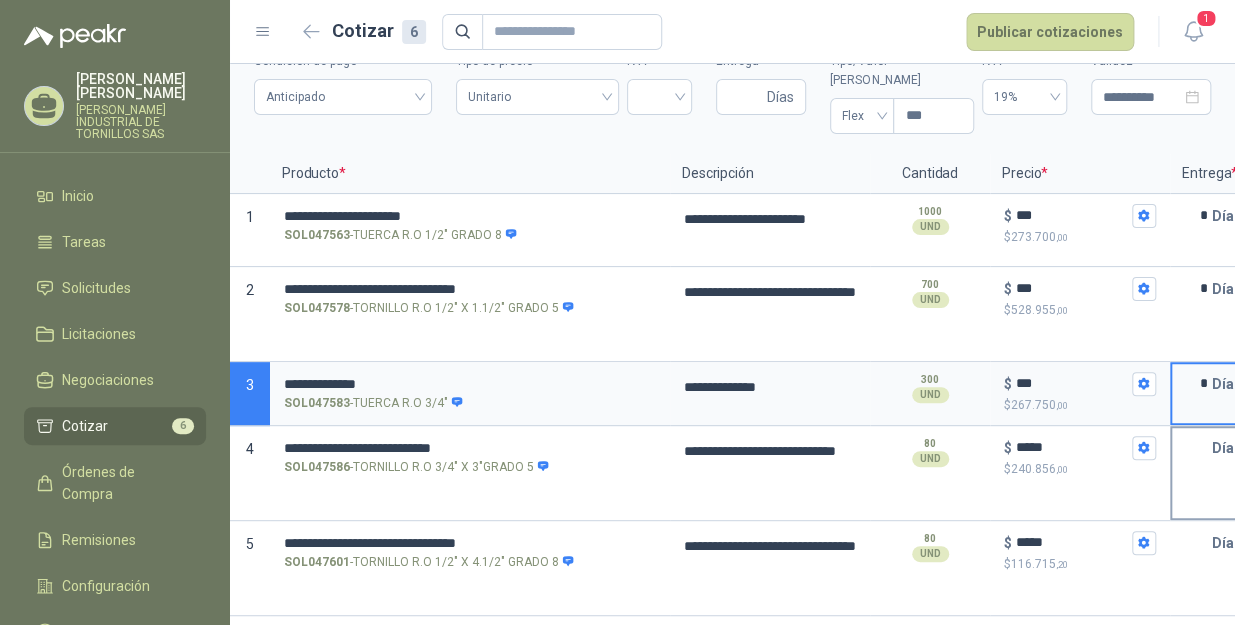 type on "*" 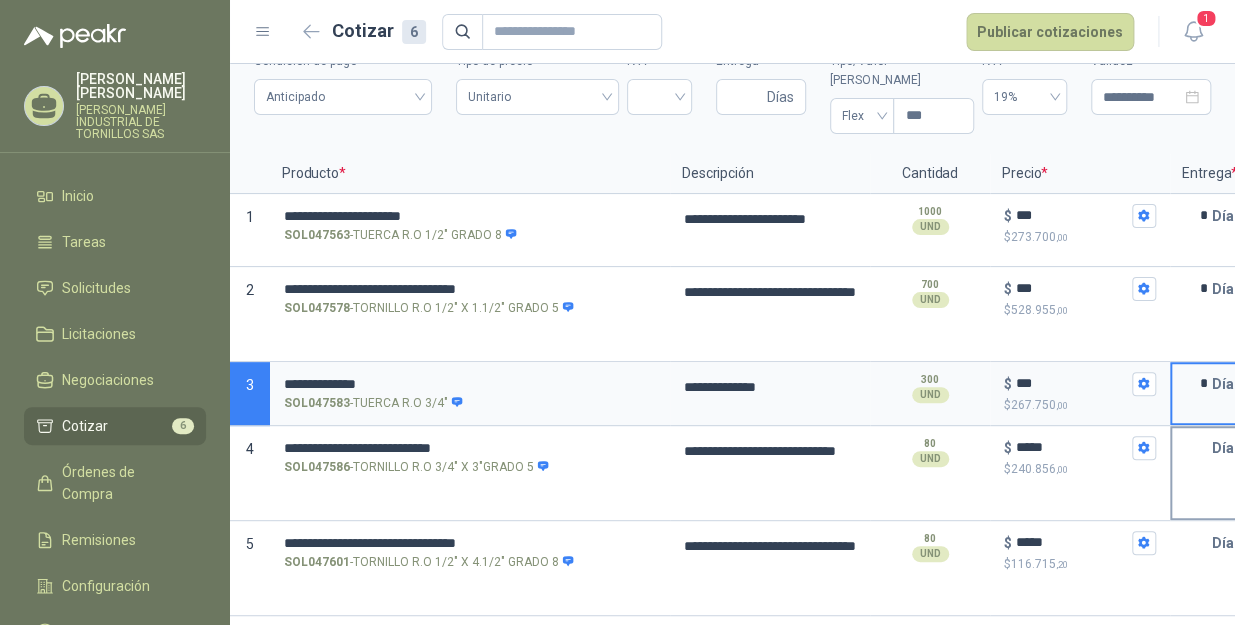 type on "**********" 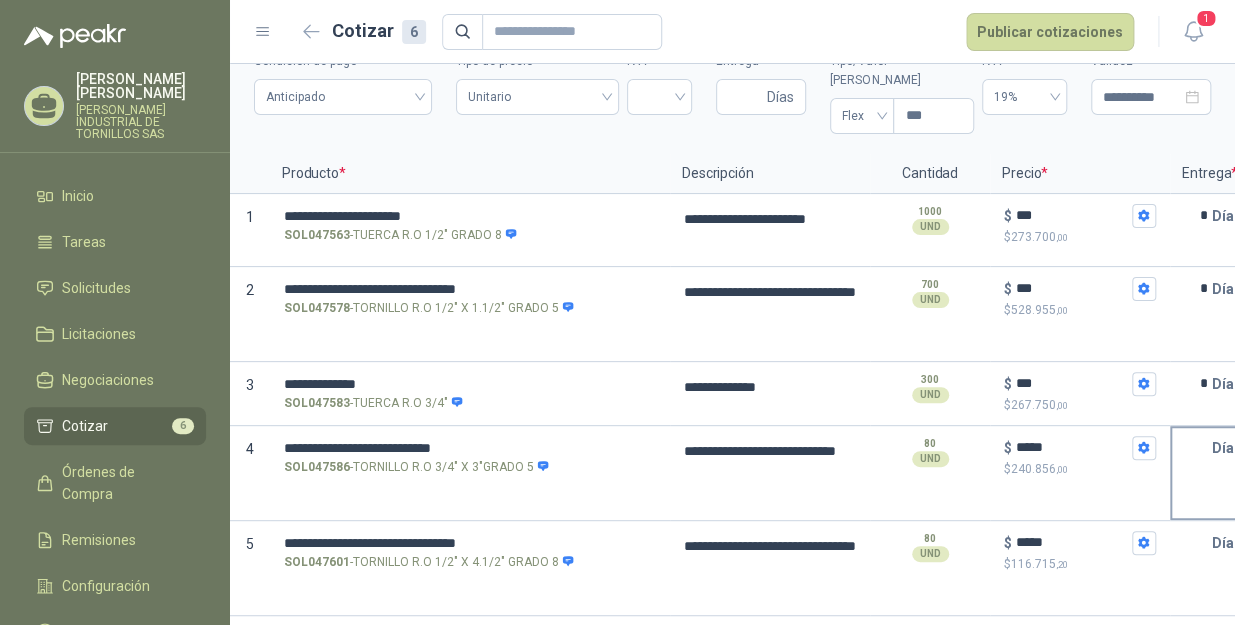 type on "**********" 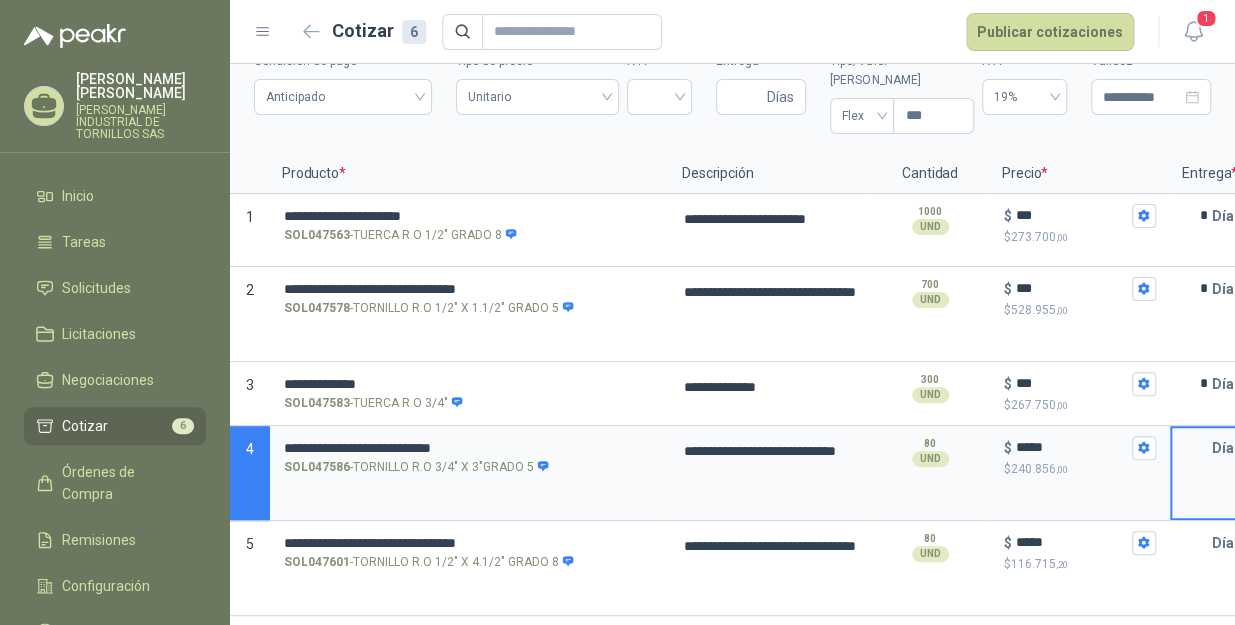 click at bounding box center [1192, 448] 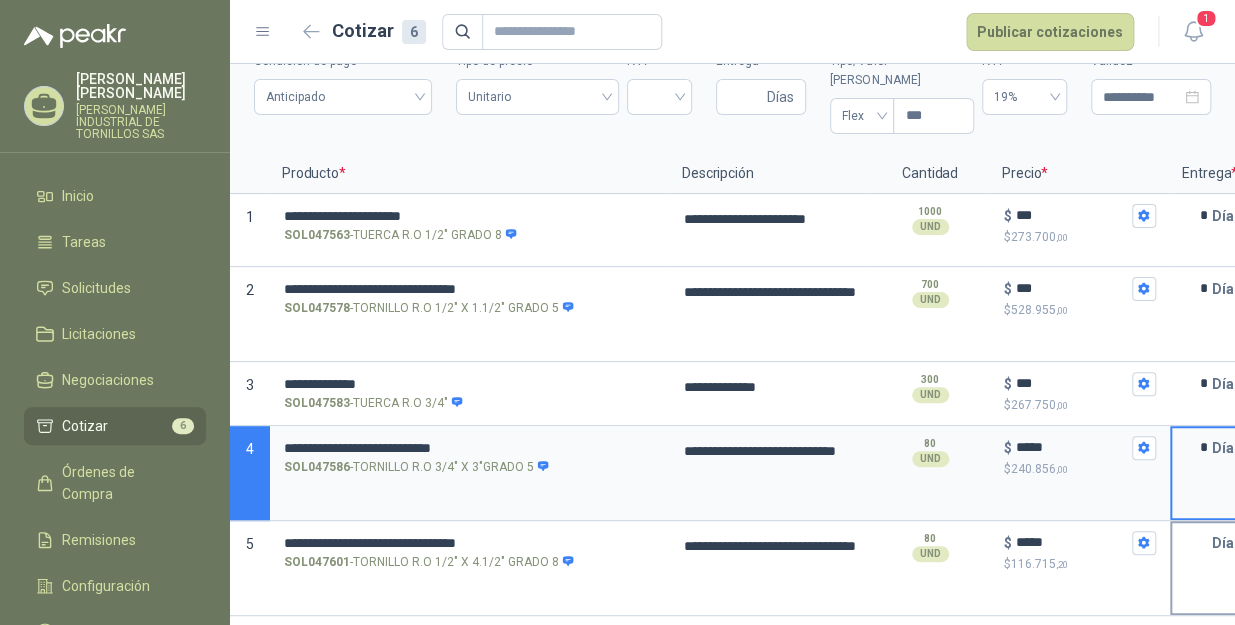 type on "*" 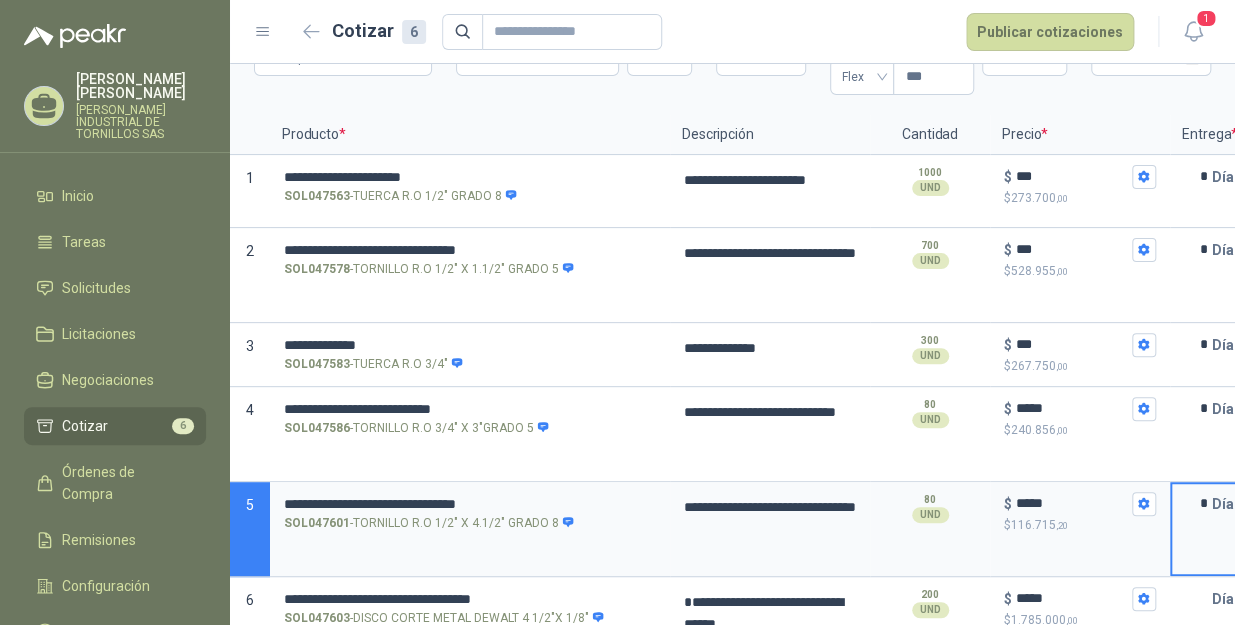 scroll, scrollTop: 148, scrollLeft: 0, axis: vertical 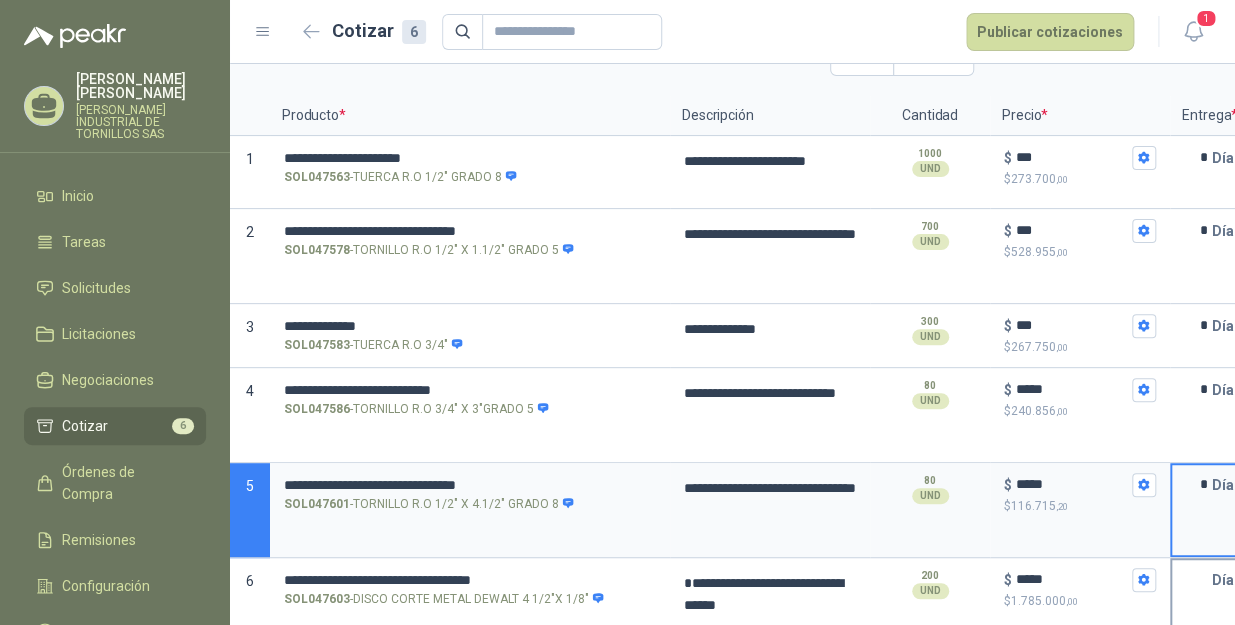type on "*" 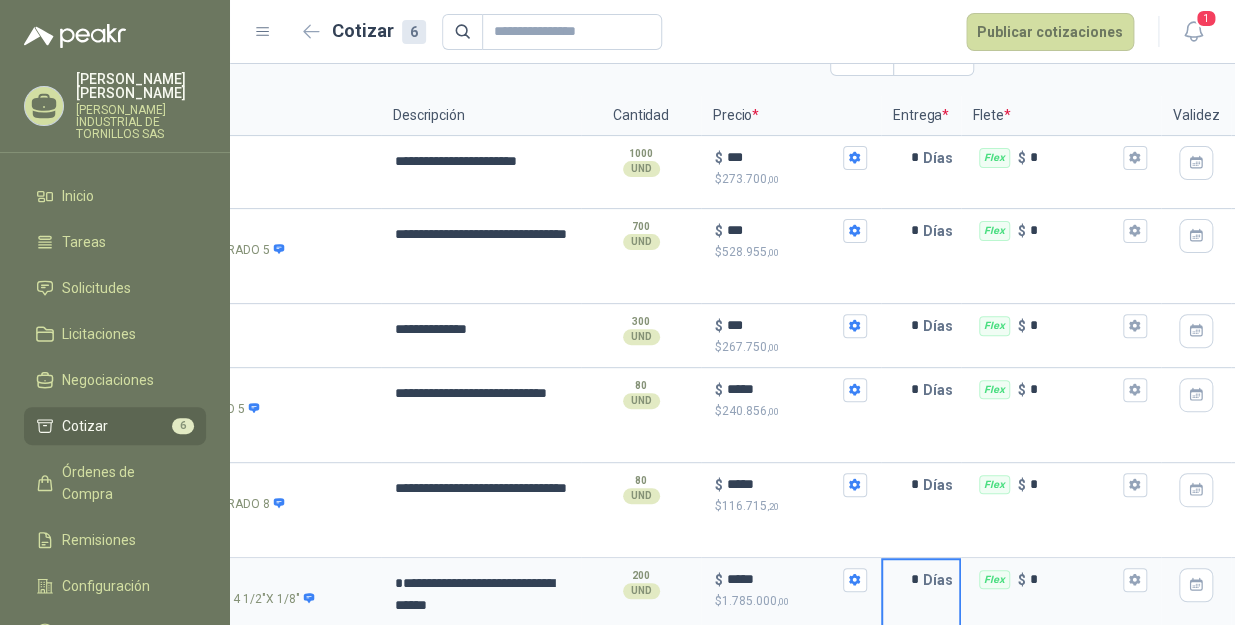 scroll, scrollTop: 0, scrollLeft: 407, axis: horizontal 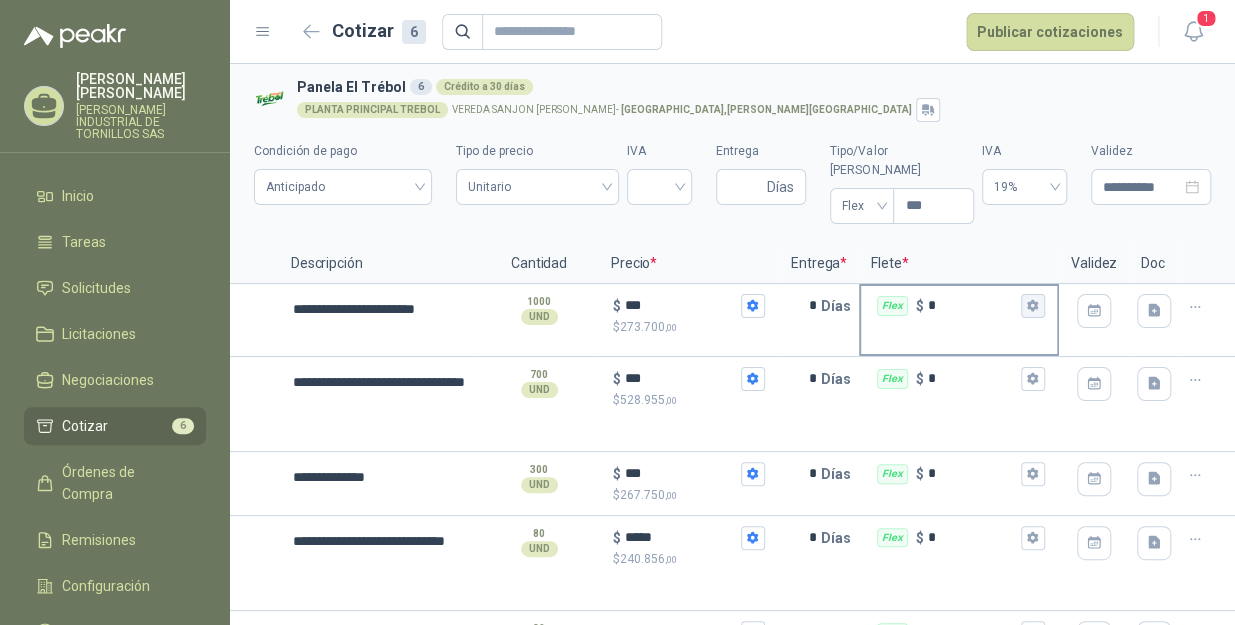 type on "*" 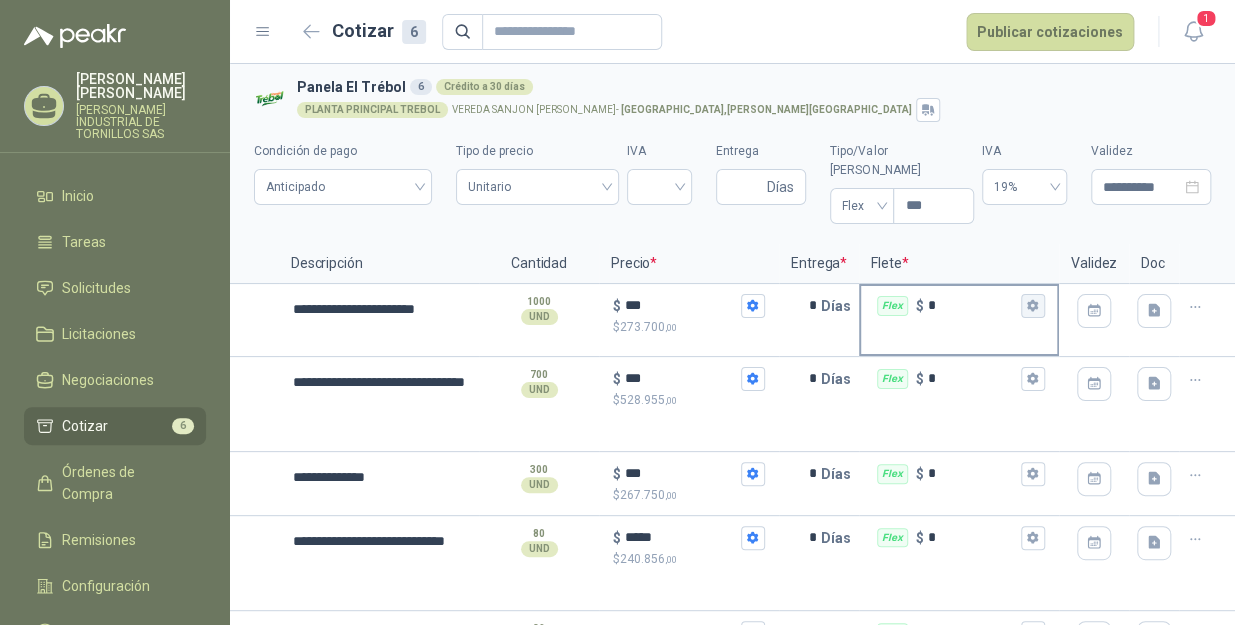click 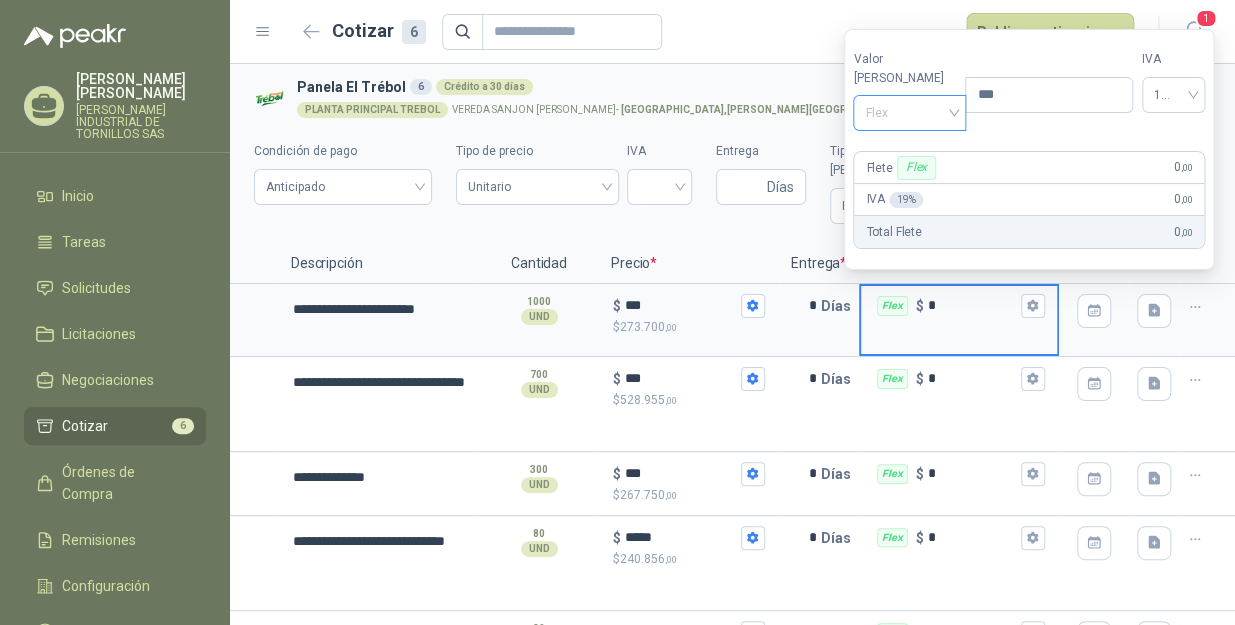 click on "Flex" at bounding box center (909, 113) 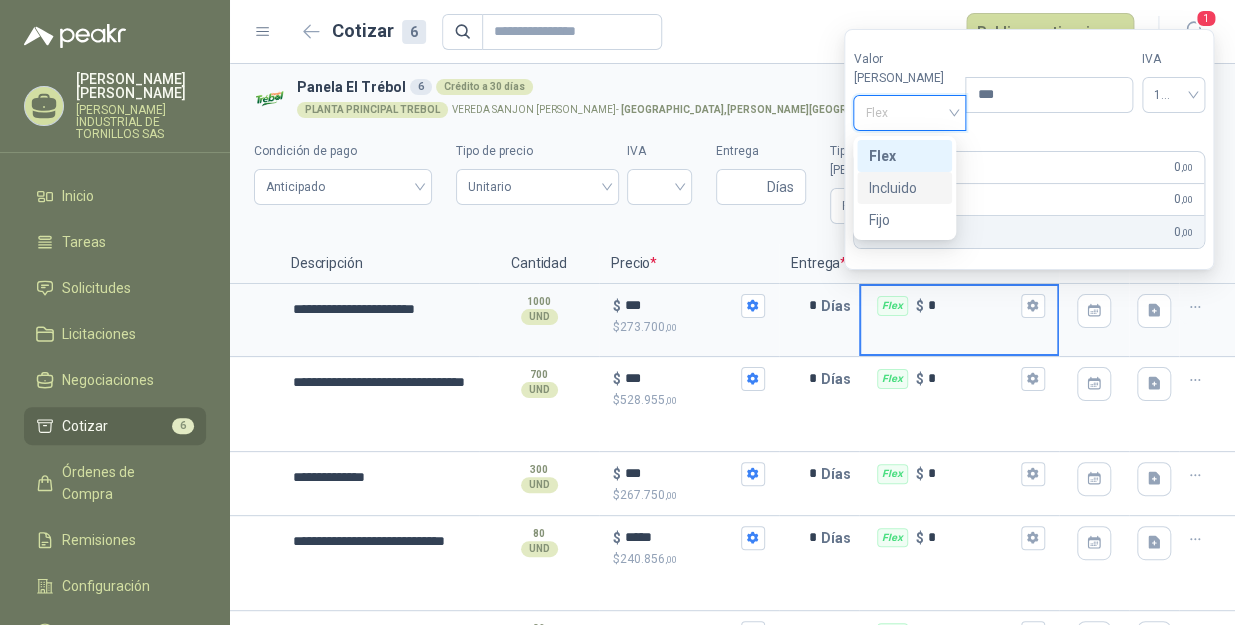 click on "Incluido" at bounding box center (904, 188) 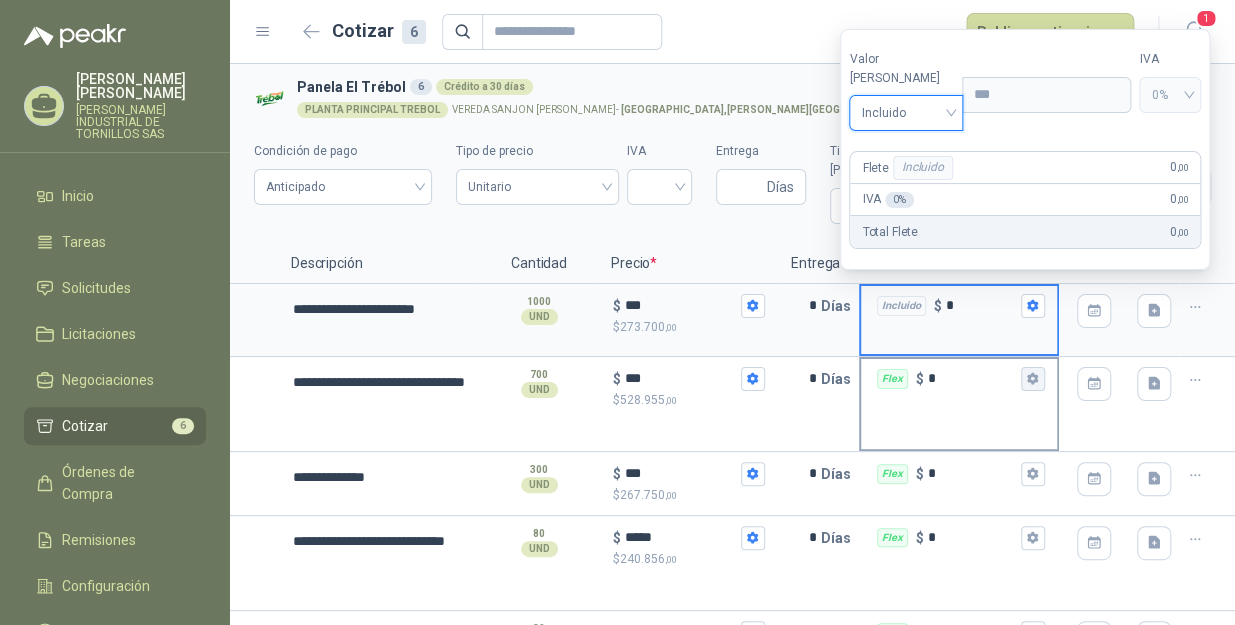 type on "**********" 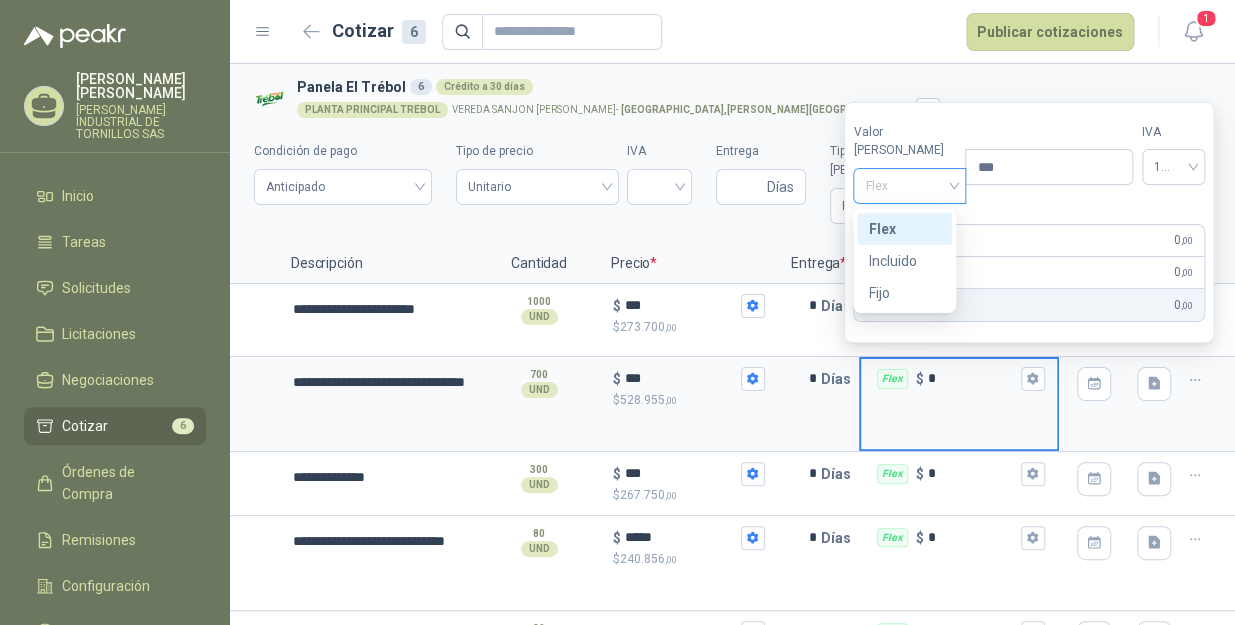 click on "Flex" at bounding box center (909, 186) 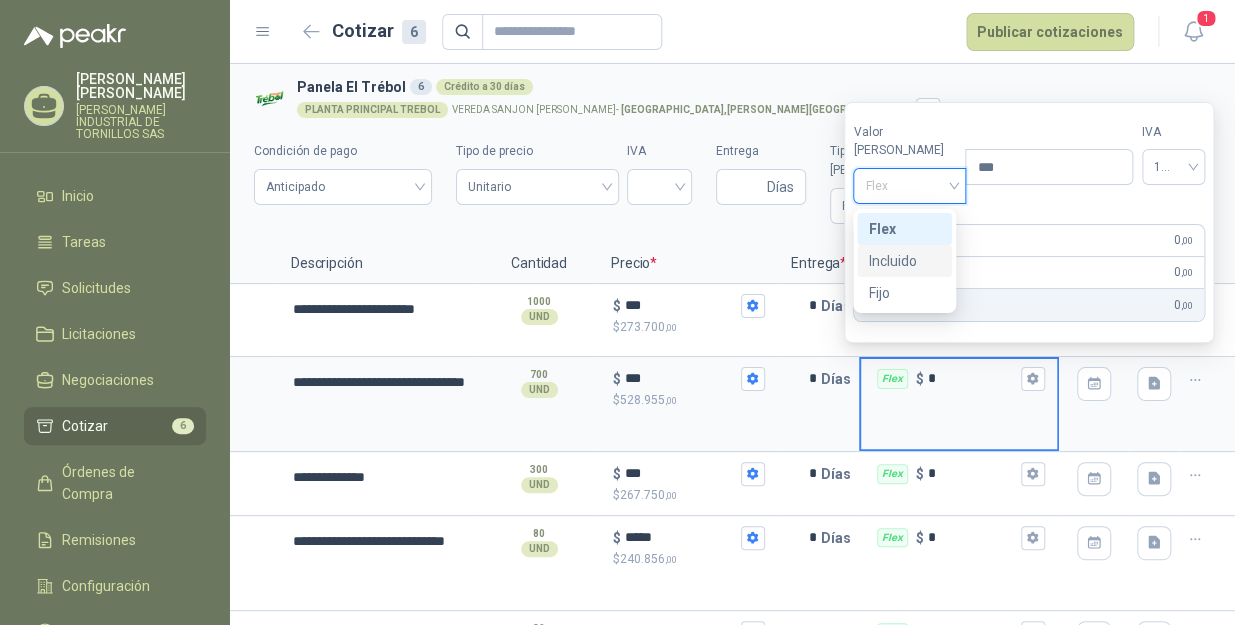 click on "Incluido" at bounding box center [904, 261] 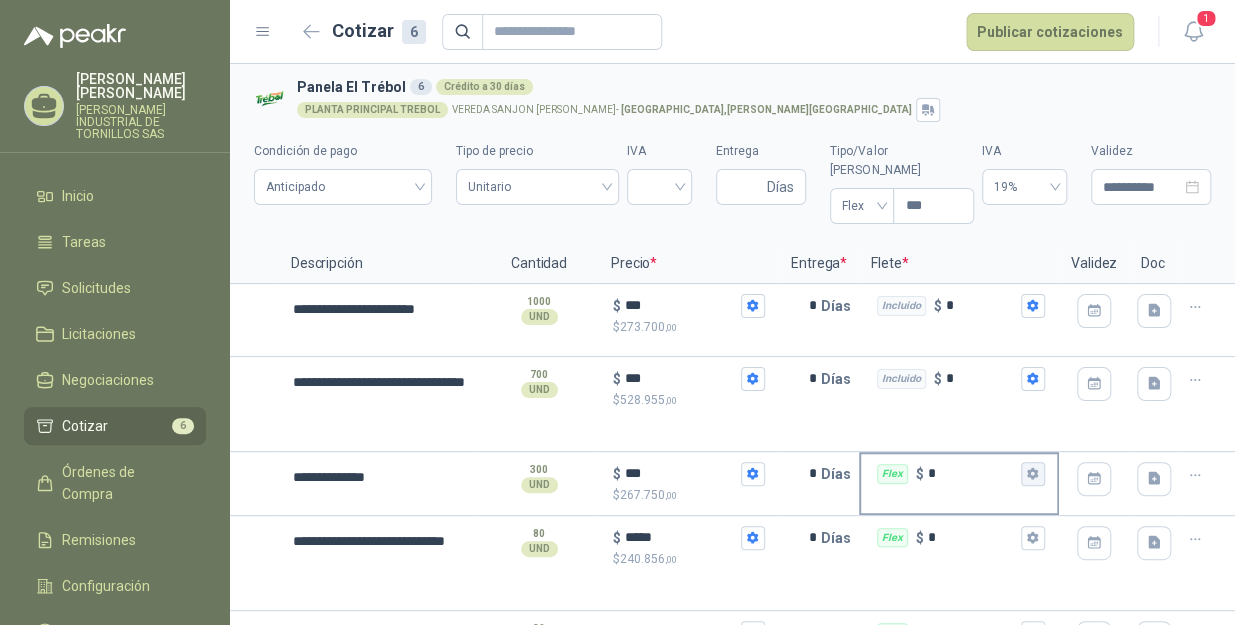 click on "Flex   $ *" at bounding box center [1033, 474] 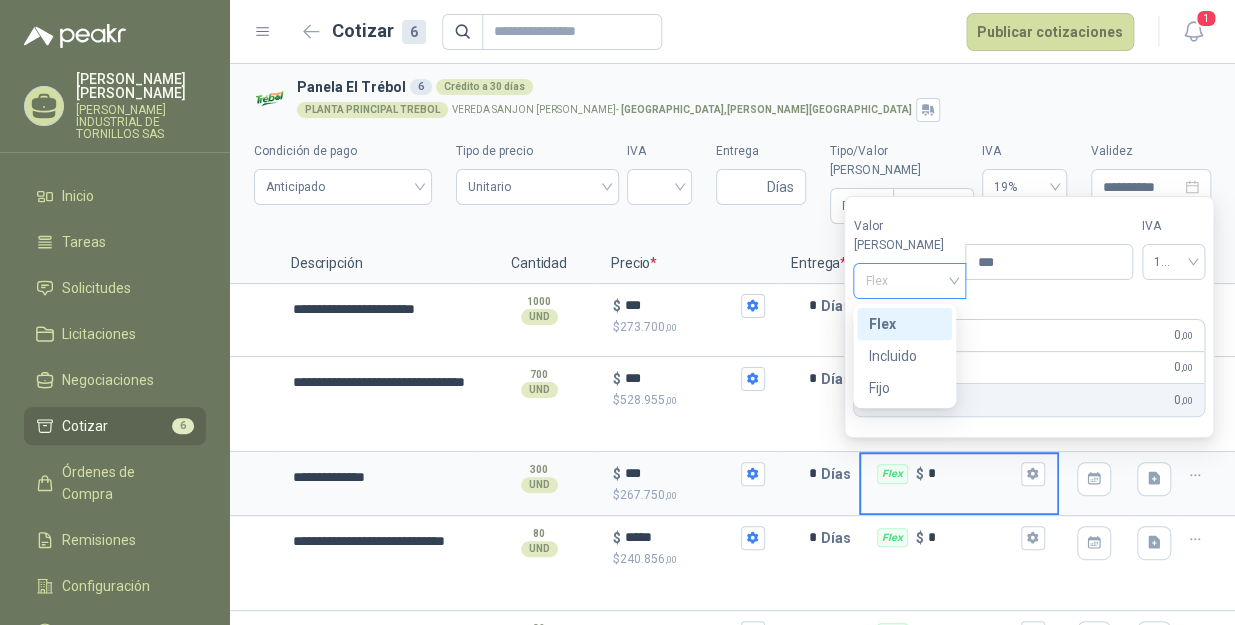 click on "Flex" at bounding box center (909, 281) 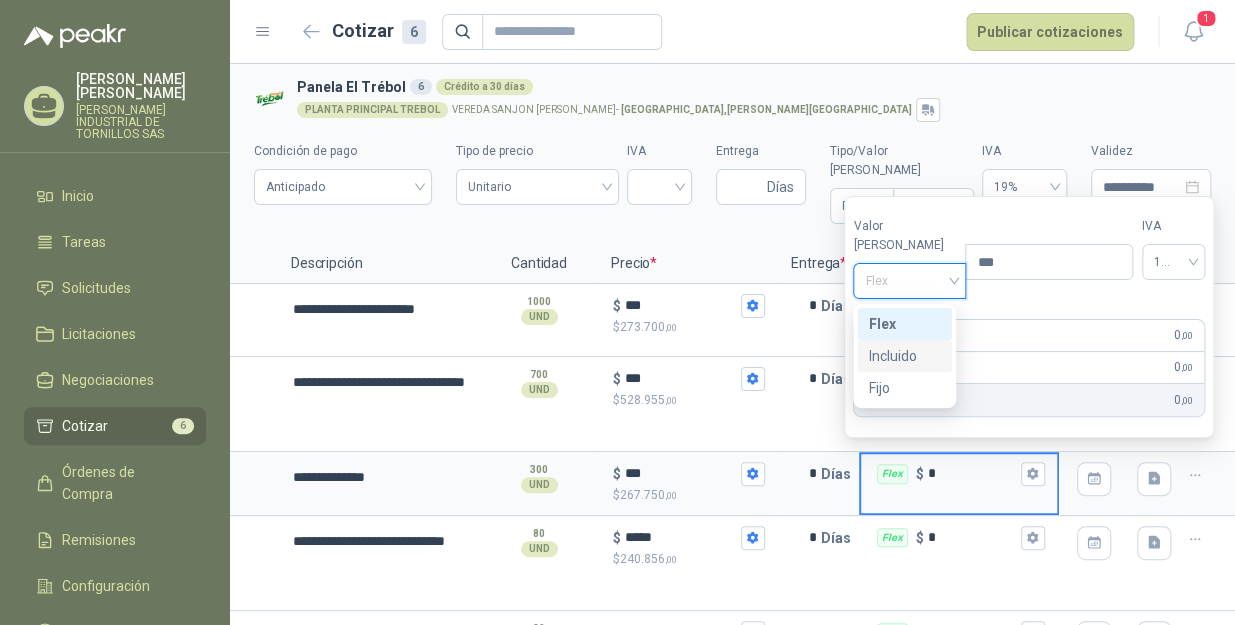 click on "Incluido" at bounding box center [904, 356] 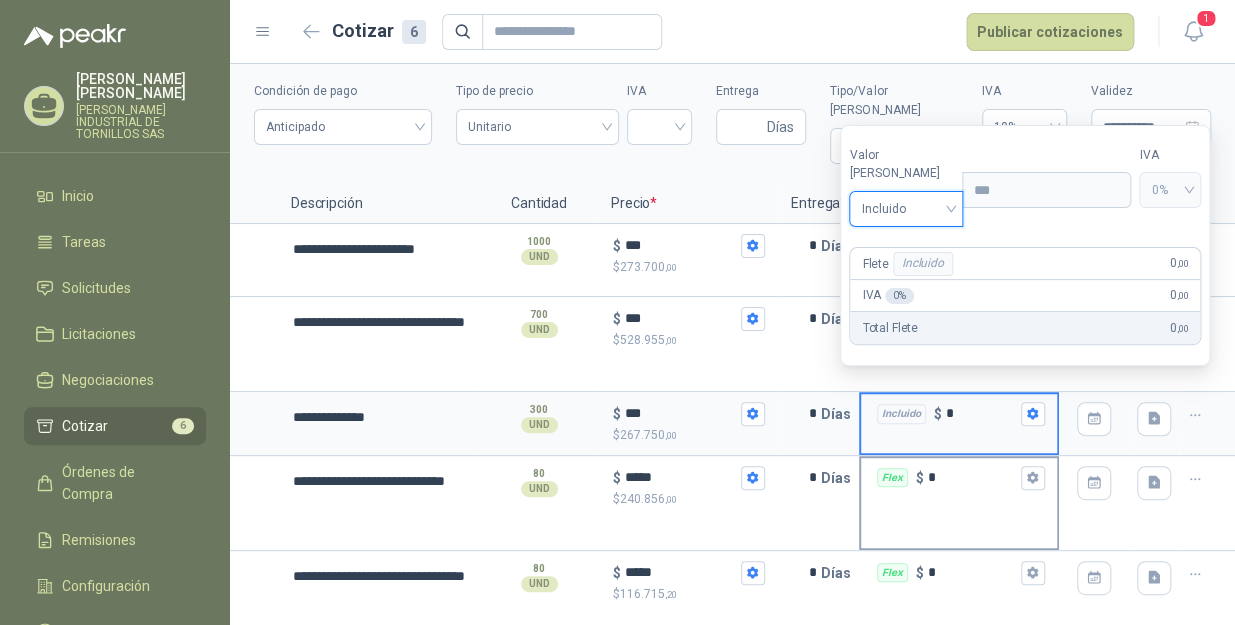 scroll, scrollTop: 90, scrollLeft: 0, axis: vertical 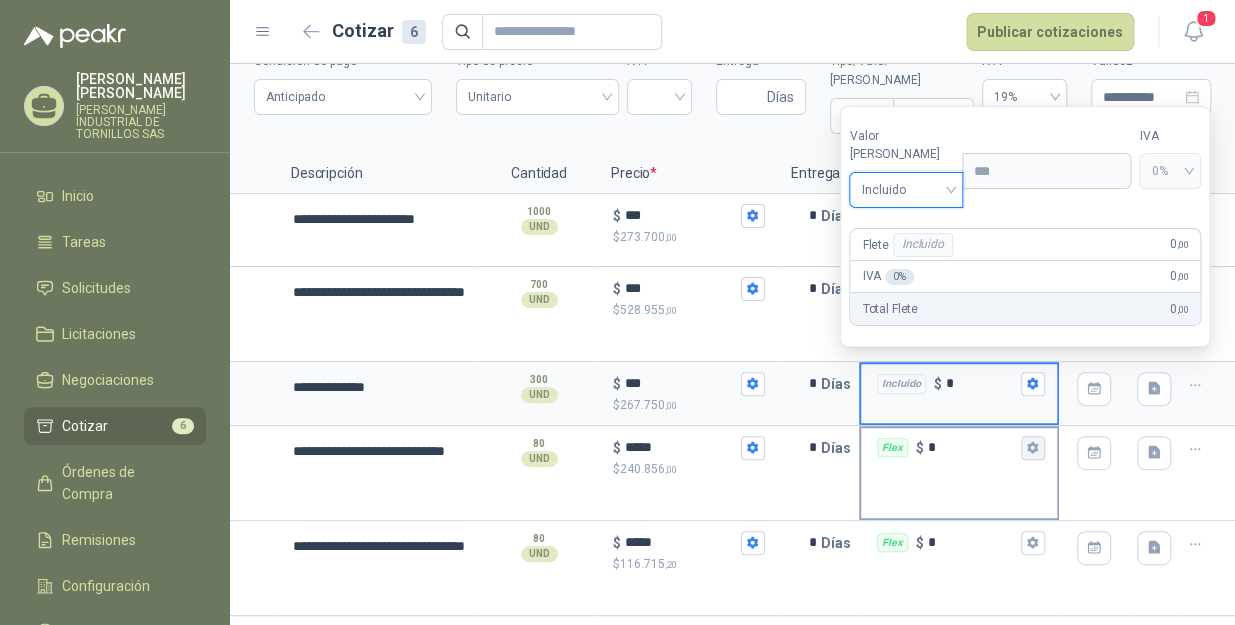 click 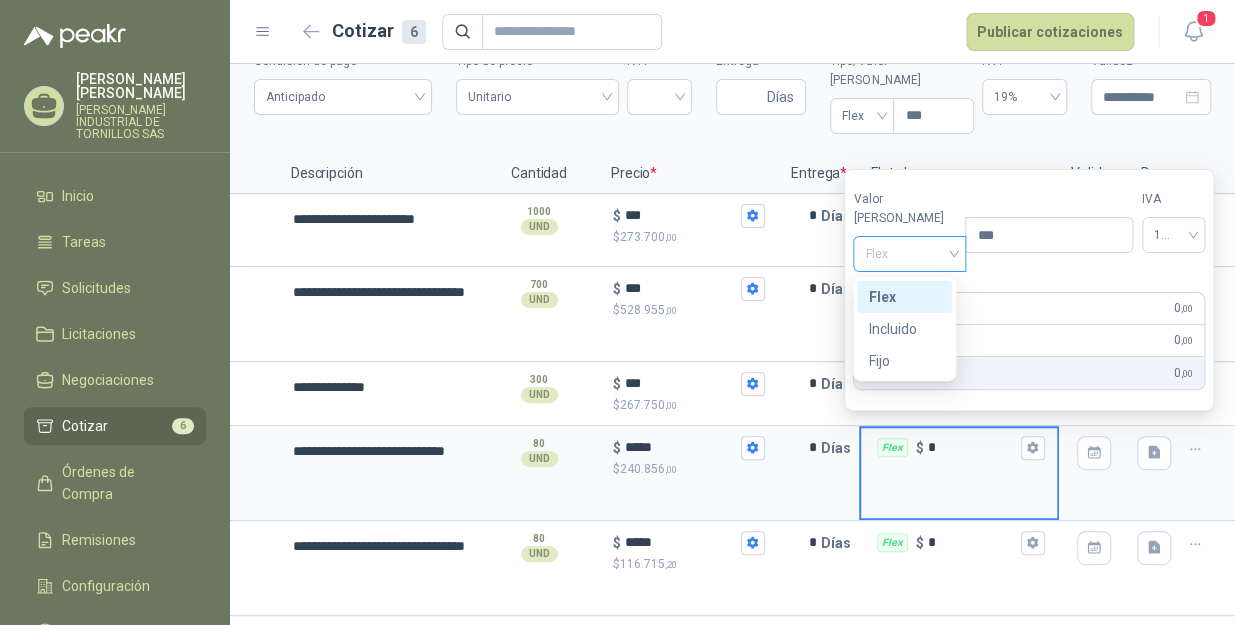 click on "Flex" at bounding box center (909, 254) 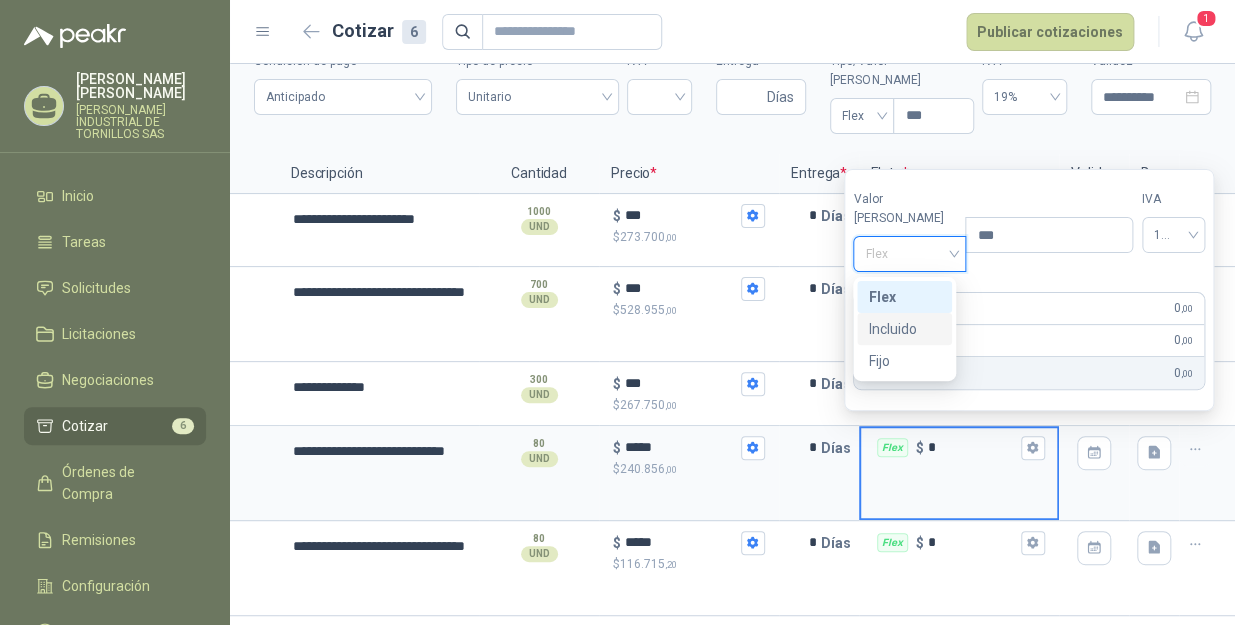 click on "Incluido" at bounding box center [904, 329] 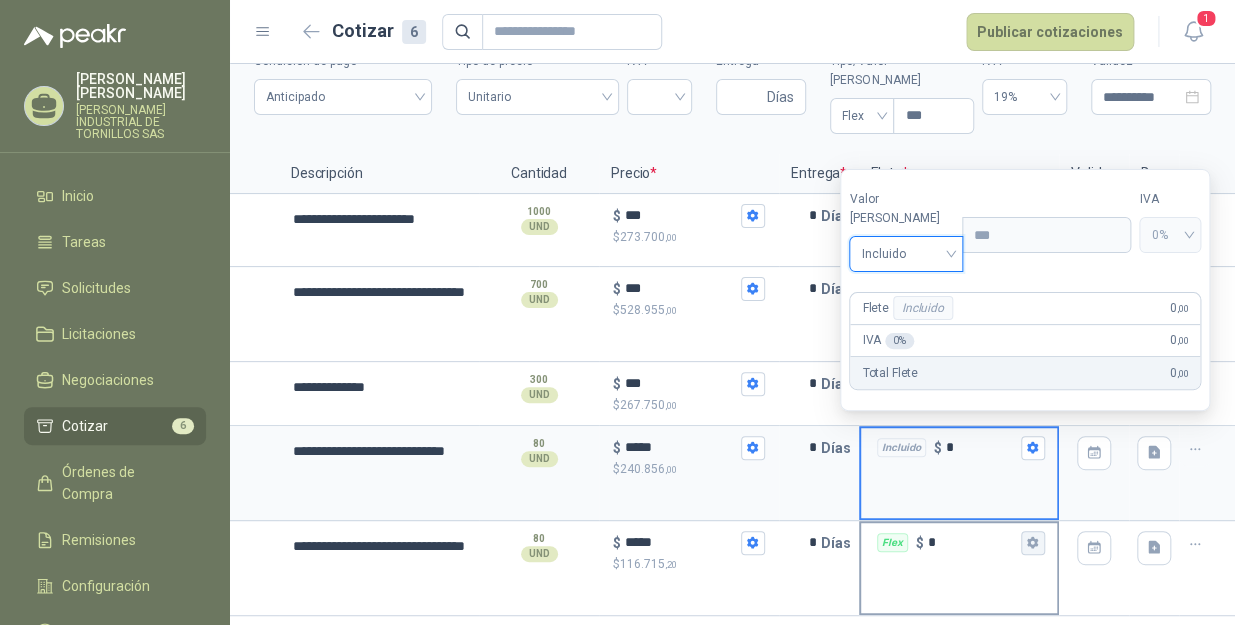 click on "Flex   $ *" at bounding box center (1033, 543) 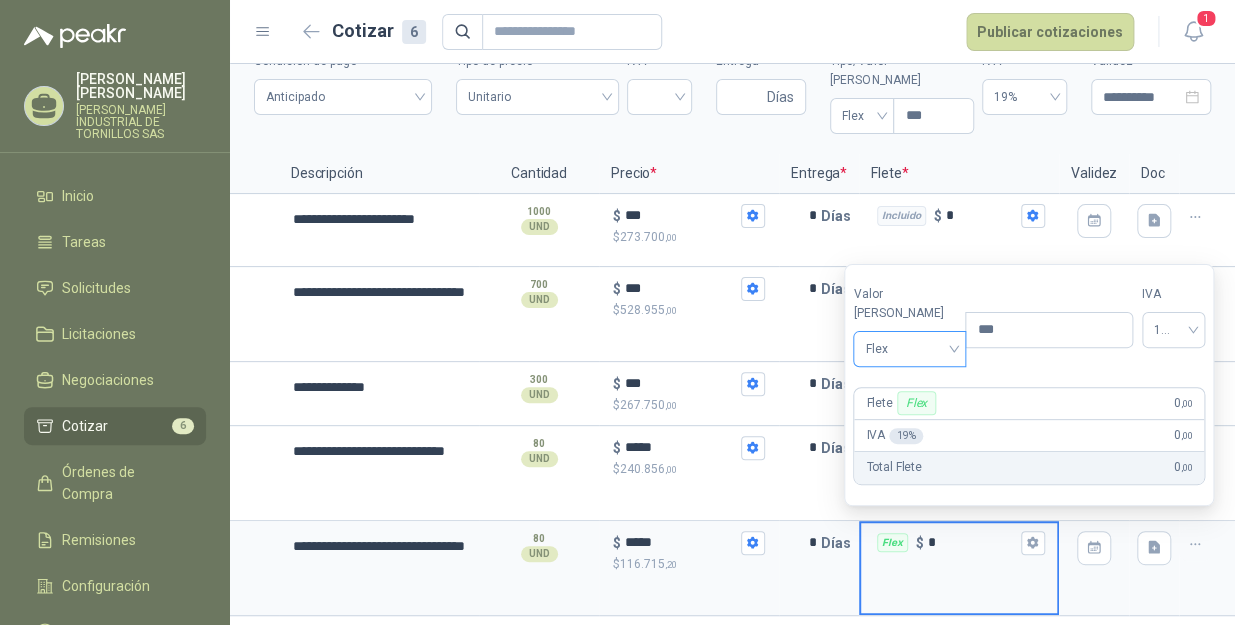 click on "Flex" at bounding box center [909, 349] 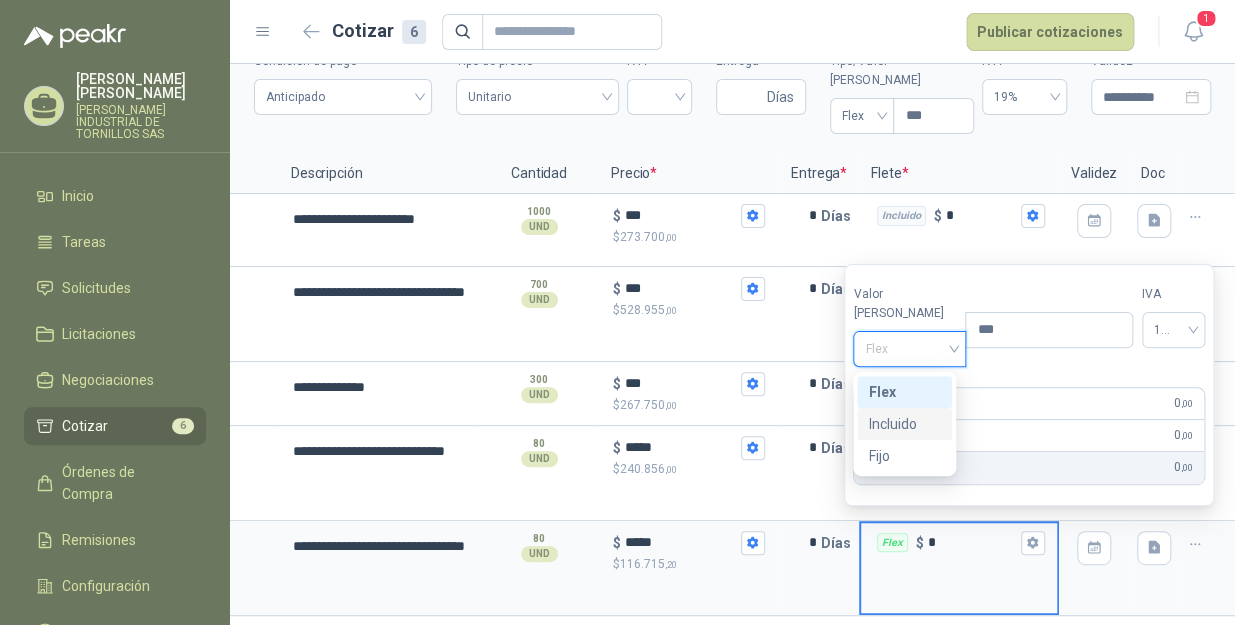 click on "Incluido" at bounding box center (904, 424) 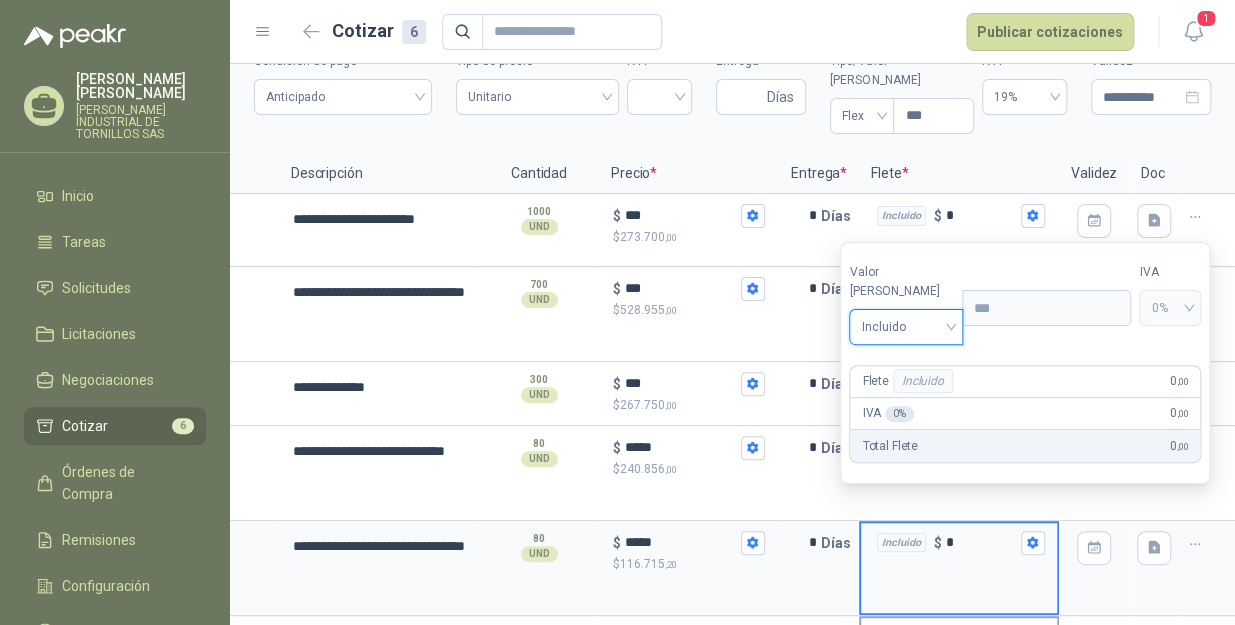 scroll, scrollTop: 148, scrollLeft: 0, axis: vertical 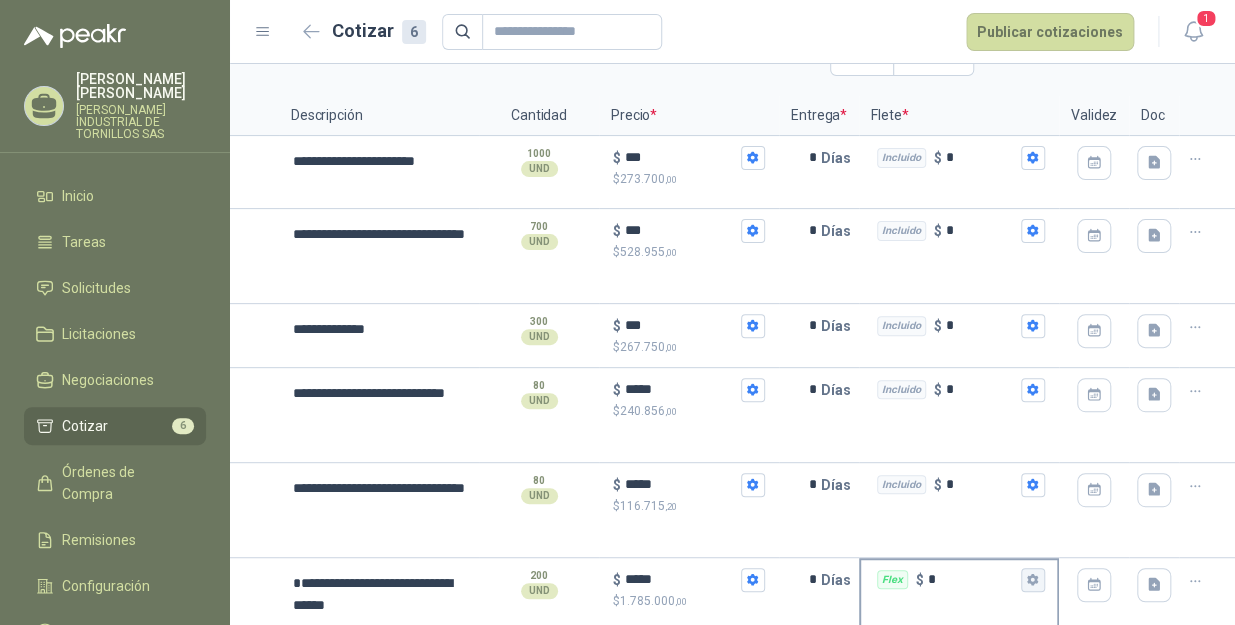 click 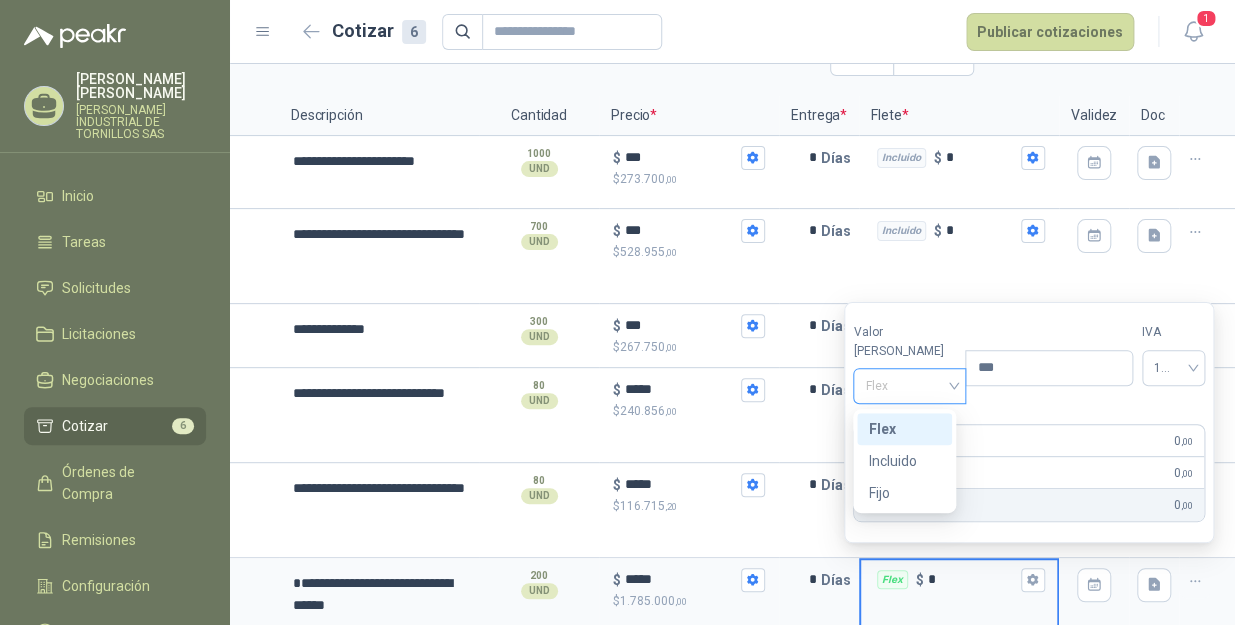 click on "Flex" at bounding box center (909, 386) 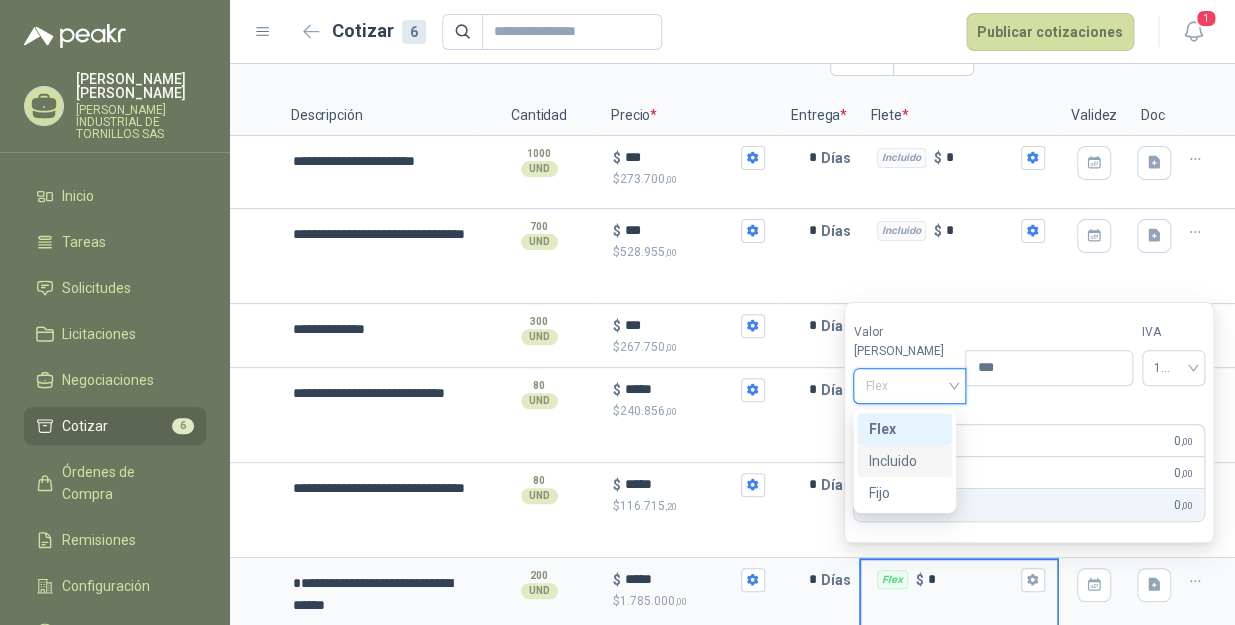 click on "Incluido" at bounding box center (904, 461) 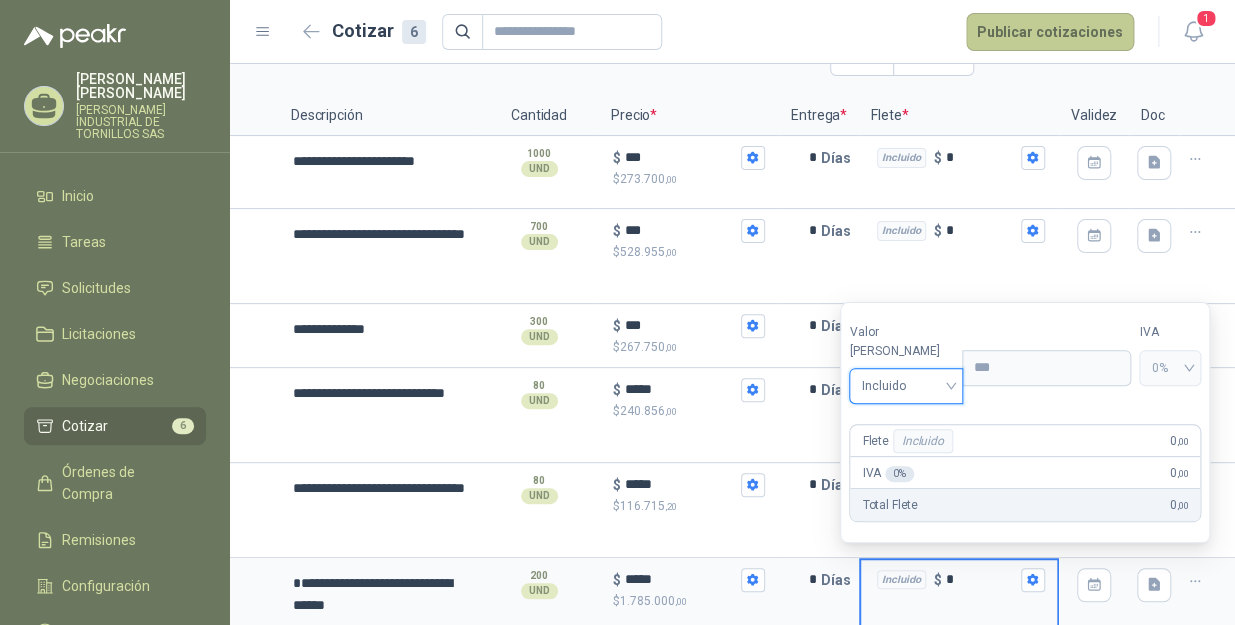 click on "Publicar cotizaciones" at bounding box center (1050, 32) 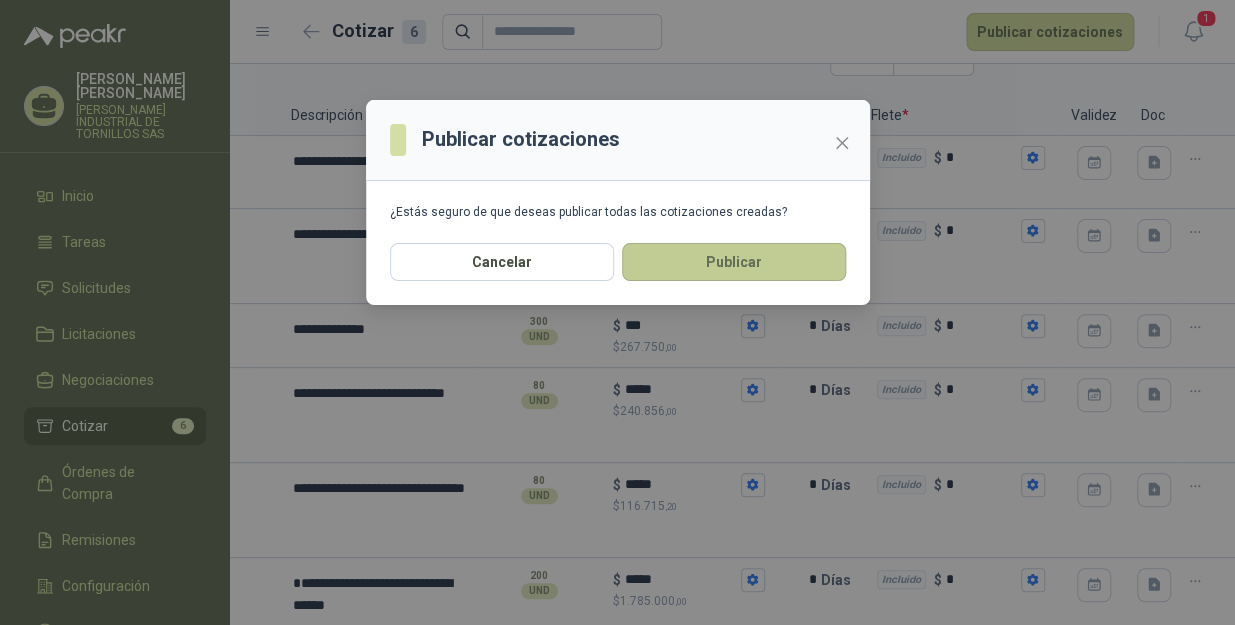 click on "Publicar" at bounding box center (734, 262) 